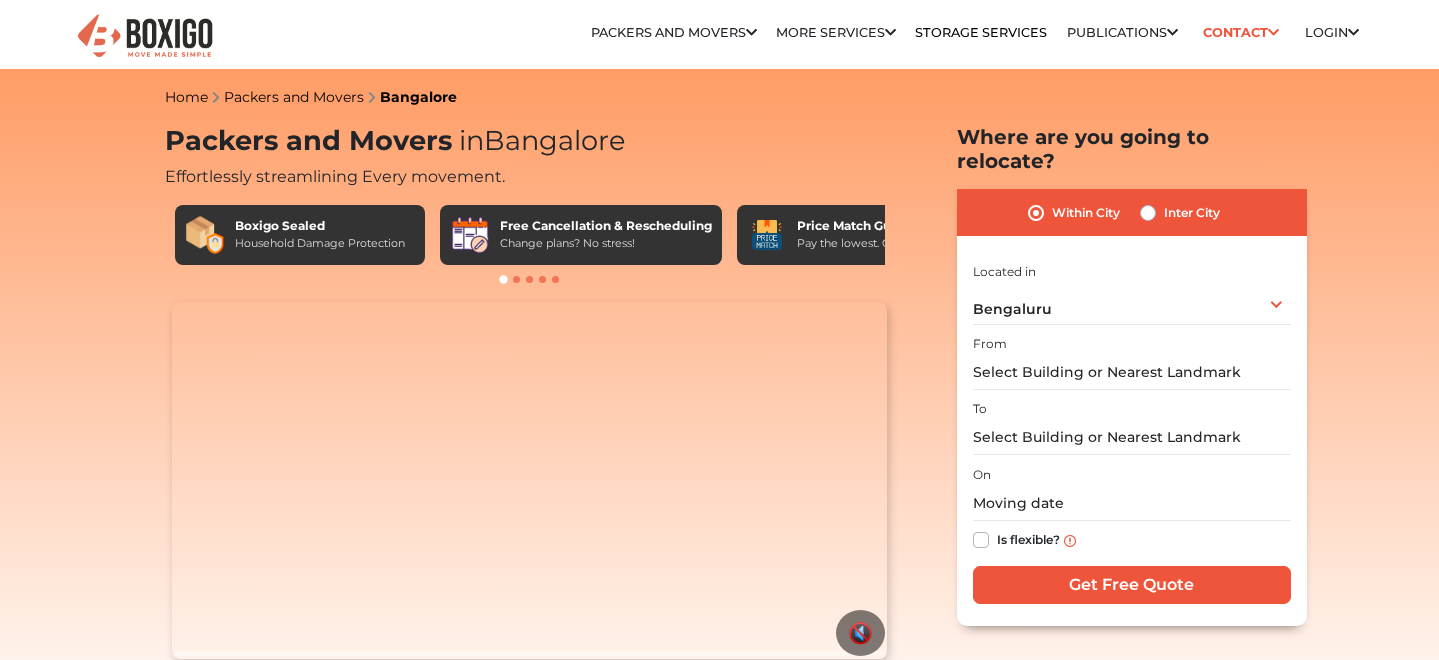 scroll, scrollTop: 0, scrollLeft: 0, axis: both 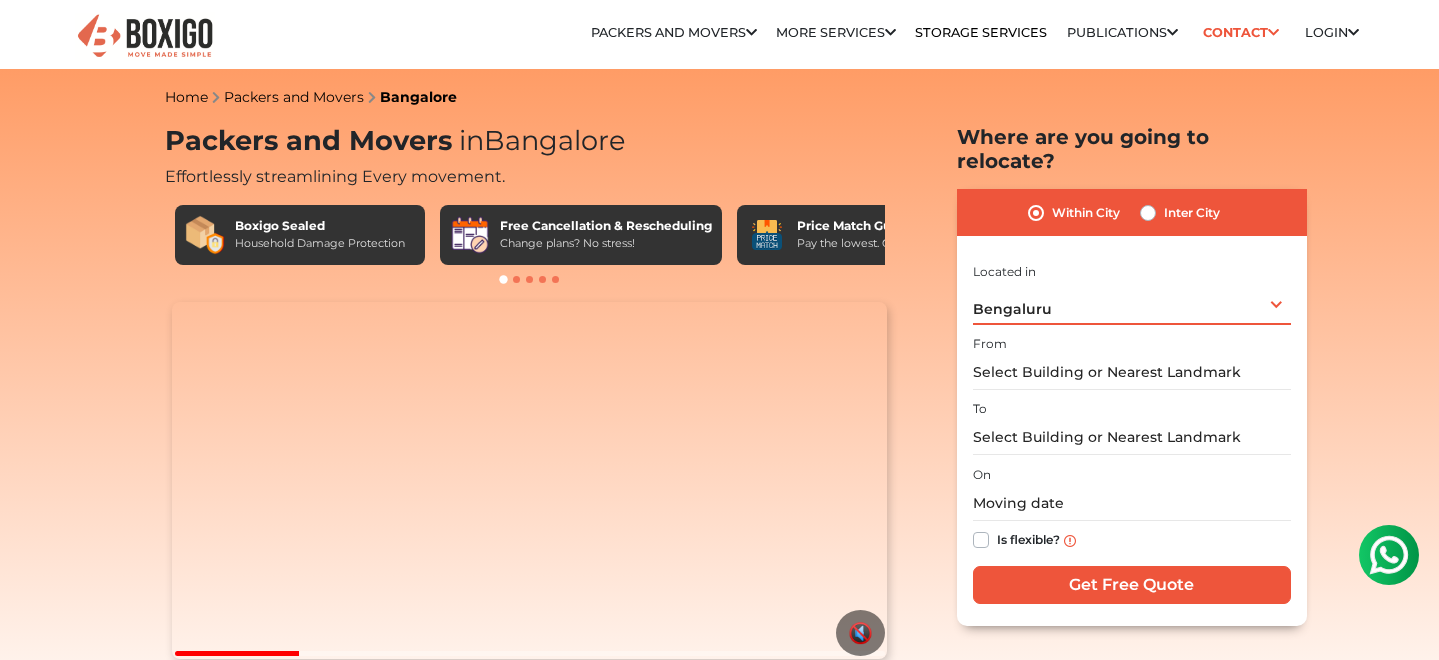 click on "[CITY] Select City [CITY] [CITY] [CITY] [CITY] [CITY] [CITY] [CITY] [CITY] [CITY] [CITY] [CITY] [CITY] [CITY] [CITY] [CITY] [CITY] [CITY] [CITY] [CITY] [CITY] [CITY] [CITY] [CITY] [CITY] [CITY] [CITY] [CITY] [CITY] [CITY] [CITY] [CITY]" at bounding box center (1132, 304) 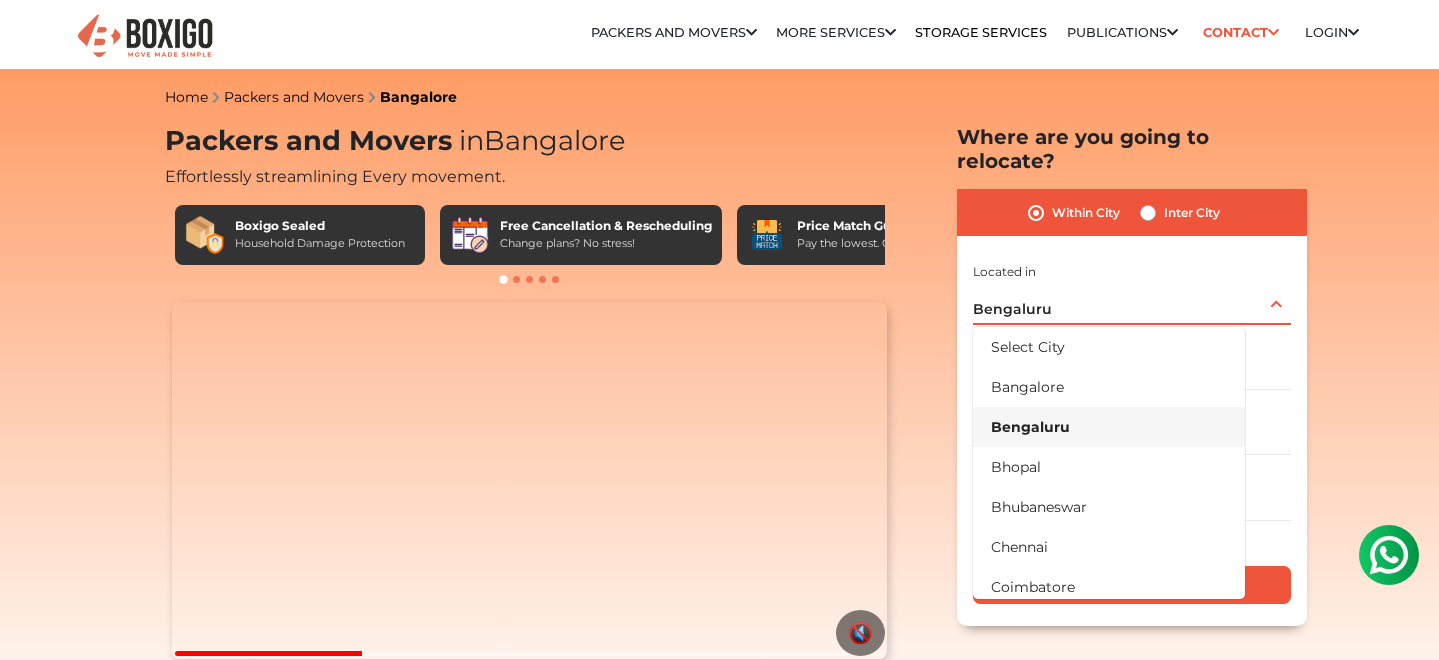 click on "Bengaluru" at bounding box center [1109, 427] 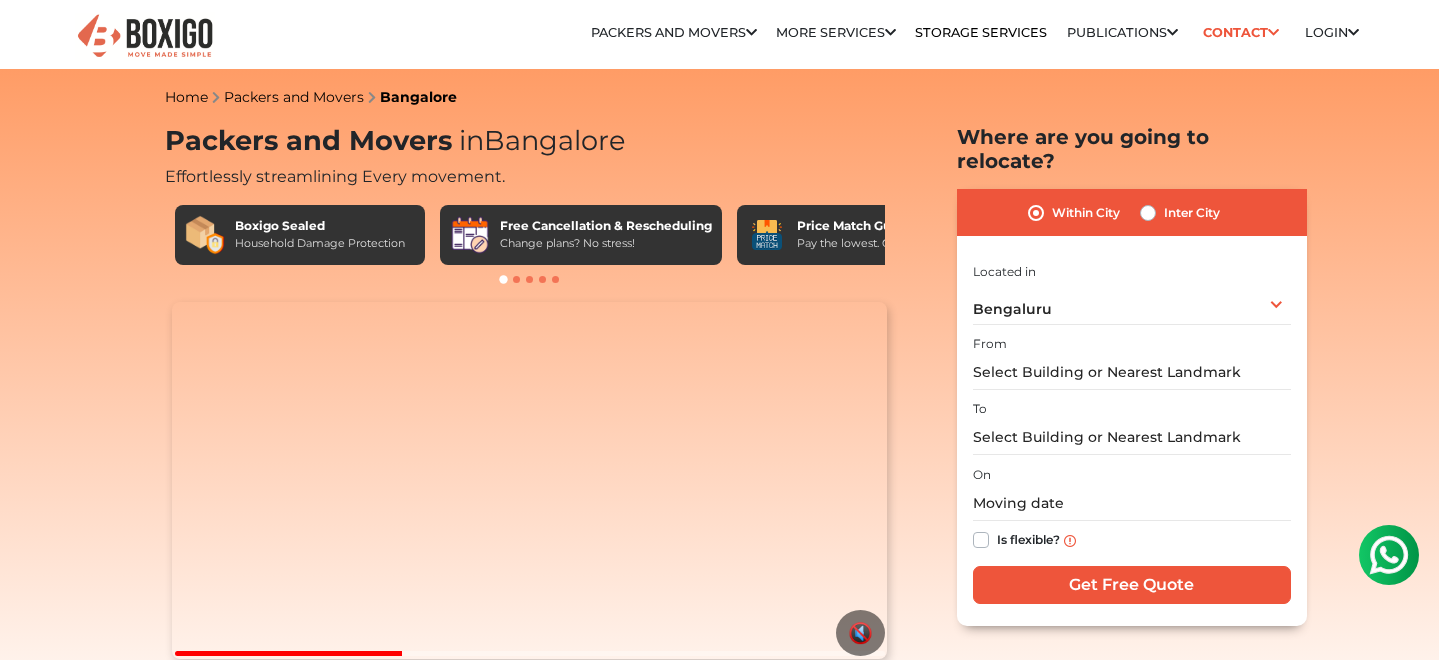 click on "Inter City" at bounding box center (1192, 213) 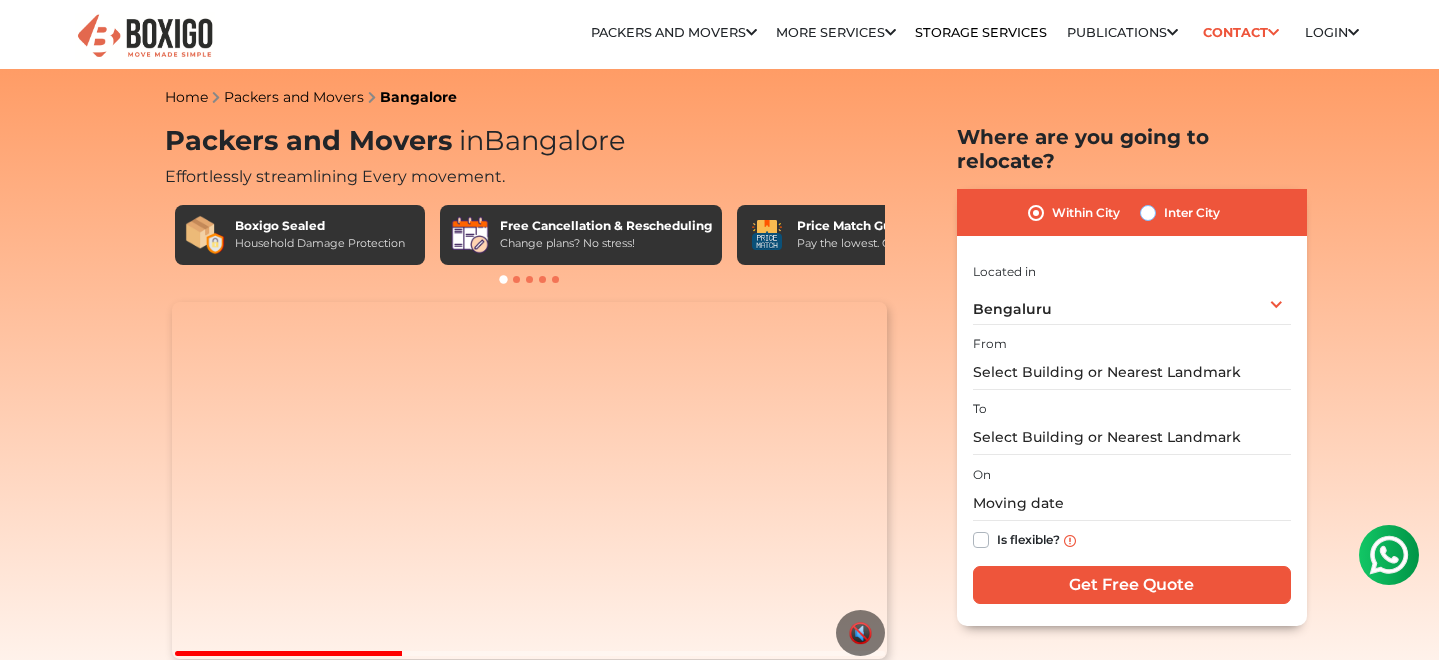 click on "Inter City" at bounding box center [1148, 211] 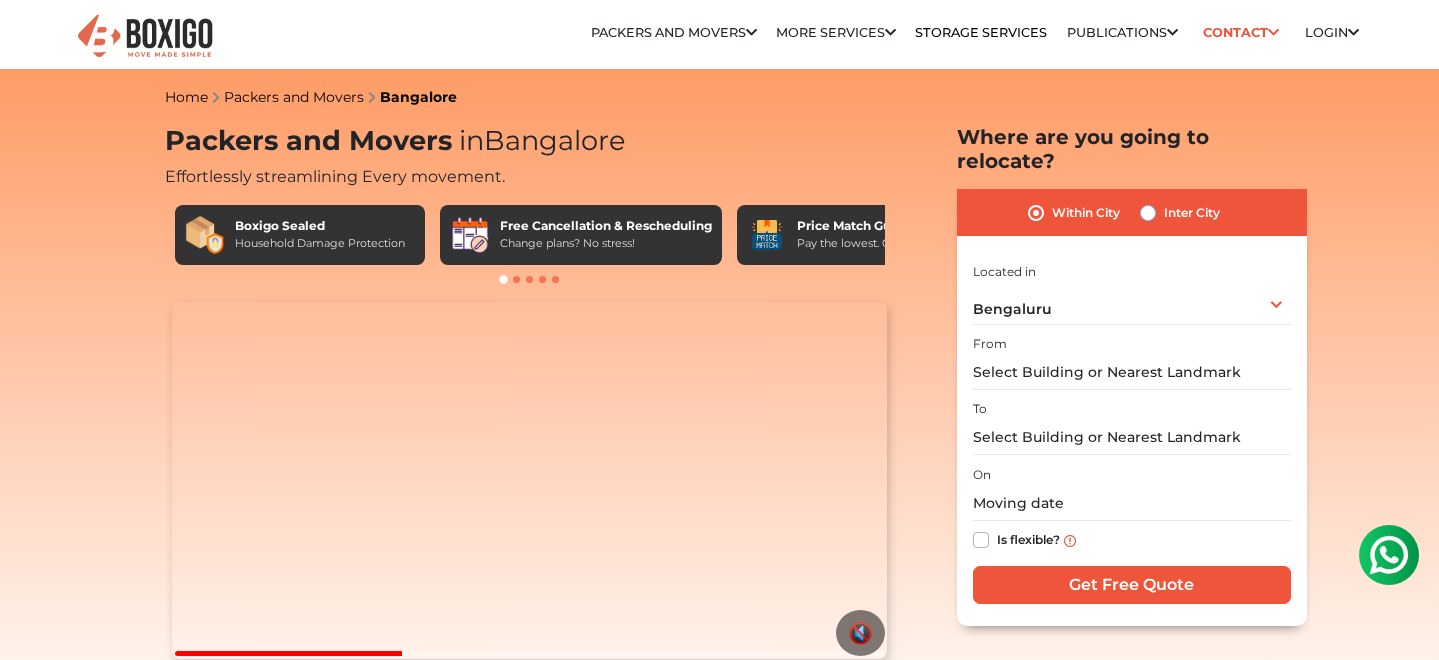 radio on "true" 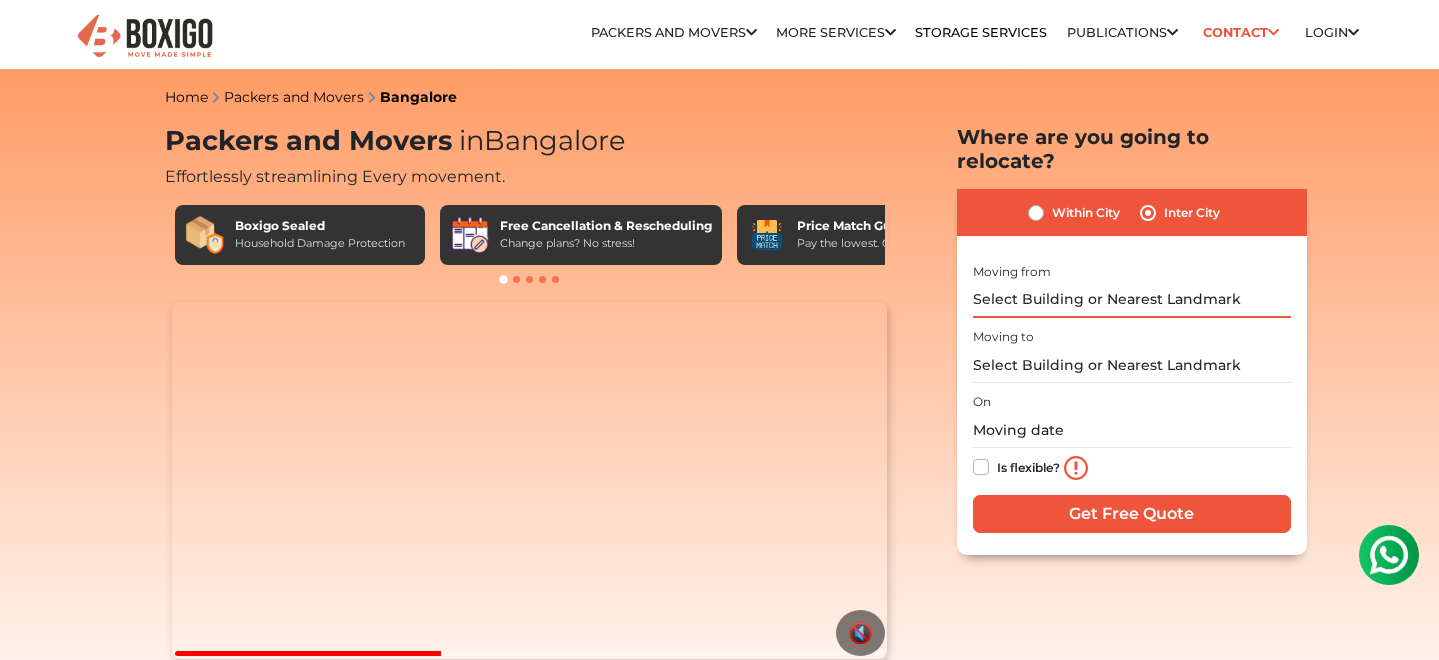 click at bounding box center [1132, 300] 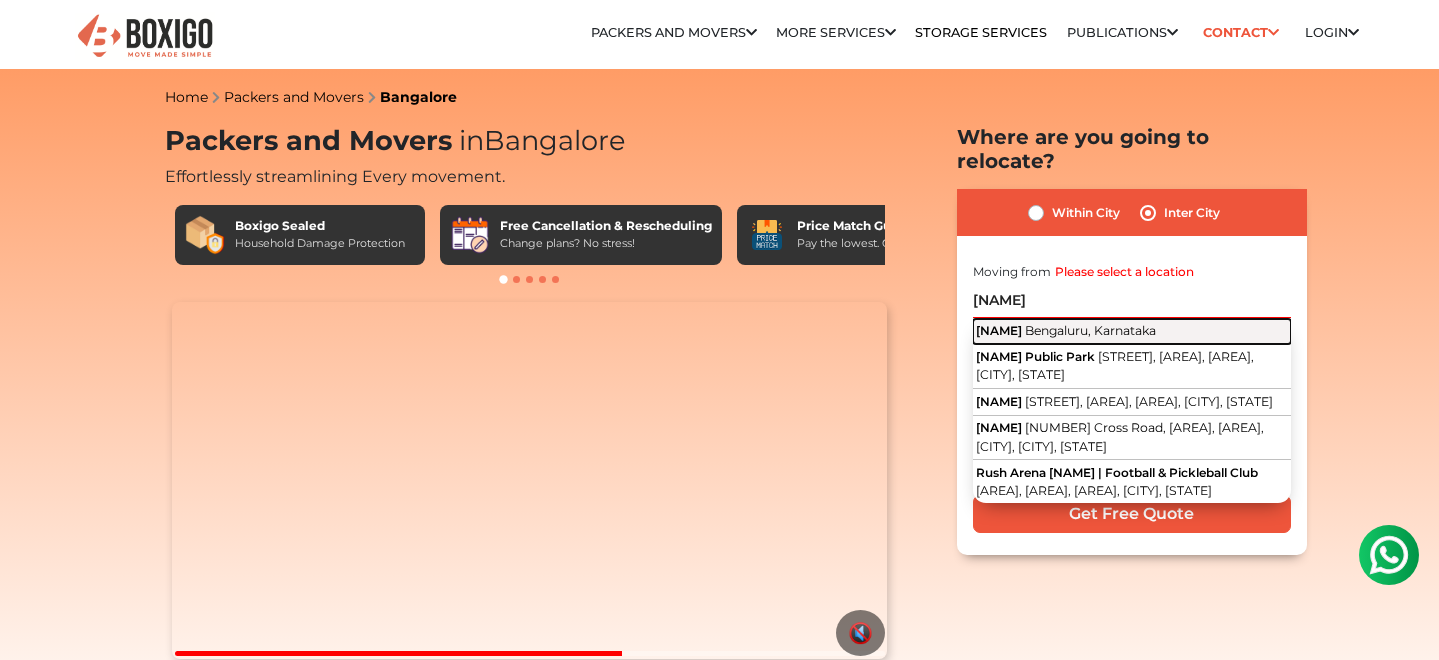 click on "[AREA]
[CITY], [STATE]" at bounding box center (1132, 332) 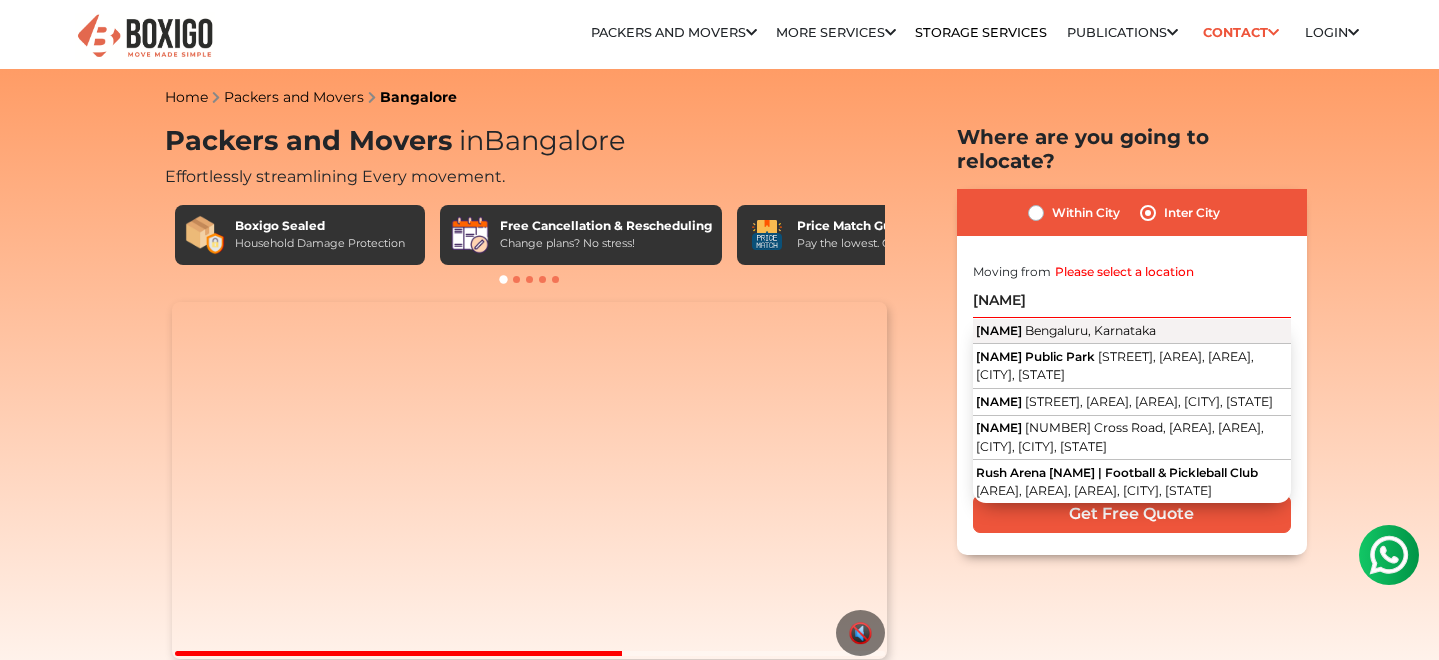 type on "[AREA], [CITY], [STATE]" 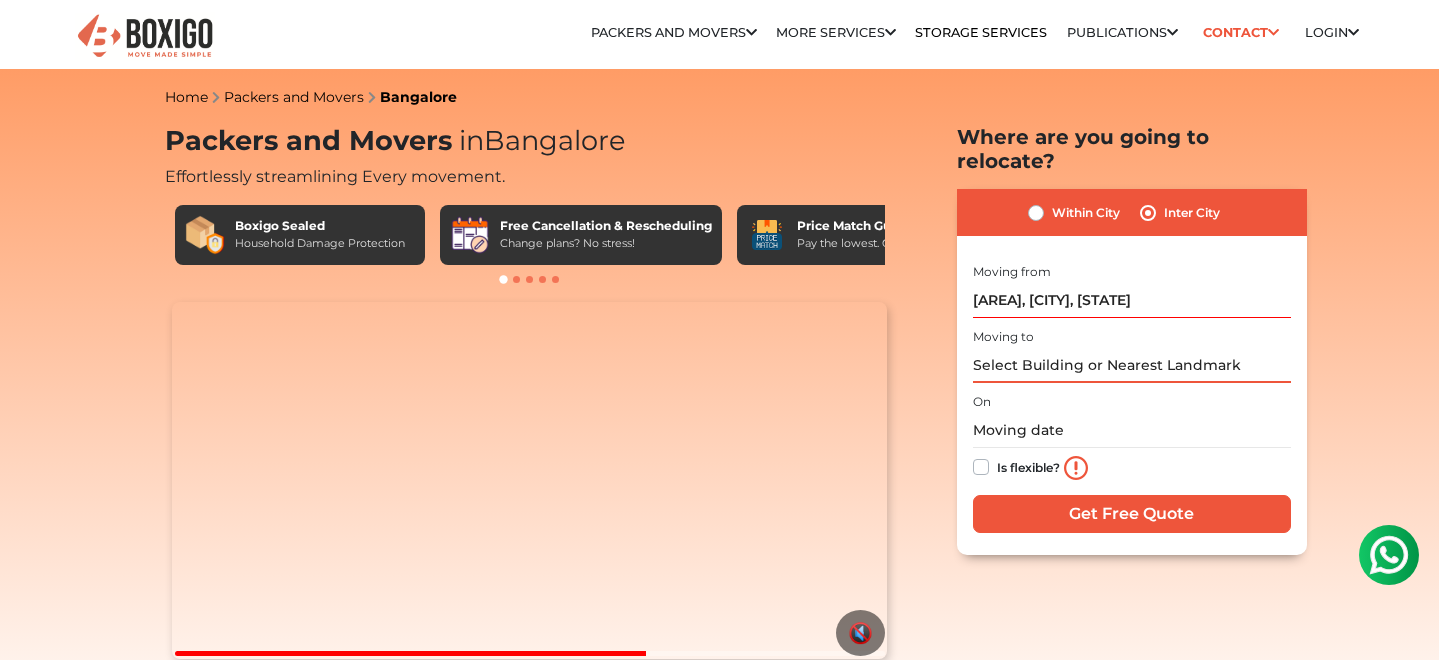 click at bounding box center (1132, 365) 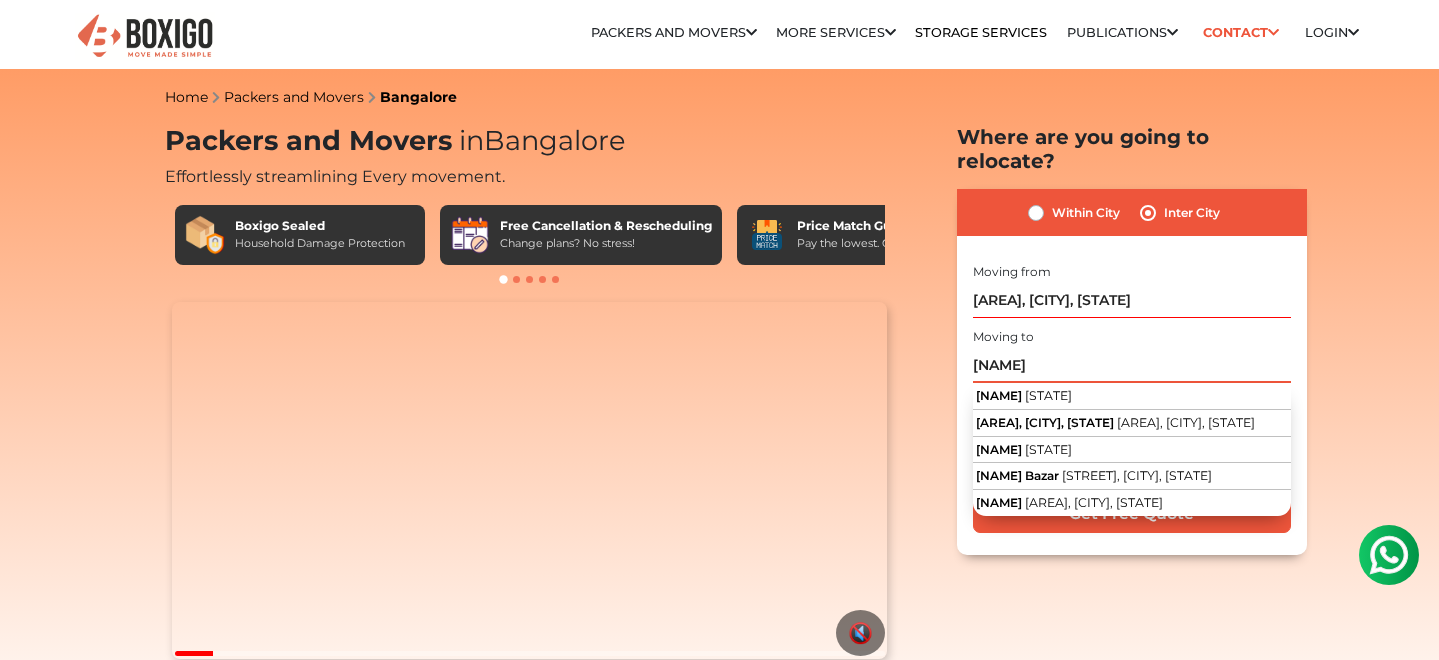 type on "m" 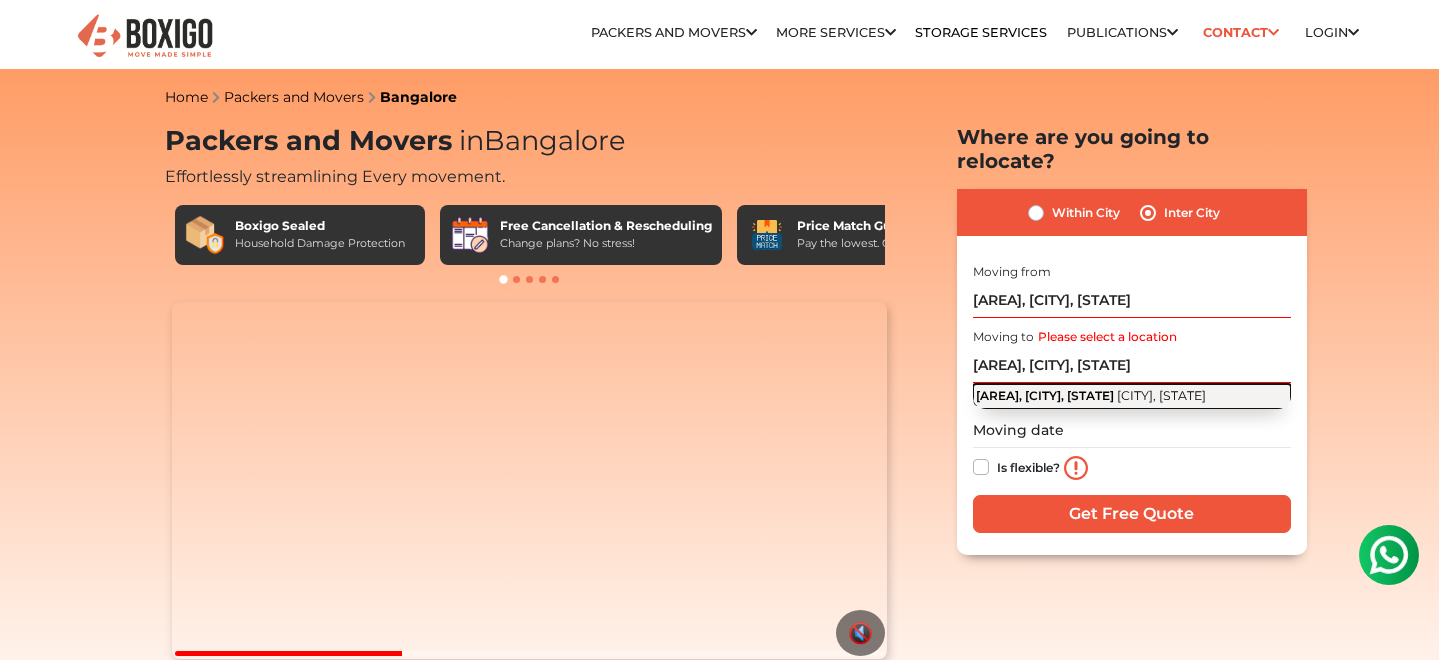 click on "[CITY], [STATE]" at bounding box center [1161, 395] 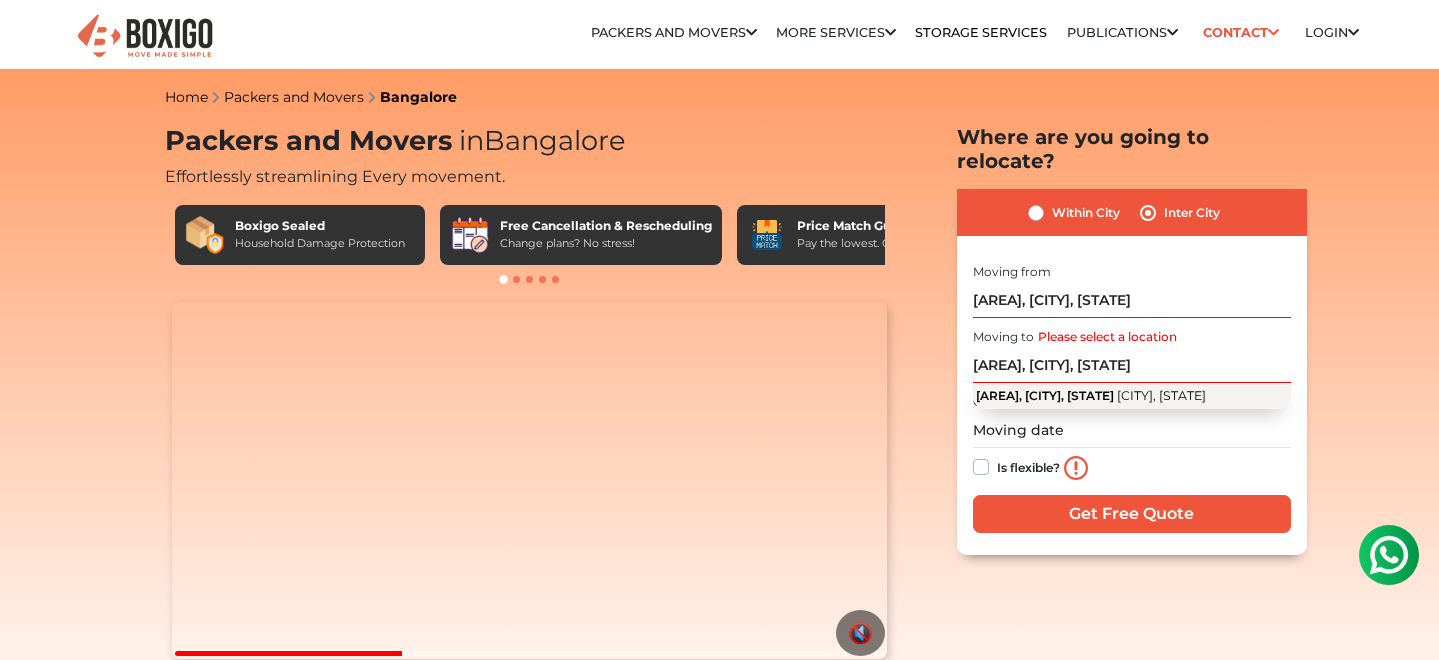 type on "[AREA], [CITY], [STATE]" 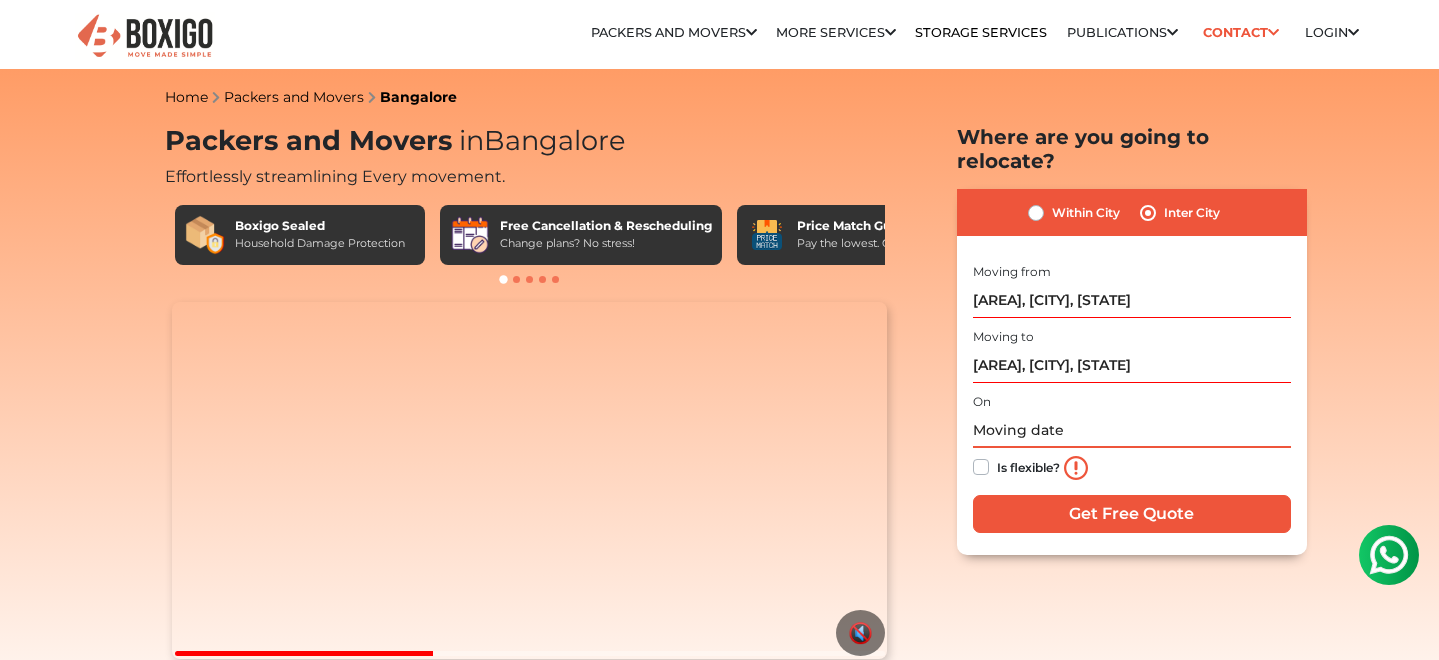 click at bounding box center [1132, 430] 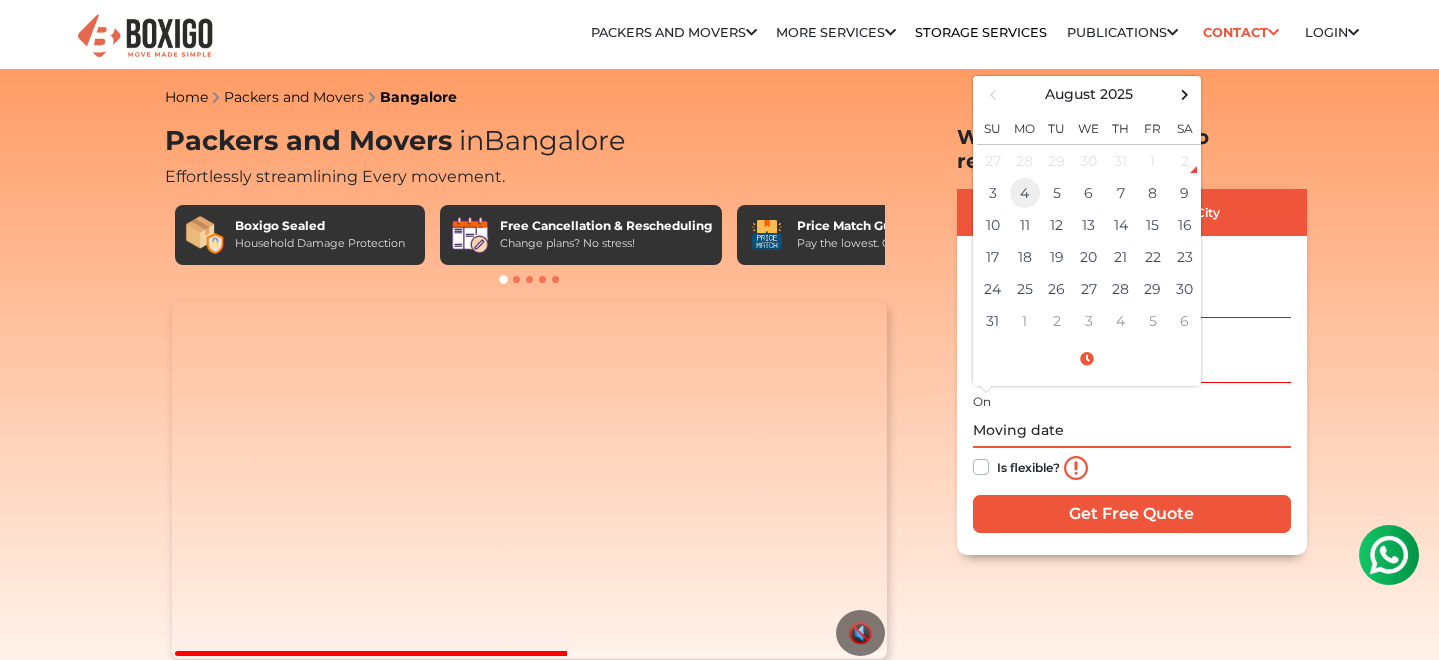 click on "4" at bounding box center [1025, 193] 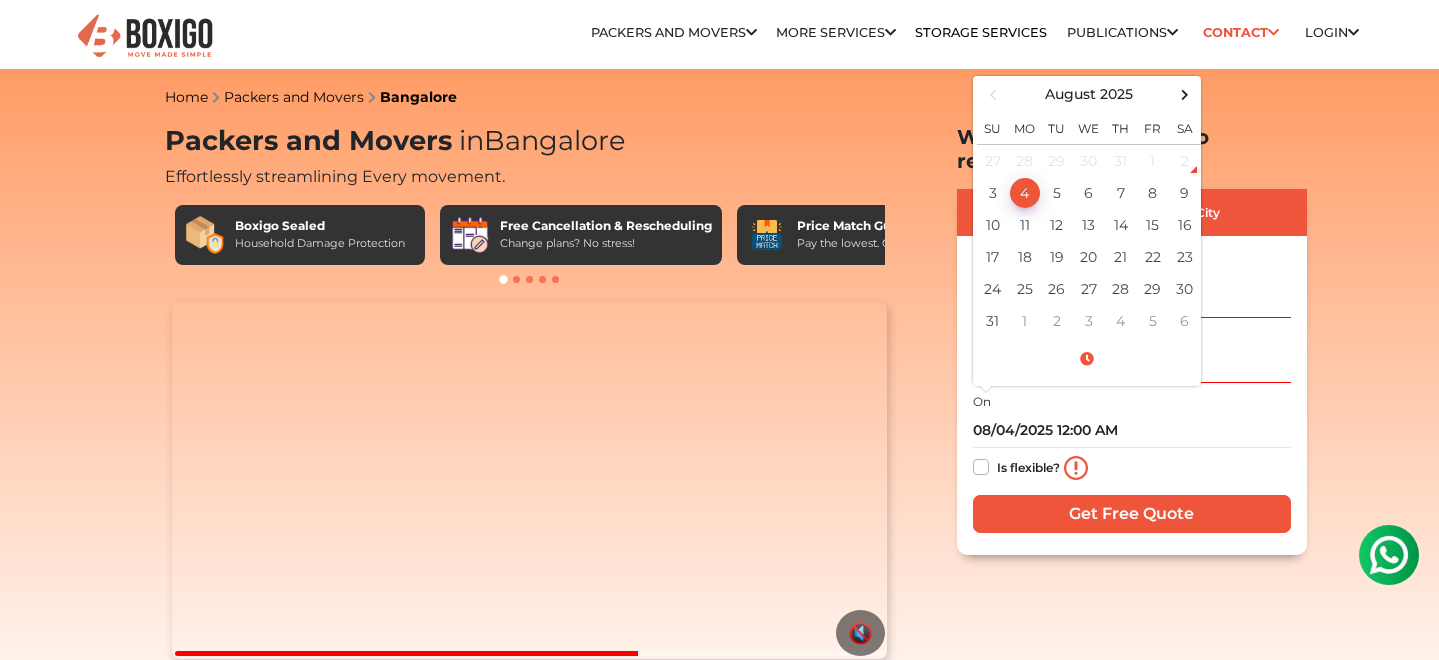 click on "Is flexible?" at bounding box center [1132, 468] 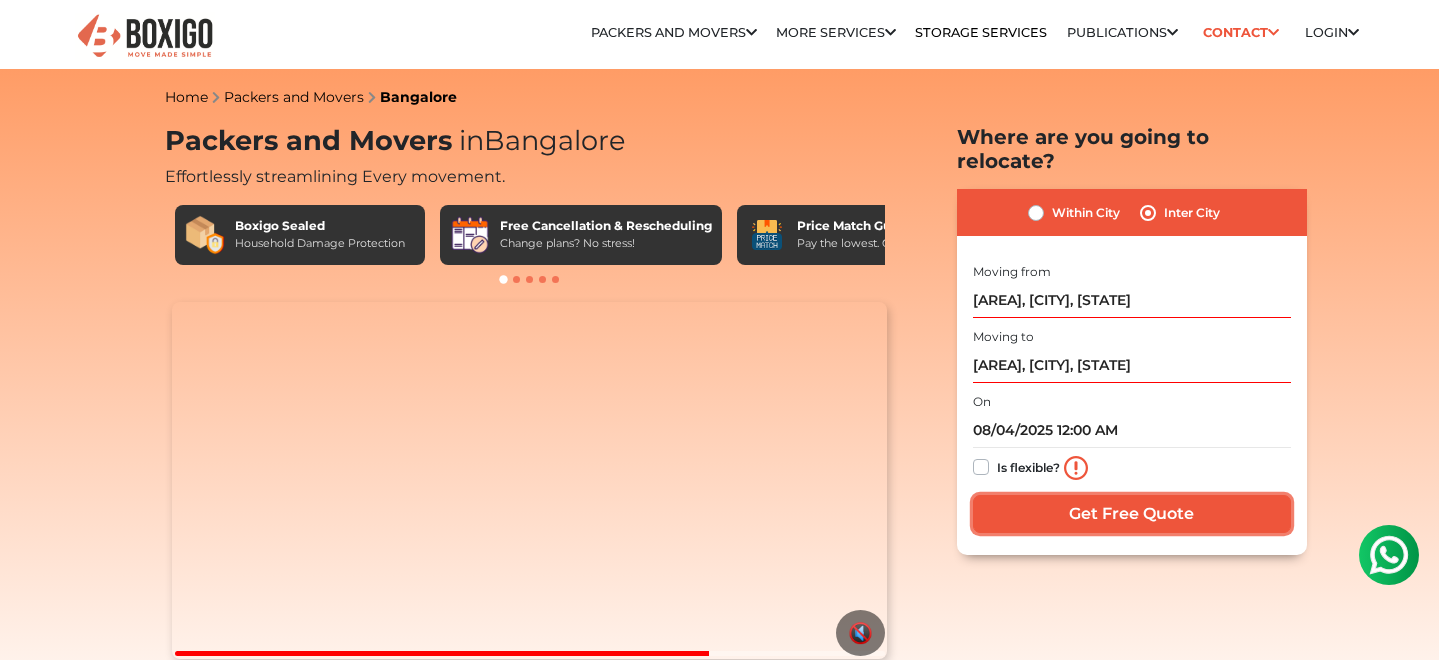click on "Get Free Quote" at bounding box center (1132, 514) 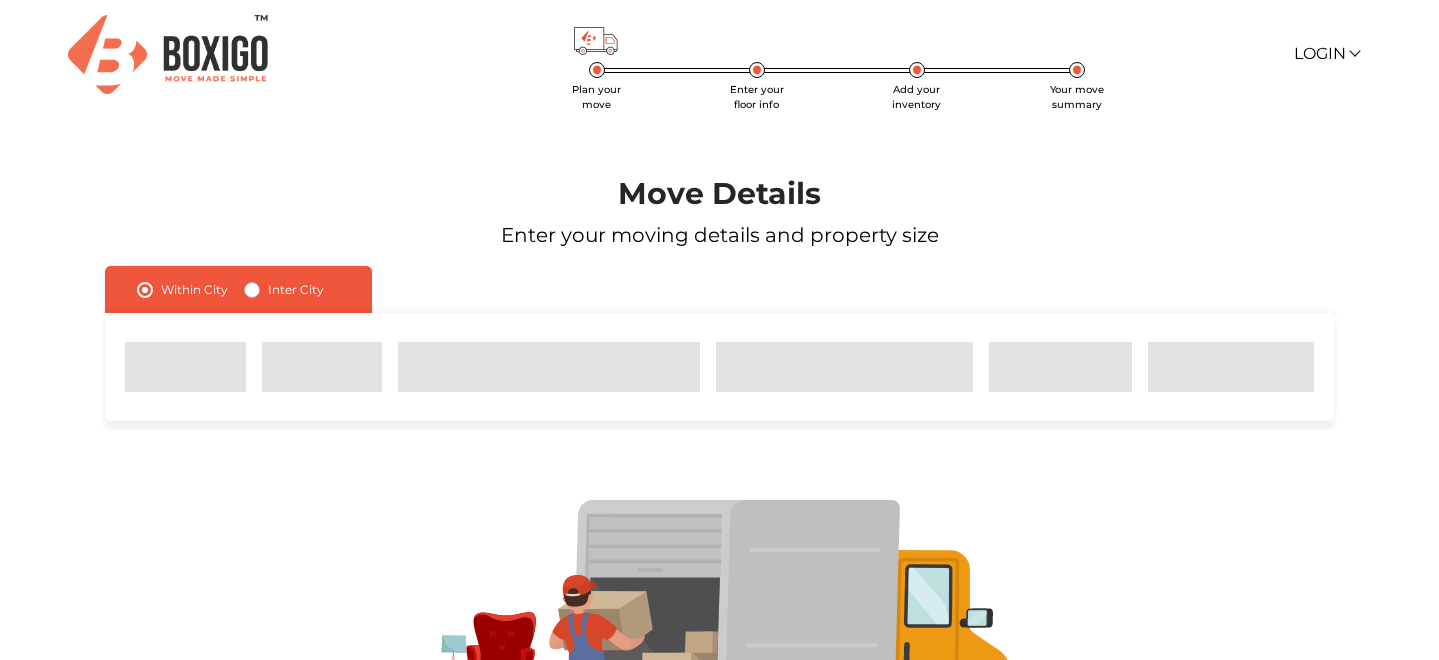 scroll, scrollTop: 0, scrollLeft: 0, axis: both 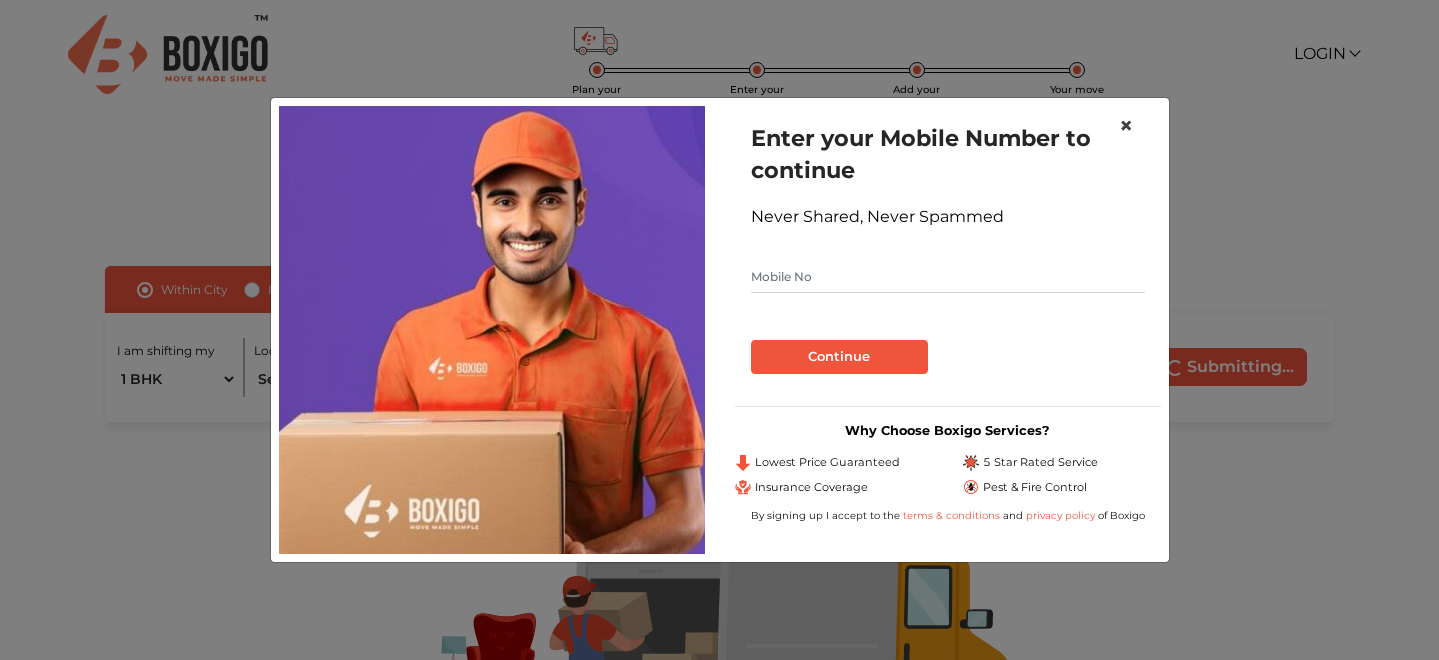 click on "×" at bounding box center [1126, 125] 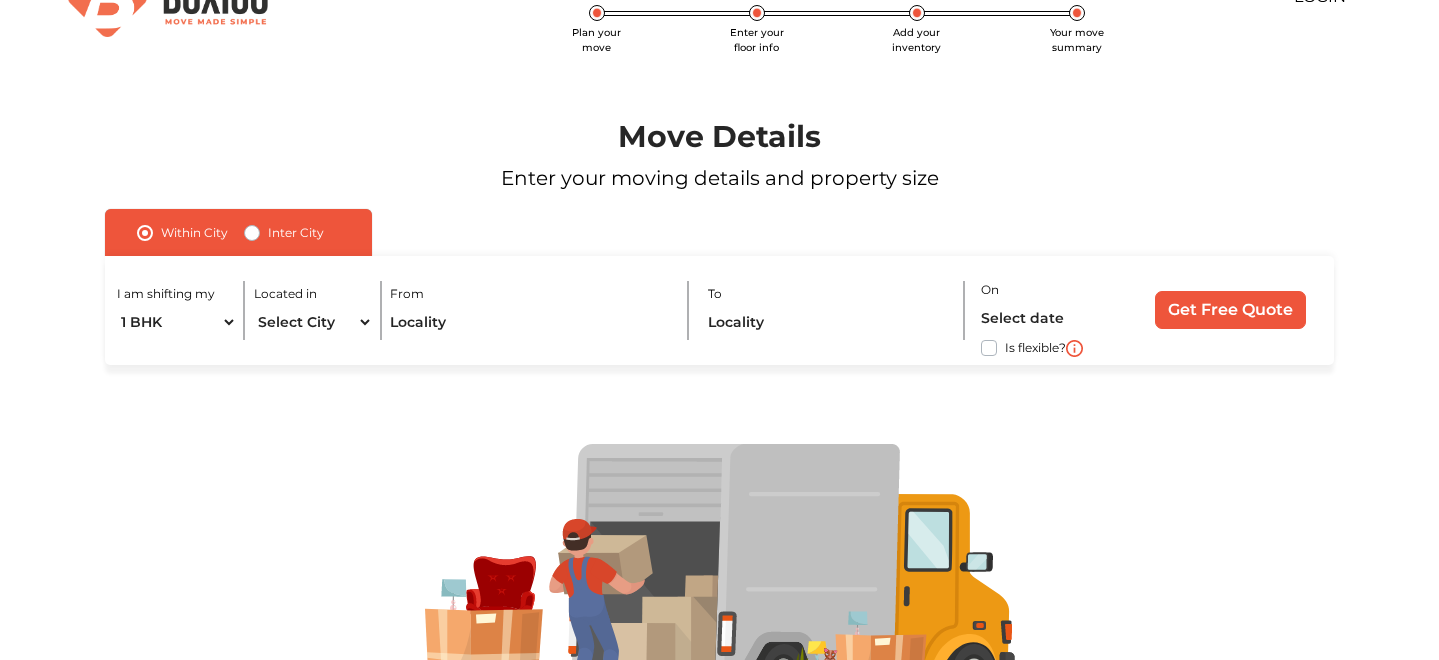 scroll, scrollTop: 60, scrollLeft: 0, axis: vertical 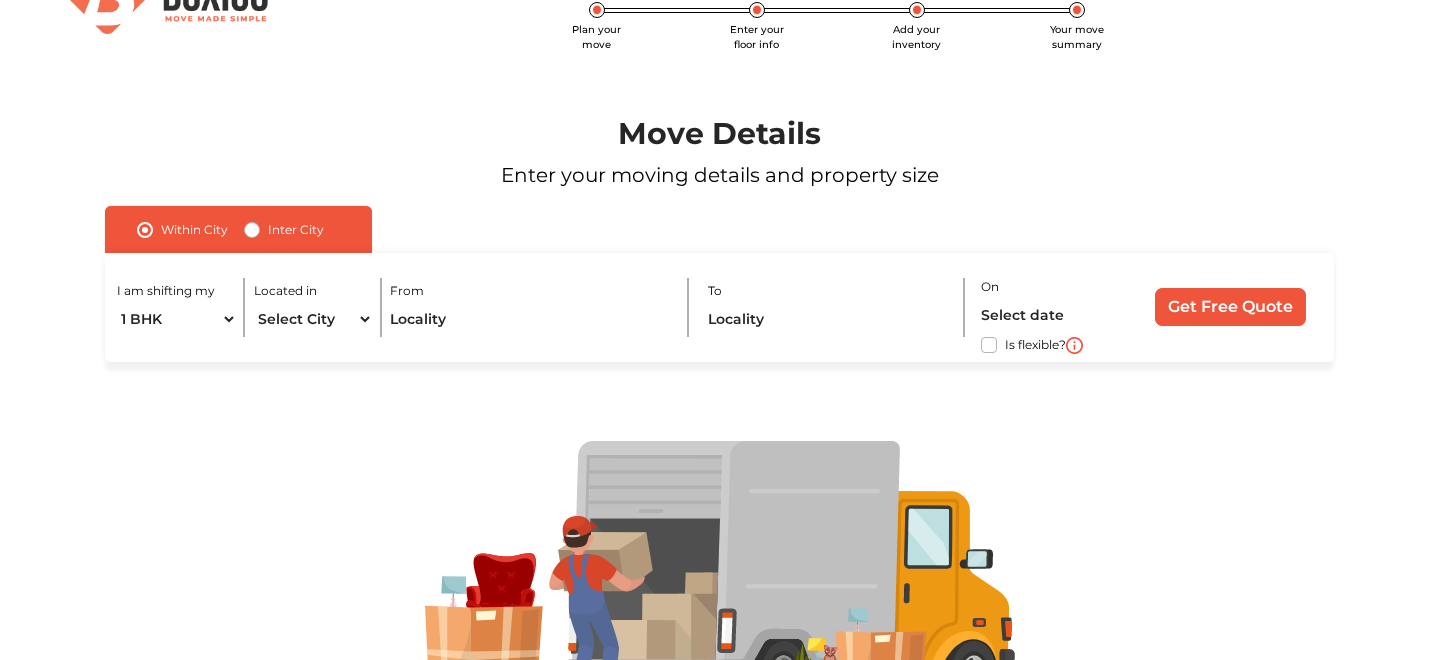 click on "Inter City" at bounding box center [296, 230] 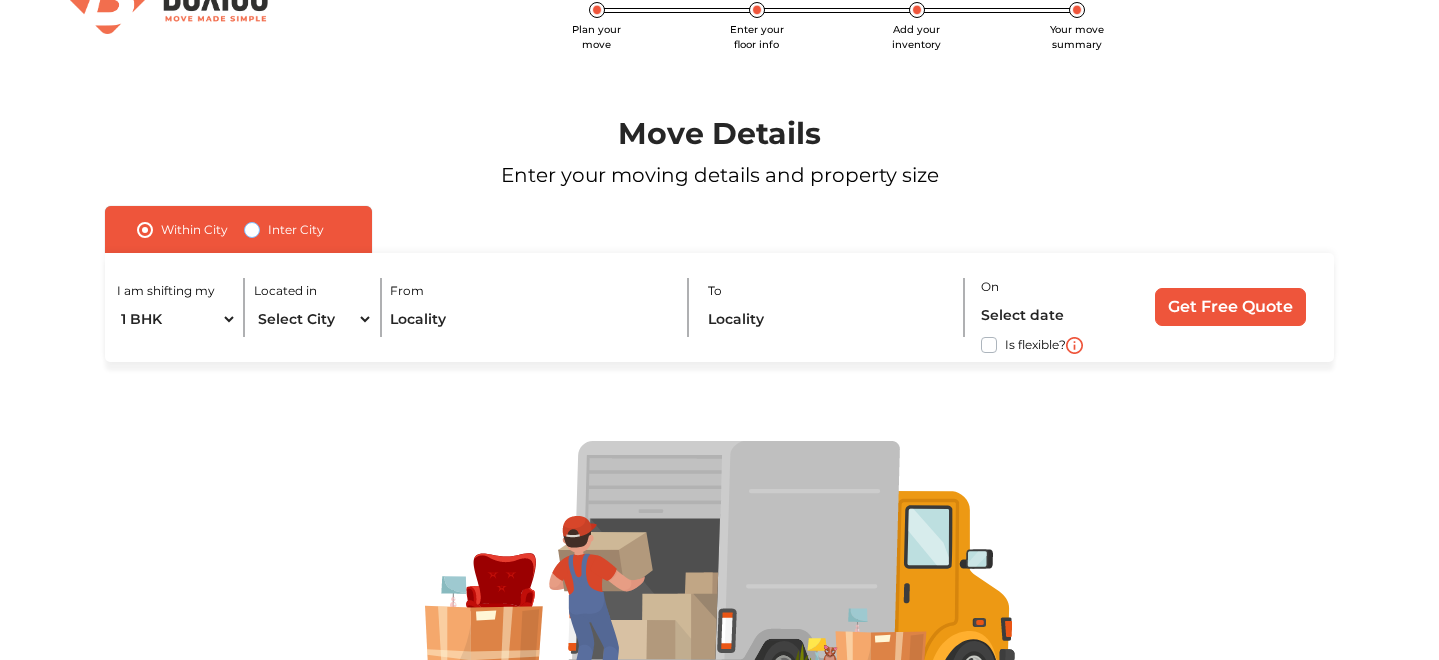 click on "Inter City" at bounding box center [252, 228] 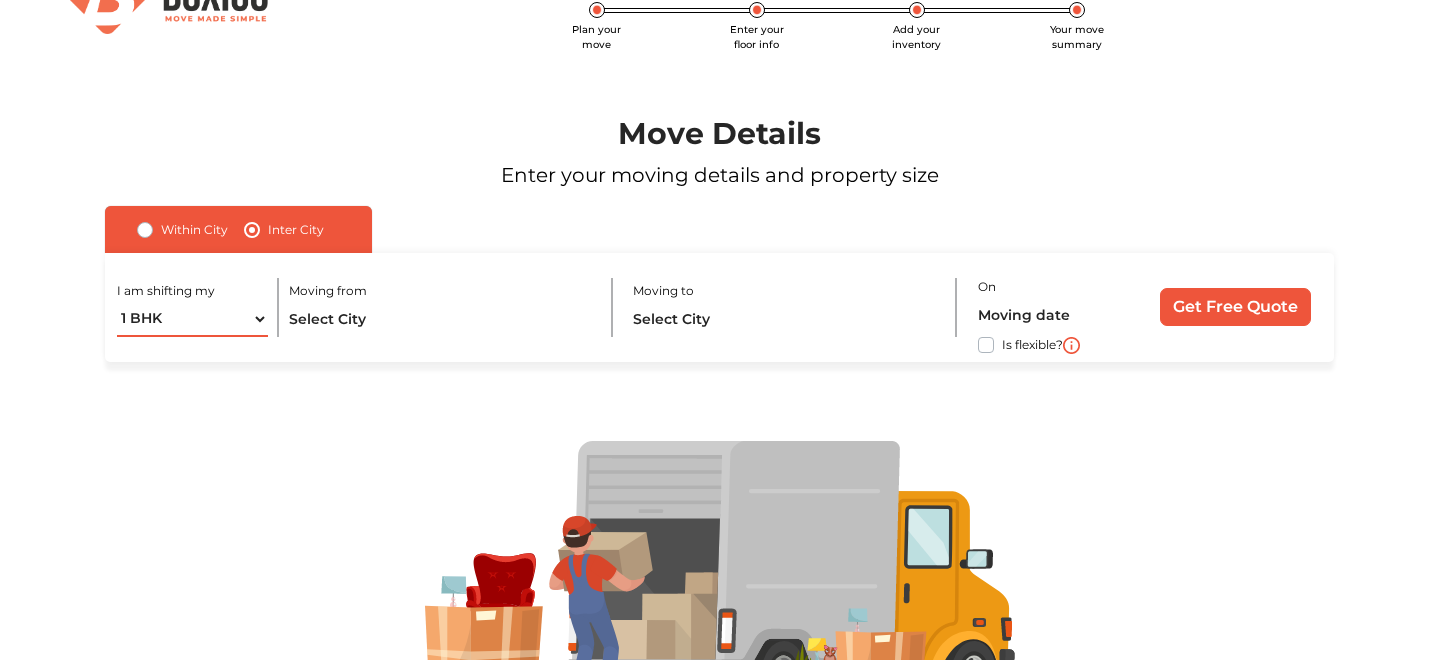 click on "1 BHK 2 BHK 3 BHK 3 + BHK FEW ITEMS" at bounding box center (192, 319) 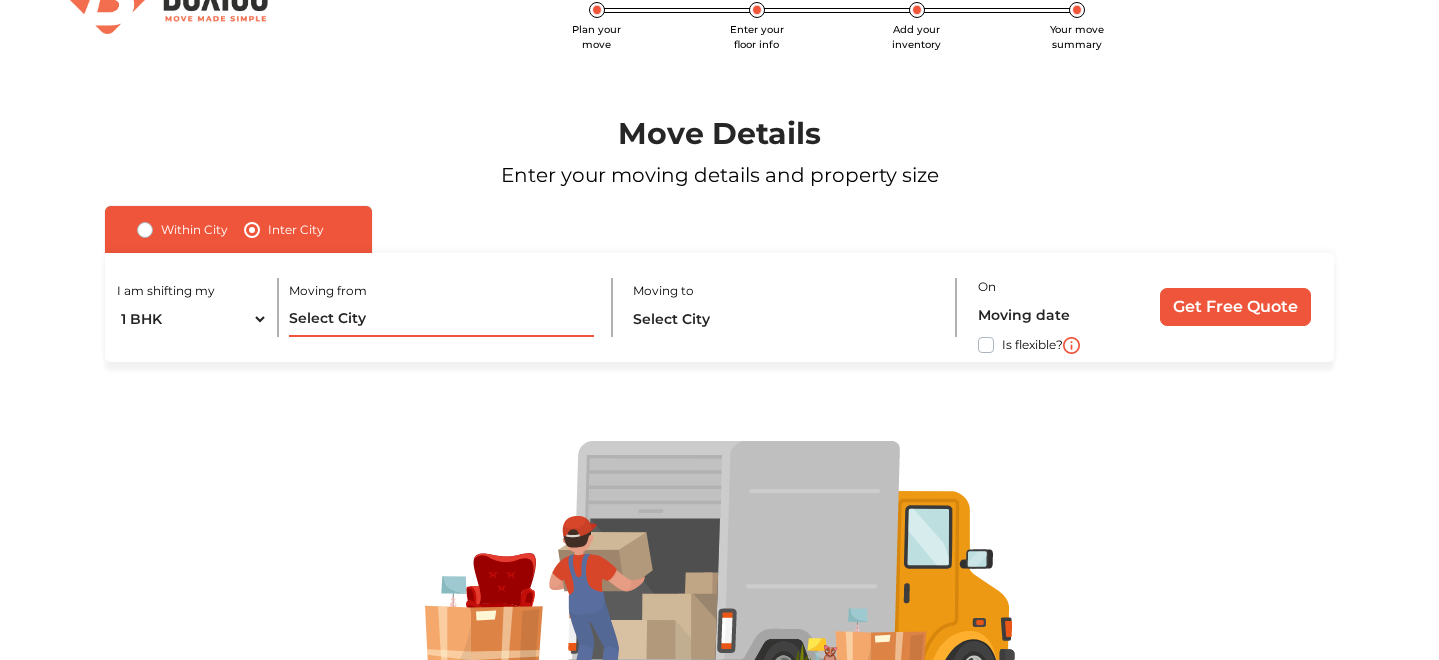 click at bounding box center (441, 319) 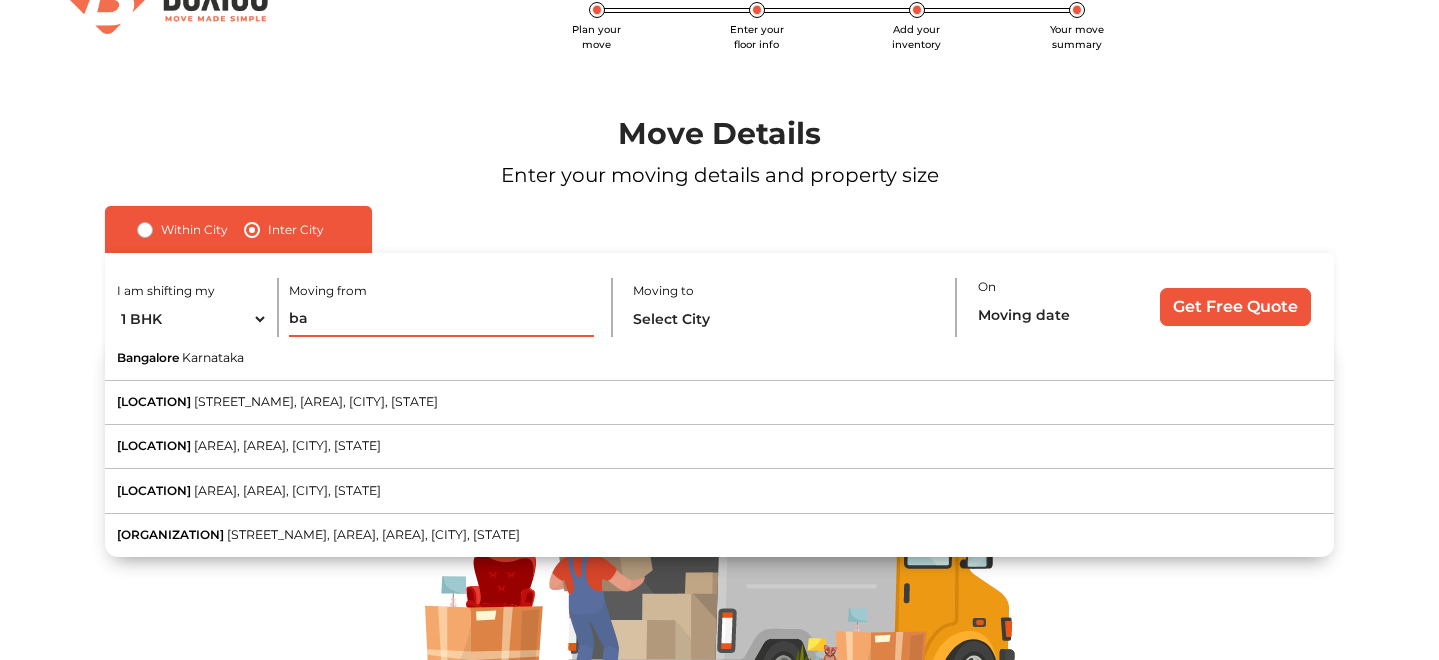 type on "b" 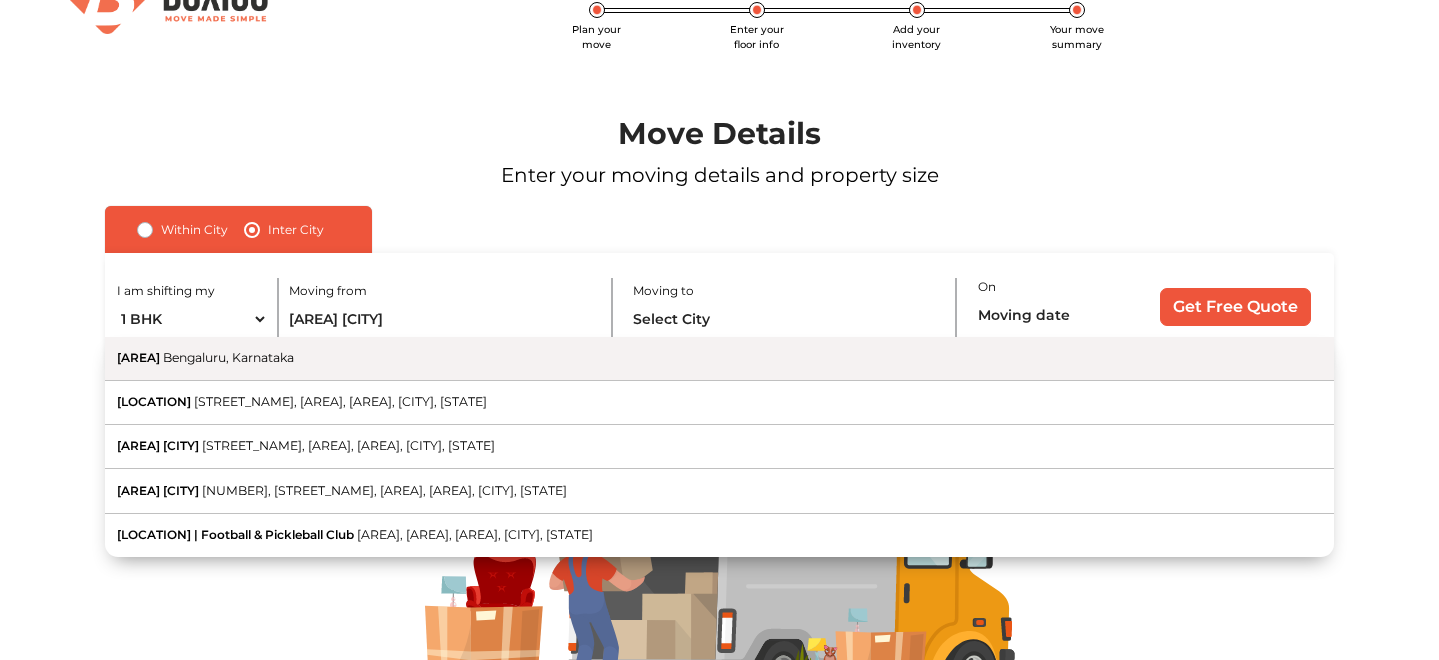 click on "[AREA] [CITY], [STATE]" at bounding box center (719, 359) 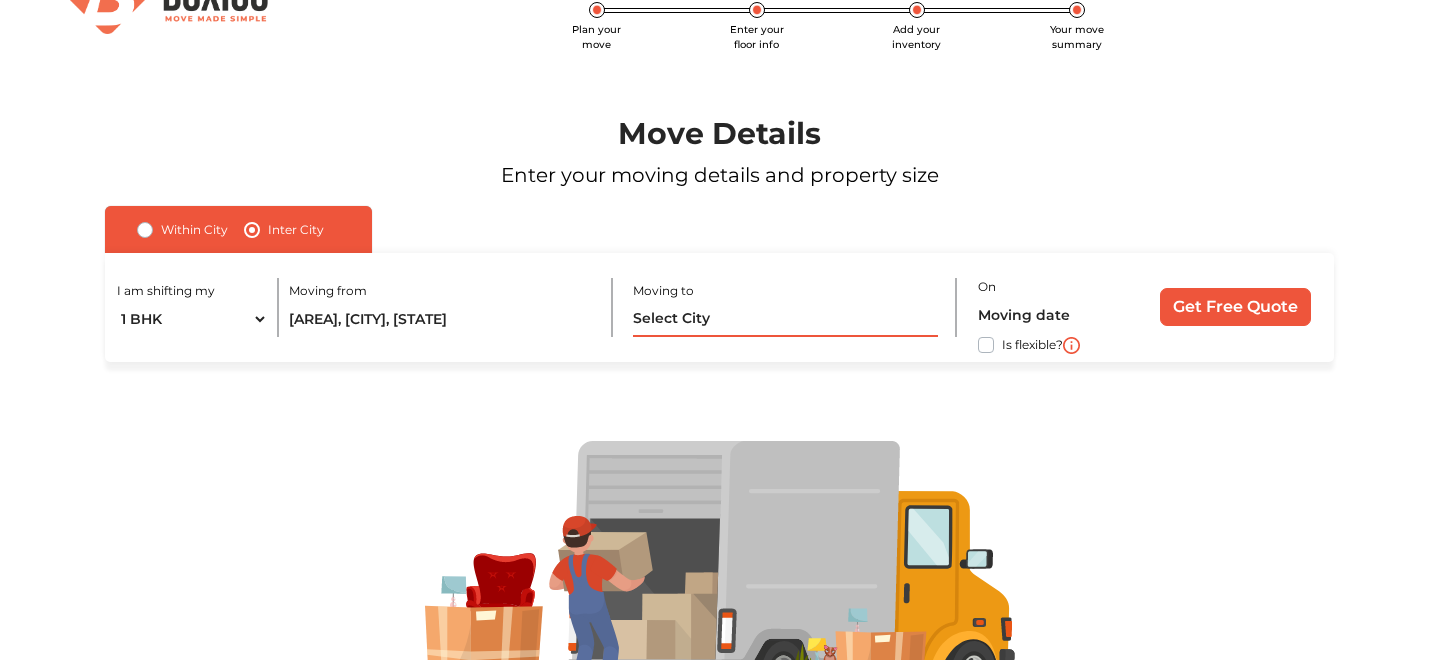 click at bounding box center [785, 319] 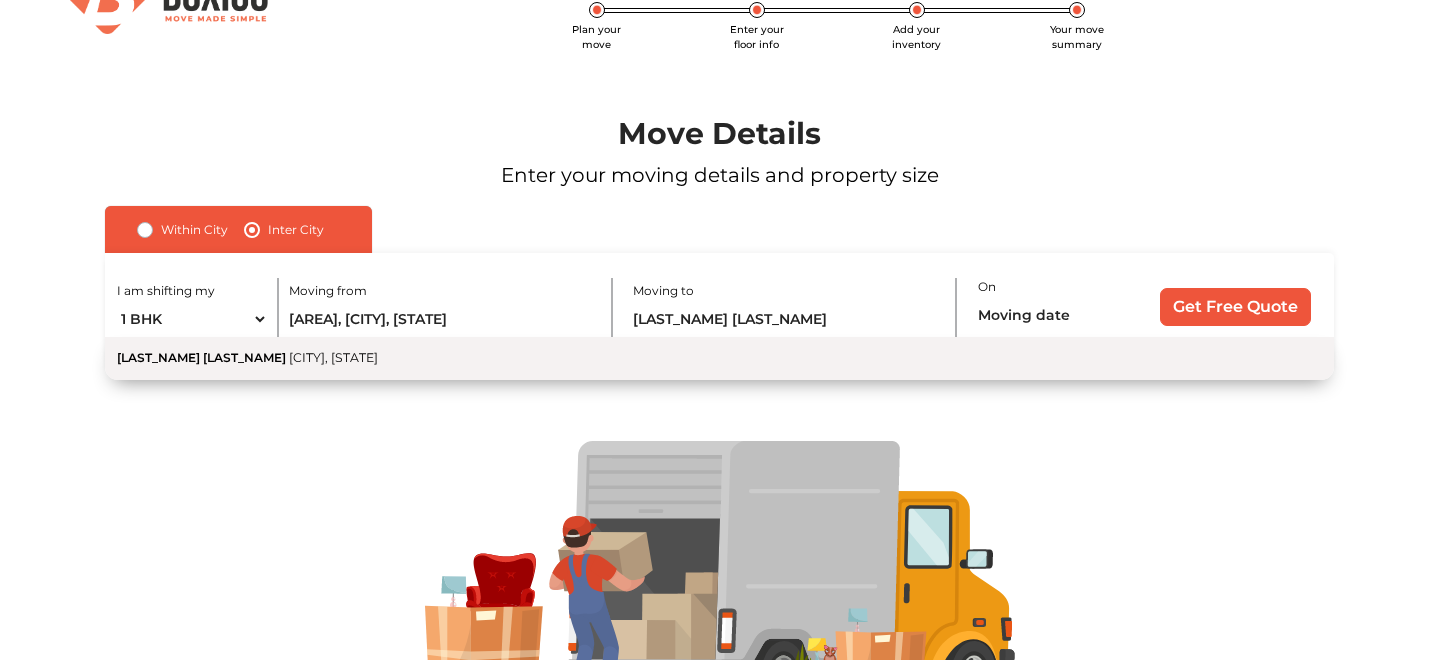 click on "[LAST_NAME] [LAST_NAME] [CITY], [STATE]" at bounding box center (719, 358) 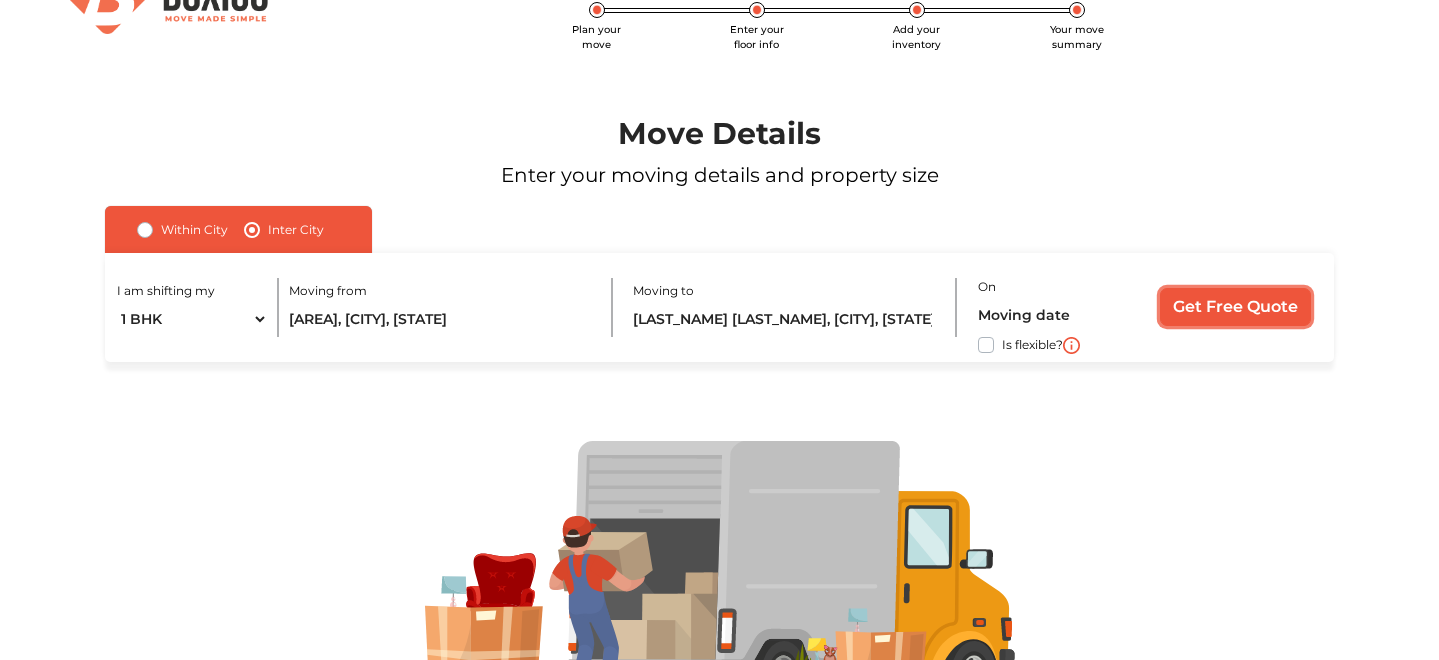 click on "Get Free Quote" at bounding box center (1235, 307) 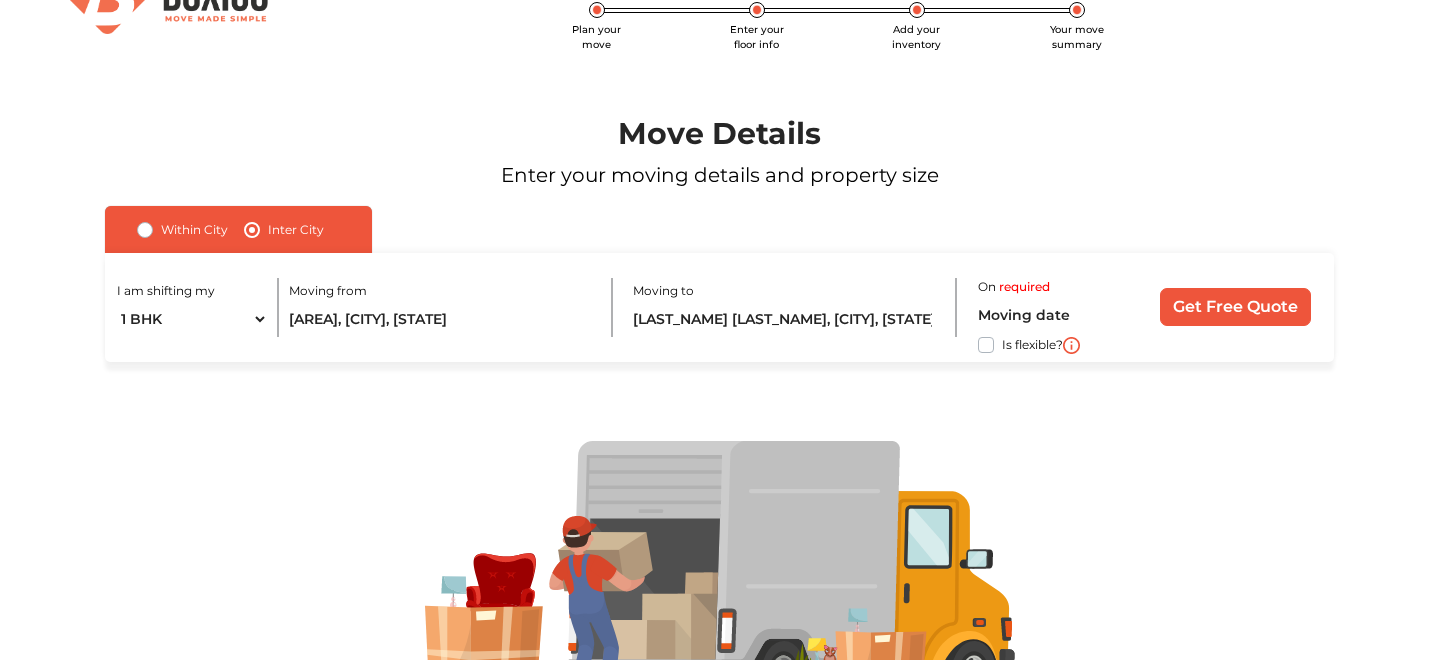 click on "required" at bounding box center (1024, 287) 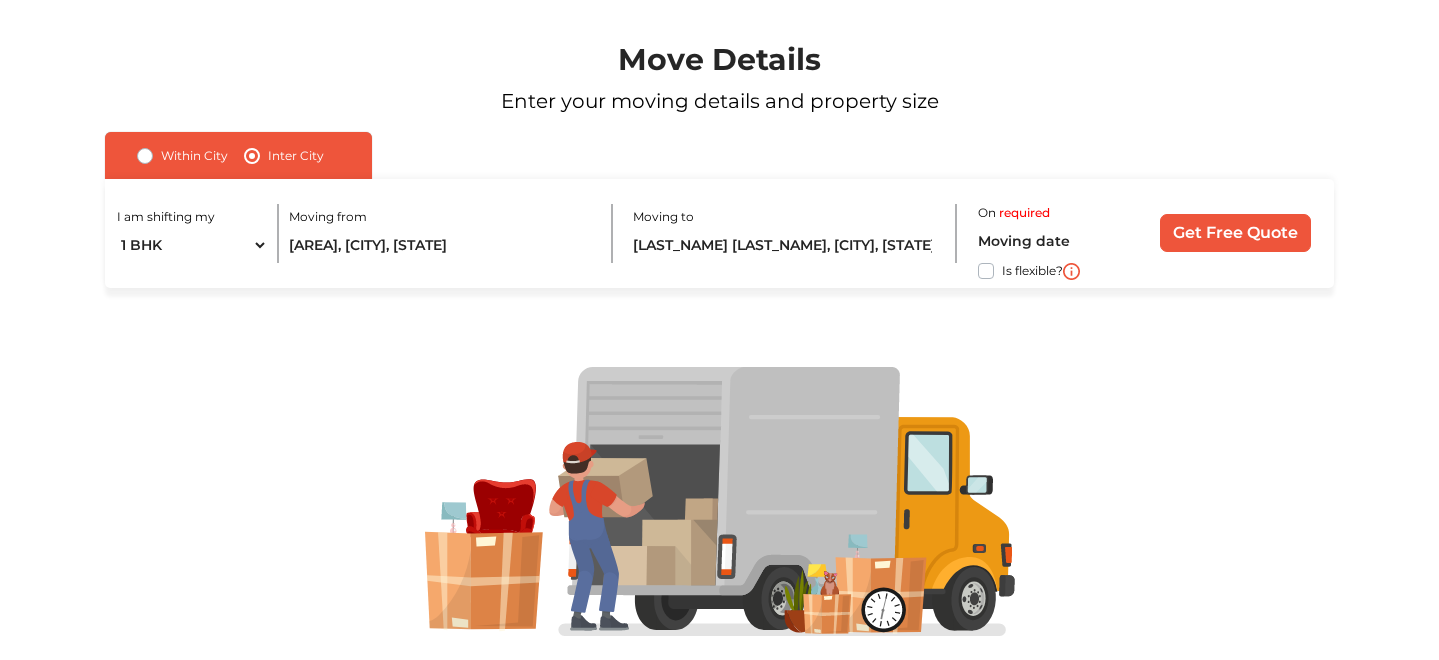 scroll, scrollTop: 74, scrollLeft: 0, axis: vertical 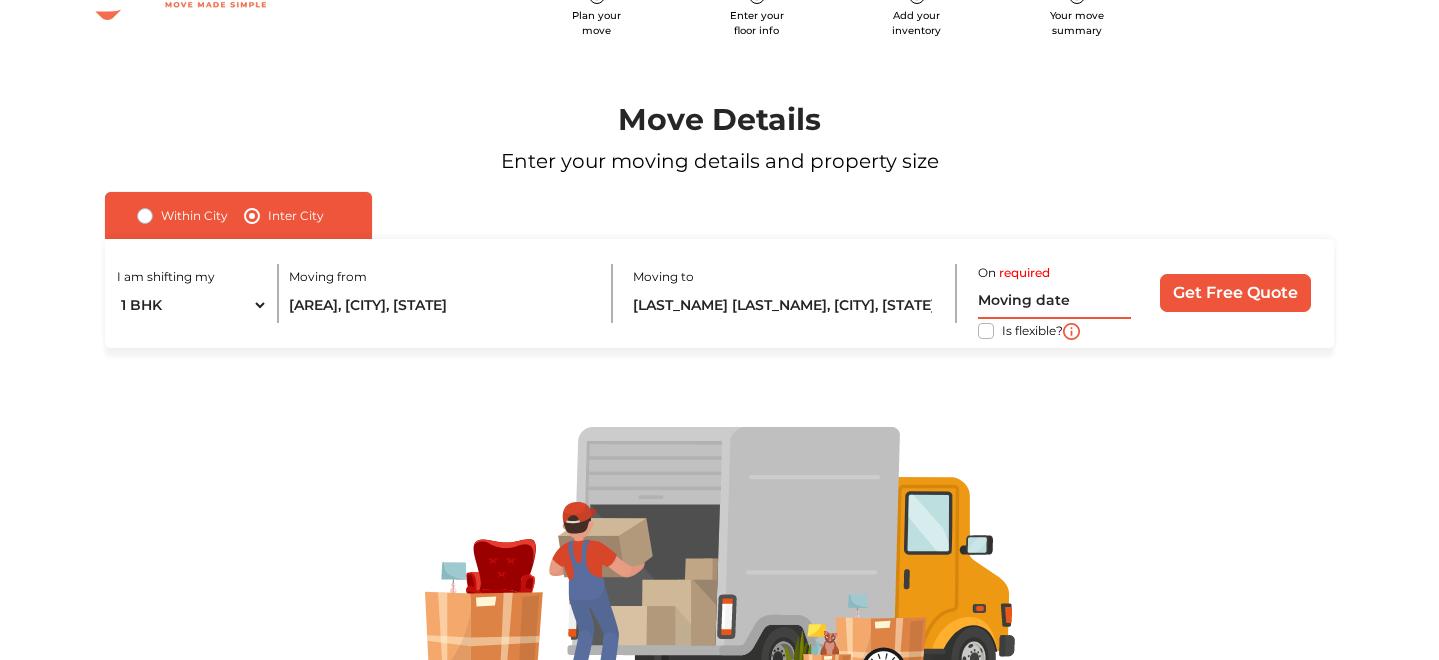 click at bounding box center (1054, 301) 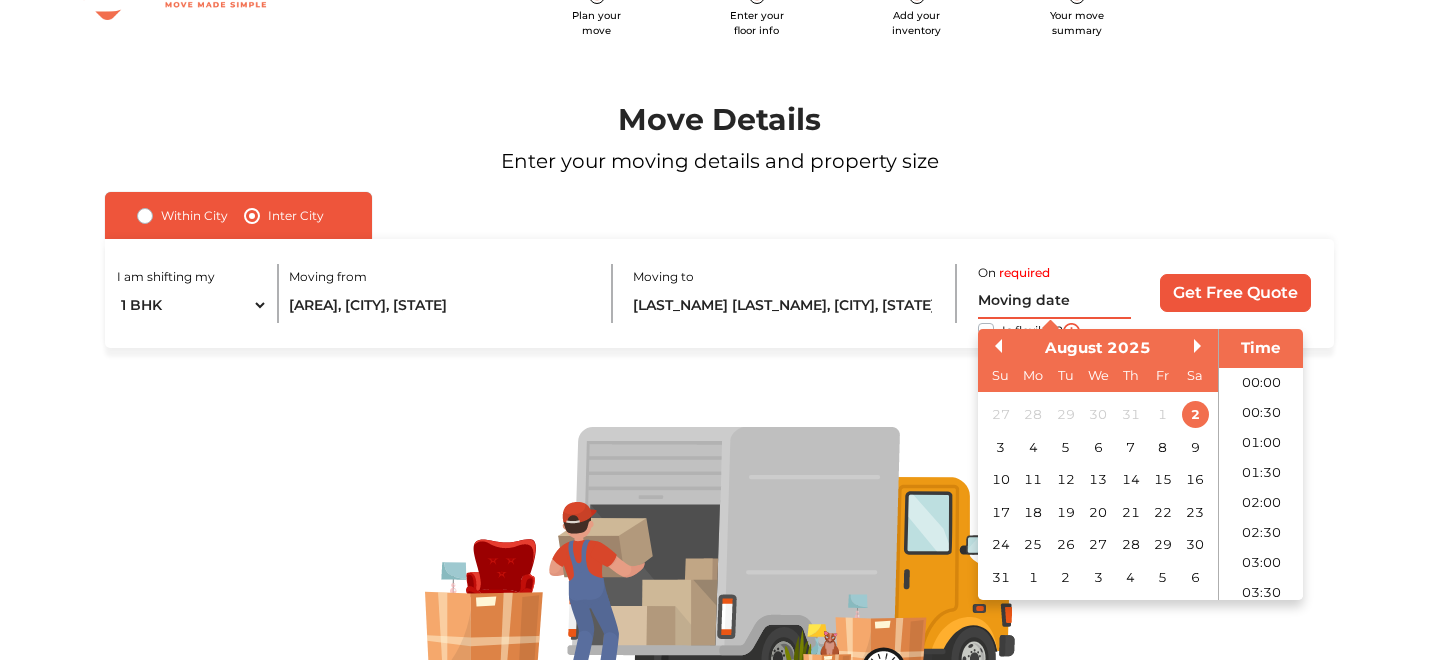 scroll, scrollTop: 1208, scrollLeft: 0, axis: vertical 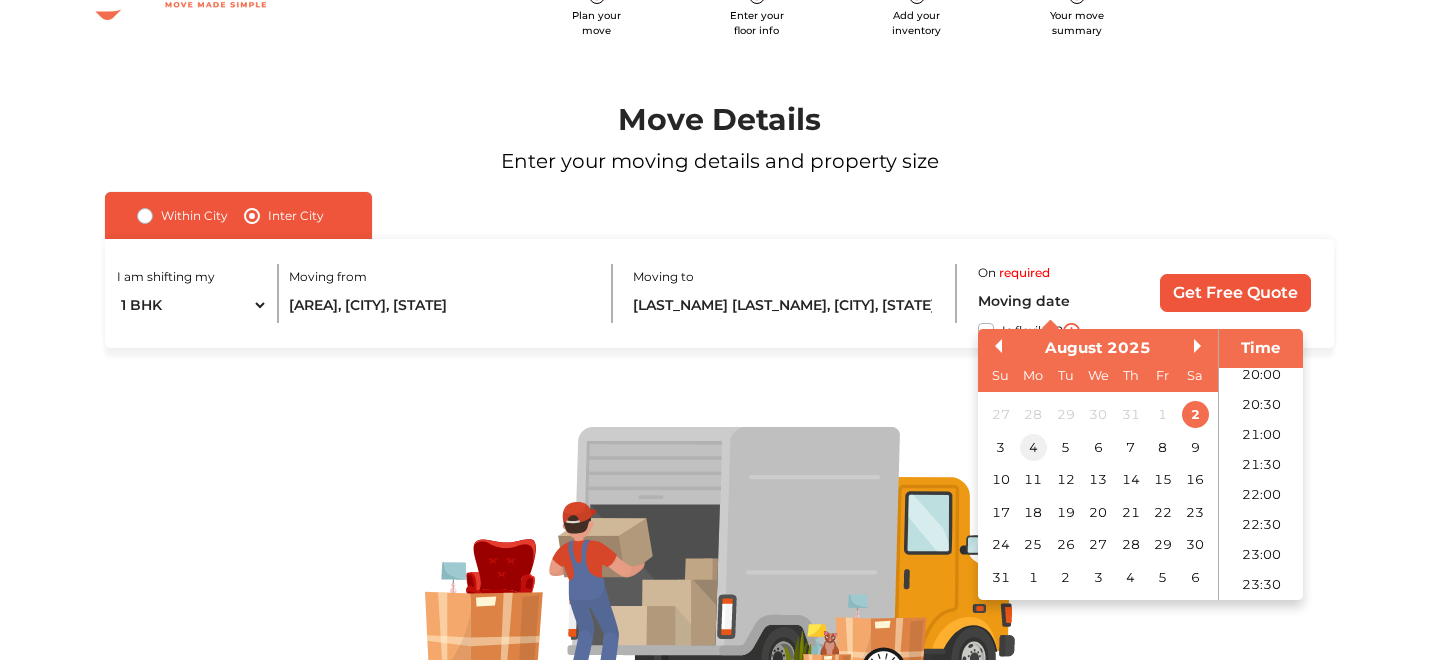 click on "4" at bounding box center [1032, 447] 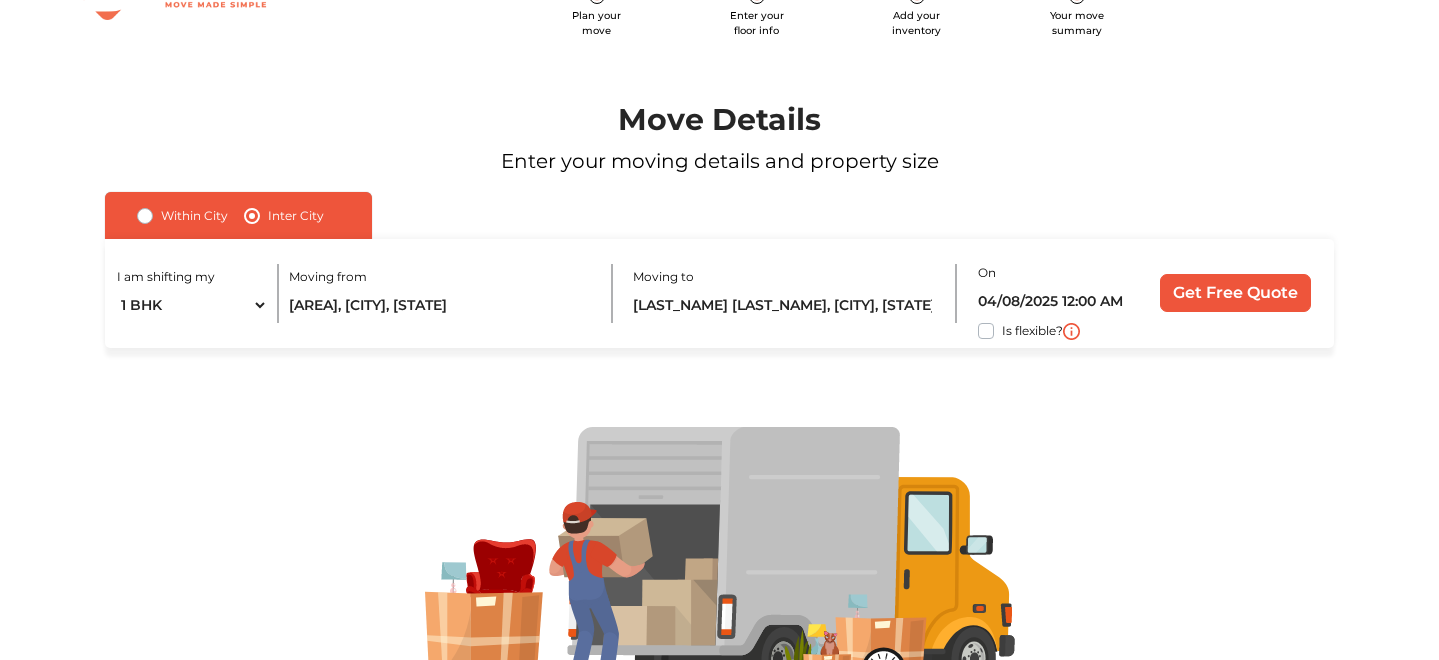 click at bounding box center [720, 562] 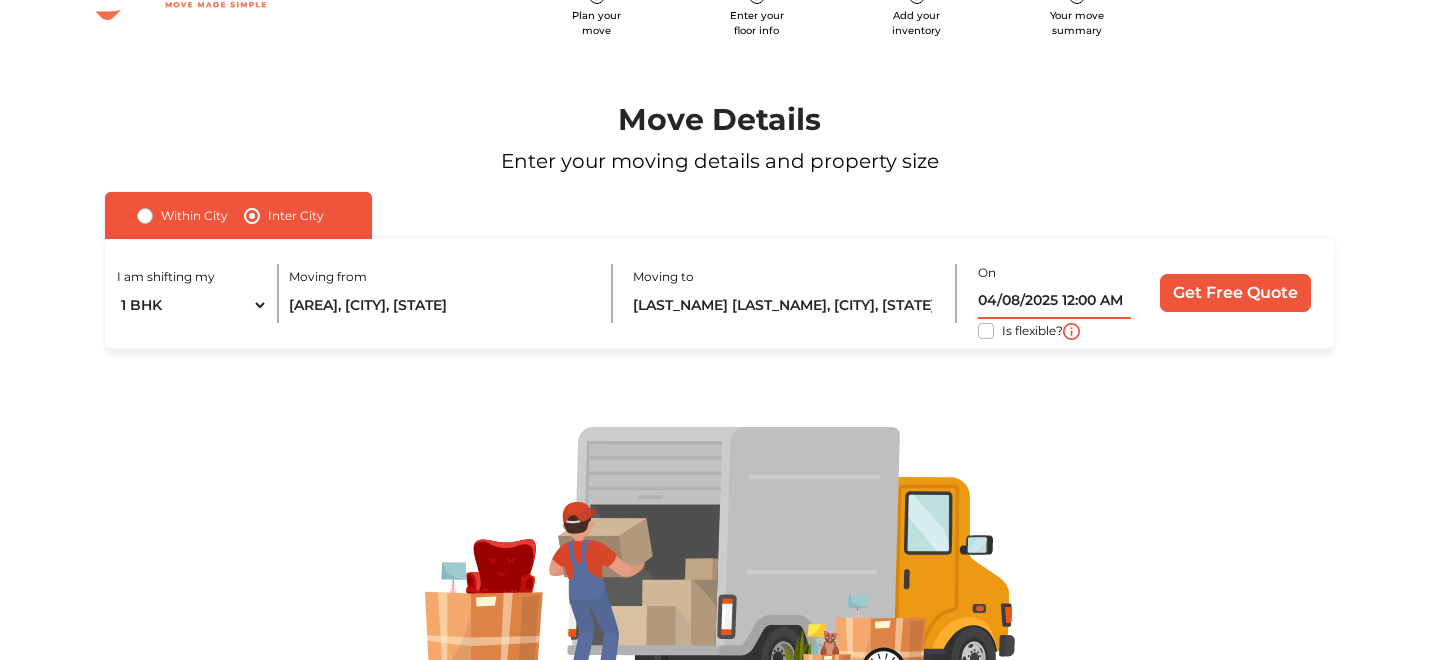 click on "04/08/2025 12:00 AM" at bounding box center (1054, 301) 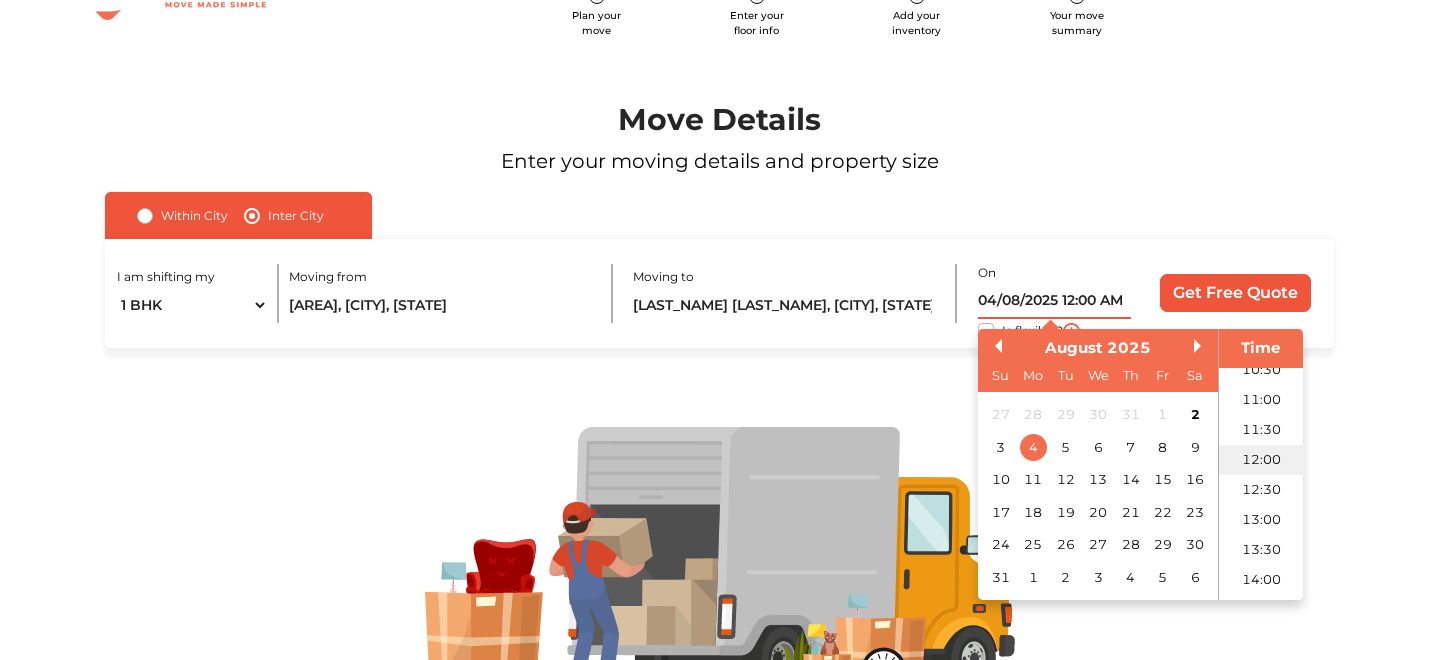 scroll, scrollTop: 642, scrollLeft: 0, axis: vertical 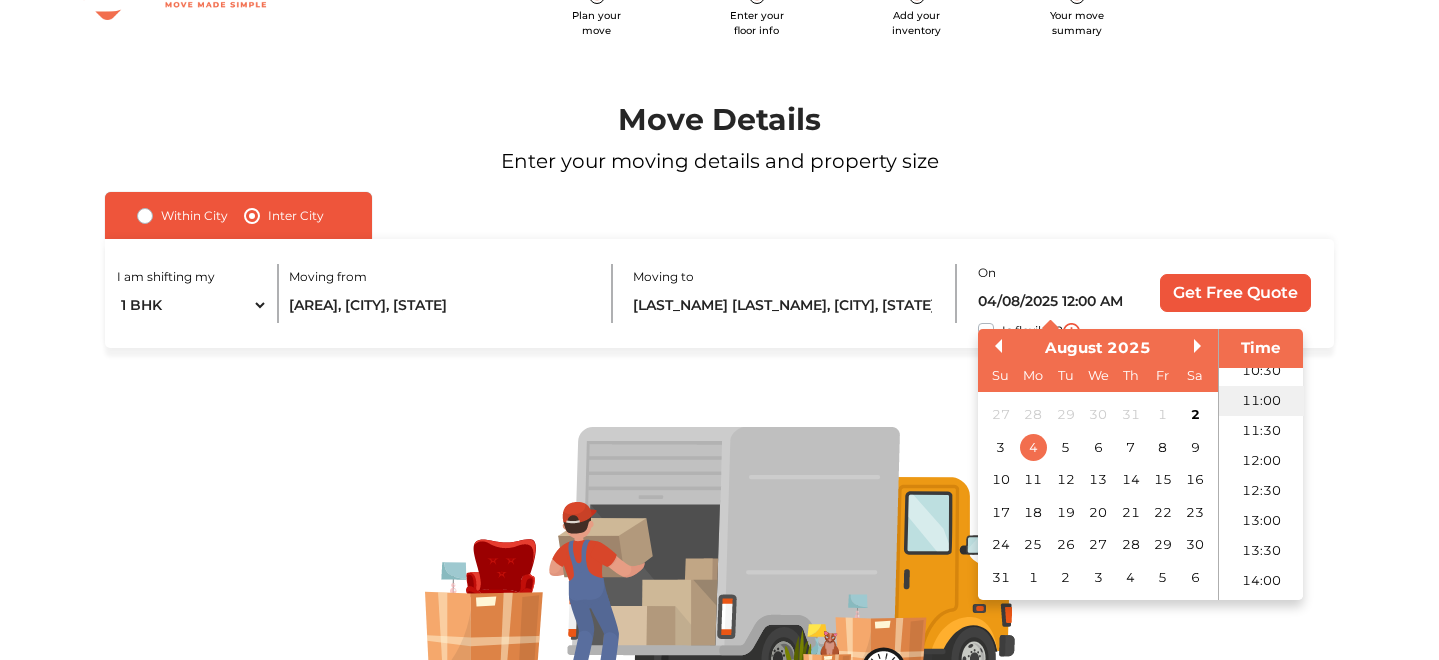 click on "11:00" at bounding box center [1261, 401] 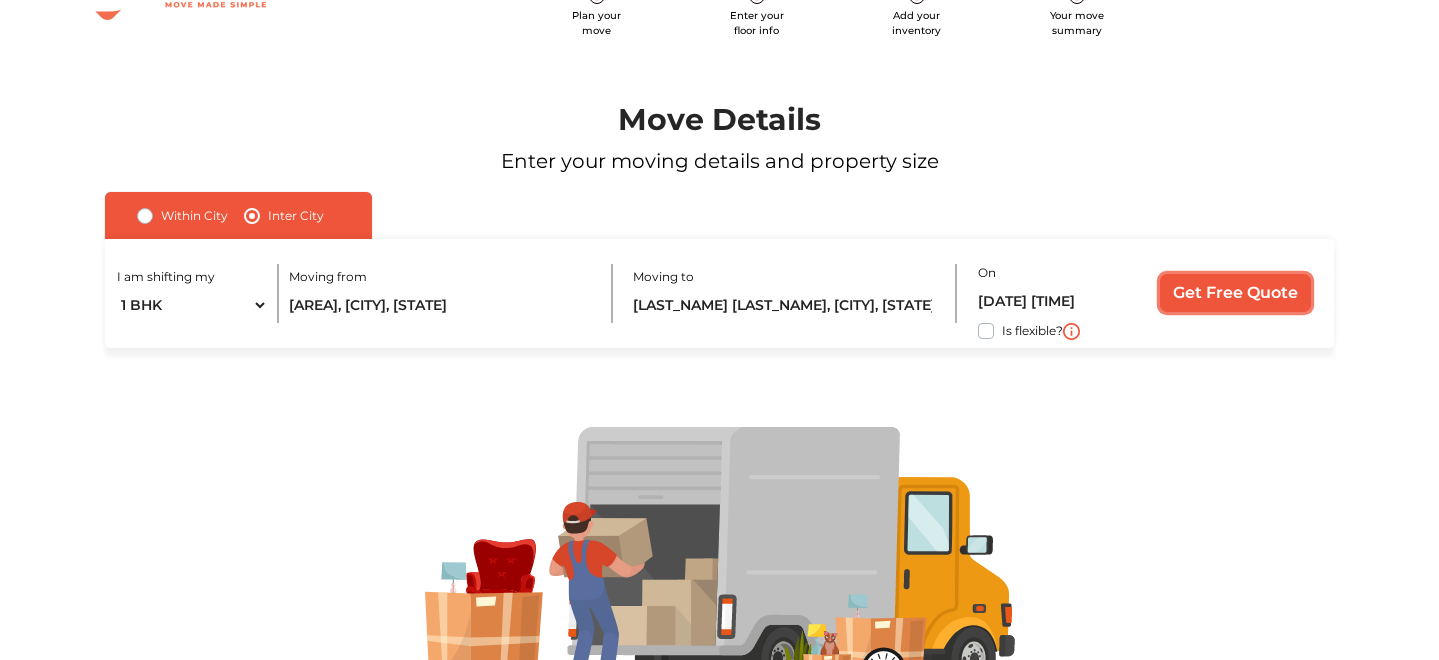 click on "Get Free Quote" at bounding box center (1235, 293) 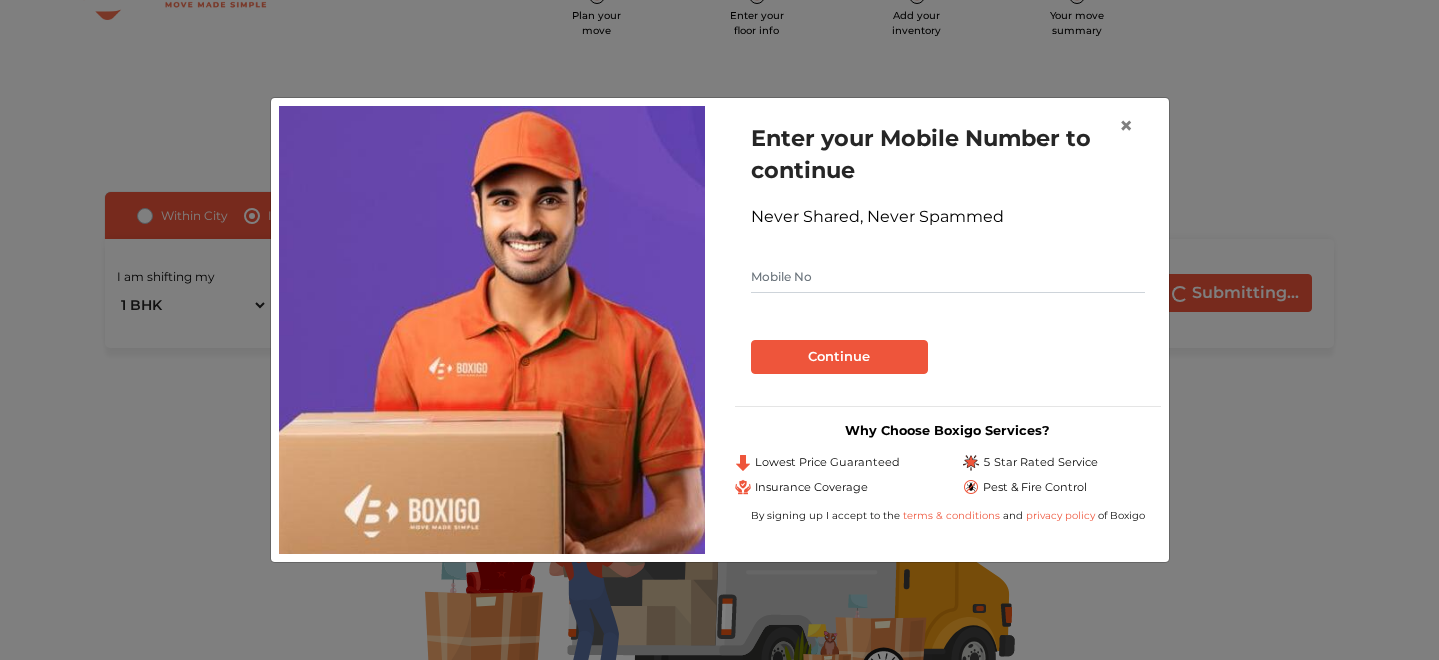 click at bounding box center [948, 277] 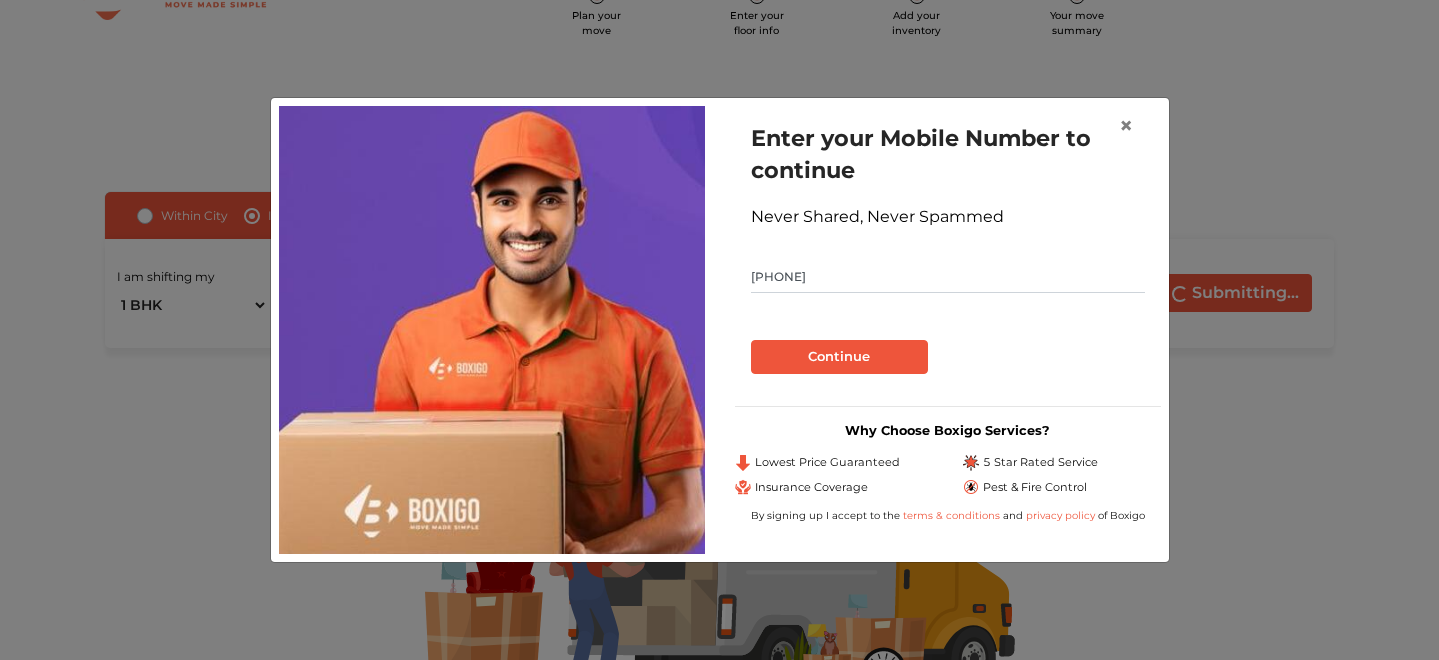 type on "7259337902" 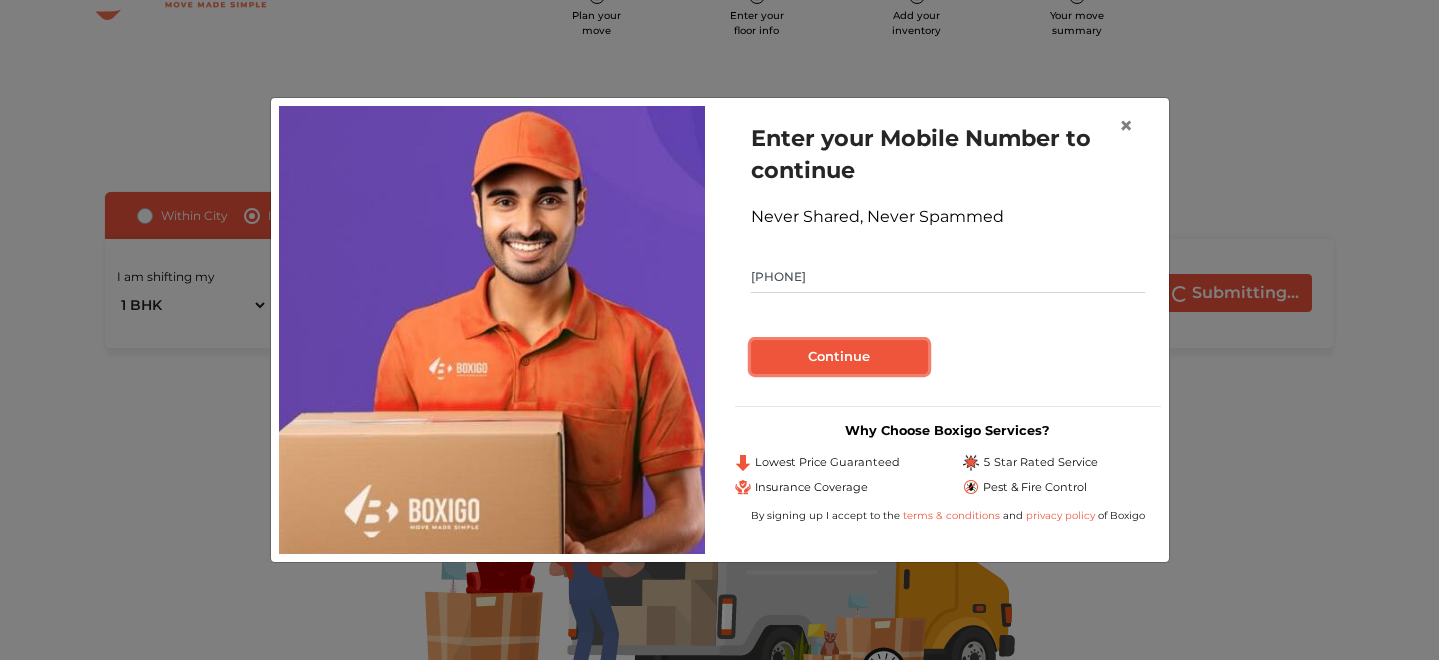 click on "Continue" at bounding box center [839, 357] 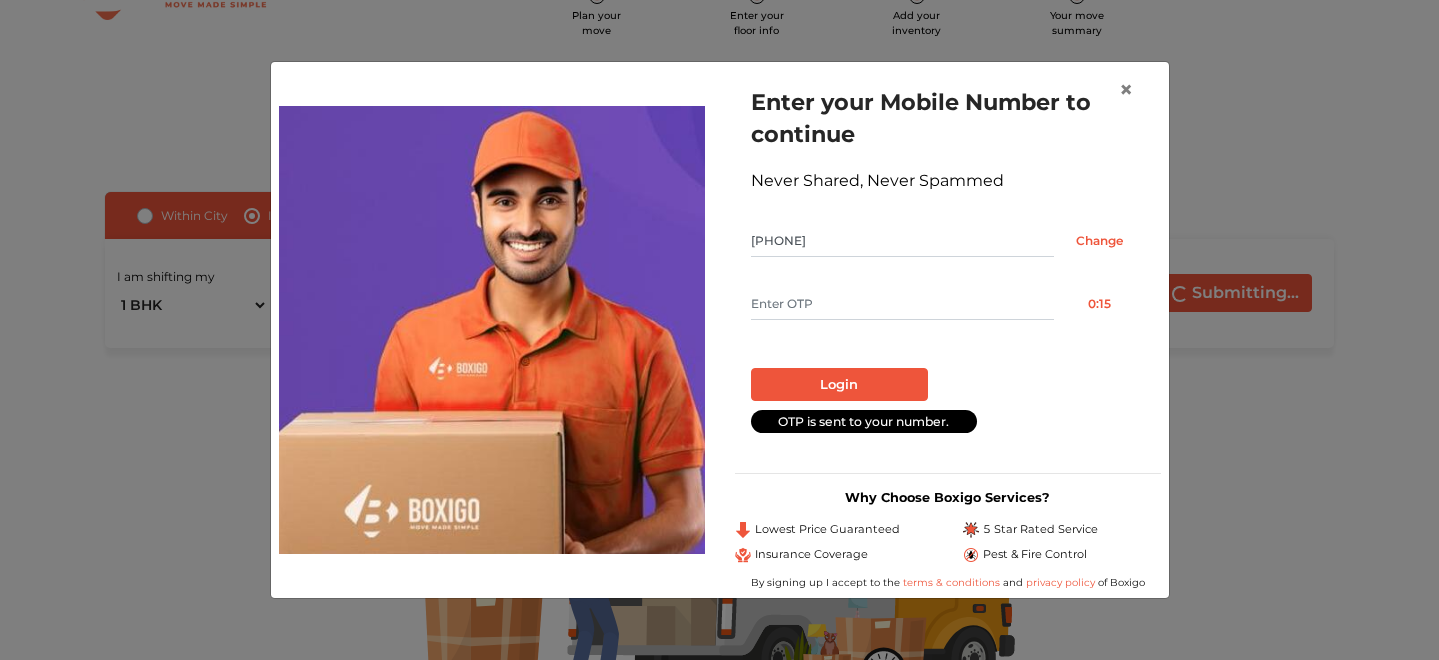 click at bounding box center (902, 304) 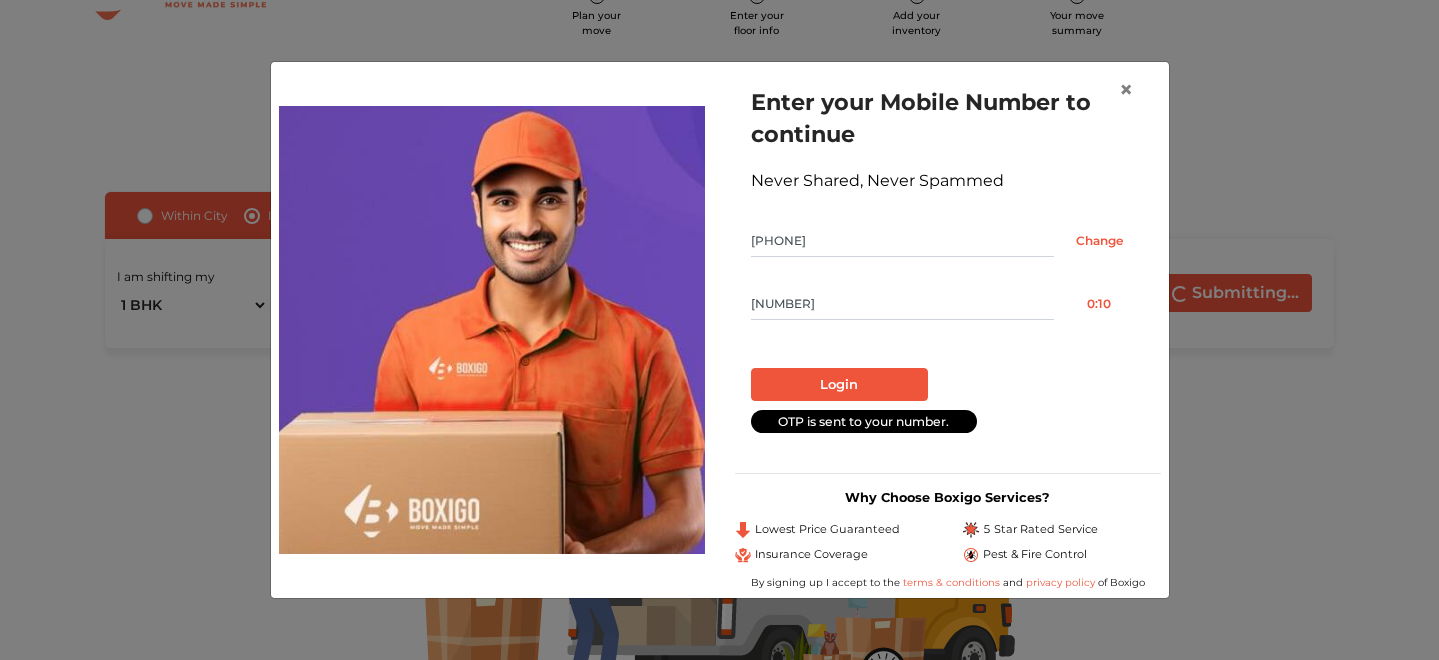 type on "3708" 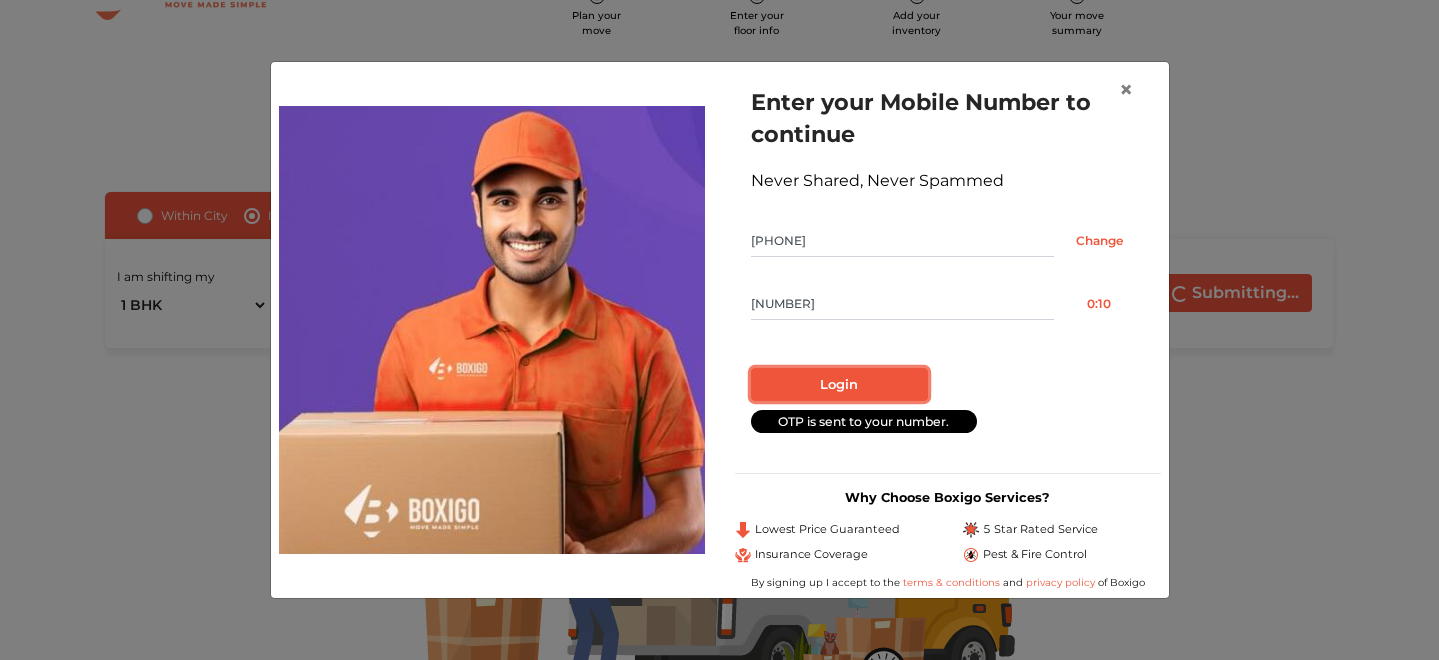 click on "Login" at bounding box center [839, 385] 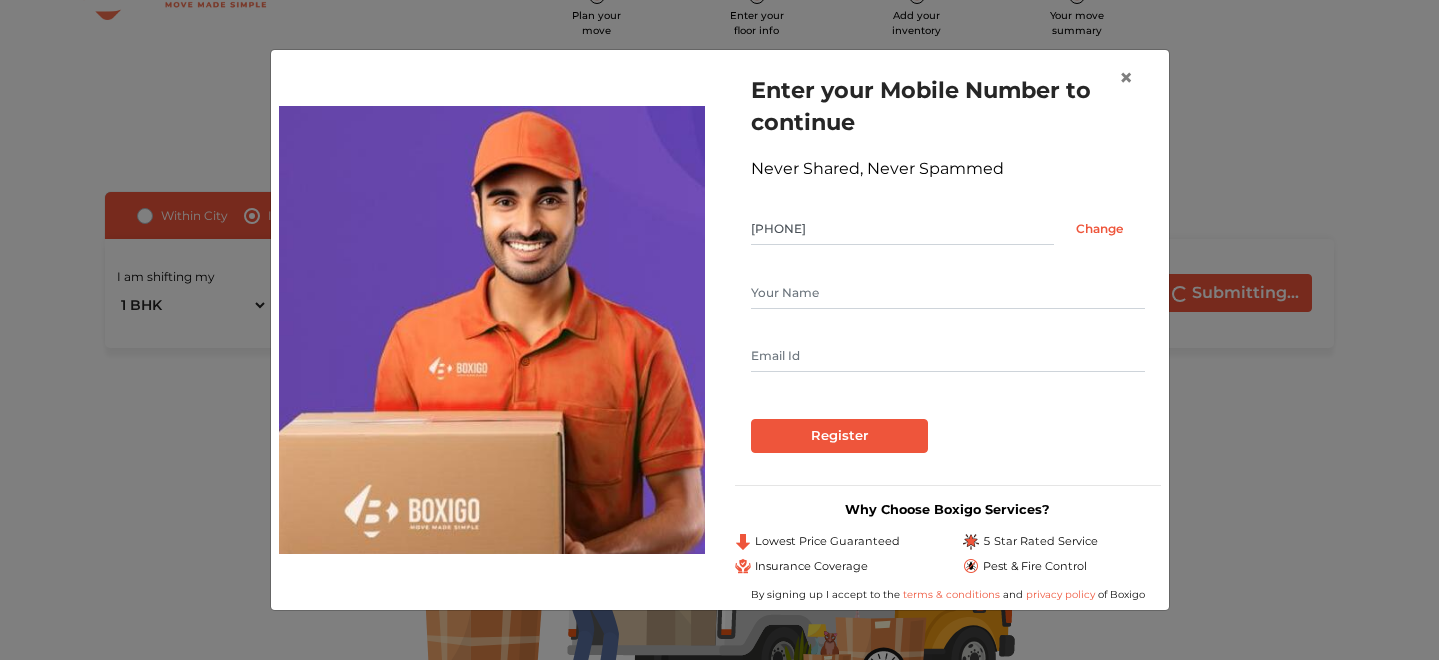 click at bounding box center [948, 293] 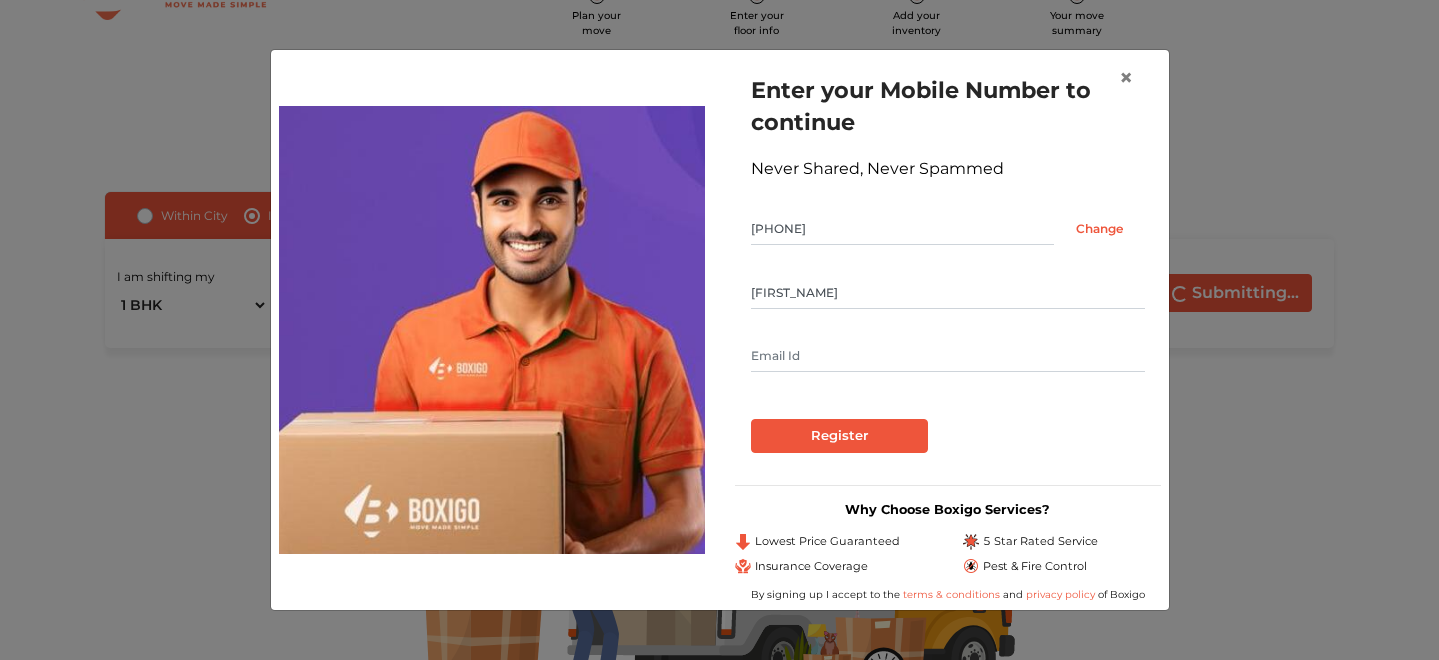 type on "Sashanta" 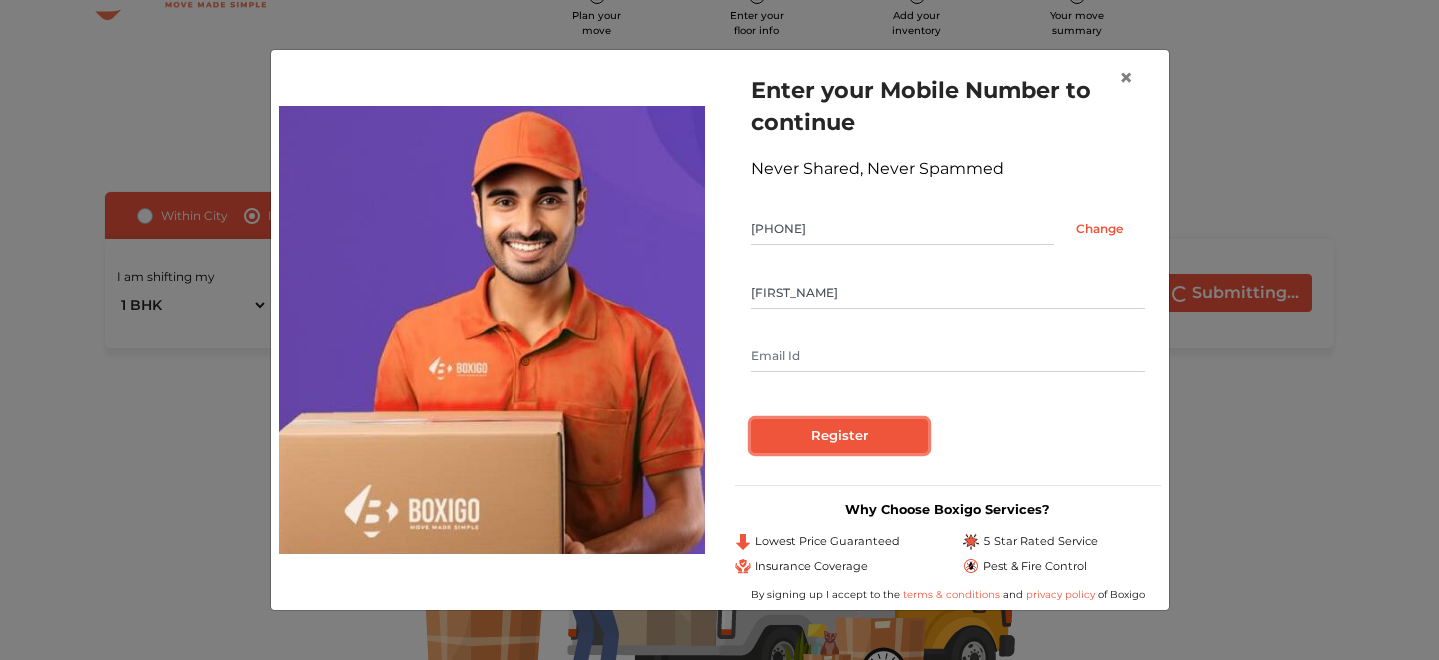 click on "Register" at bounding box center [839, 436] 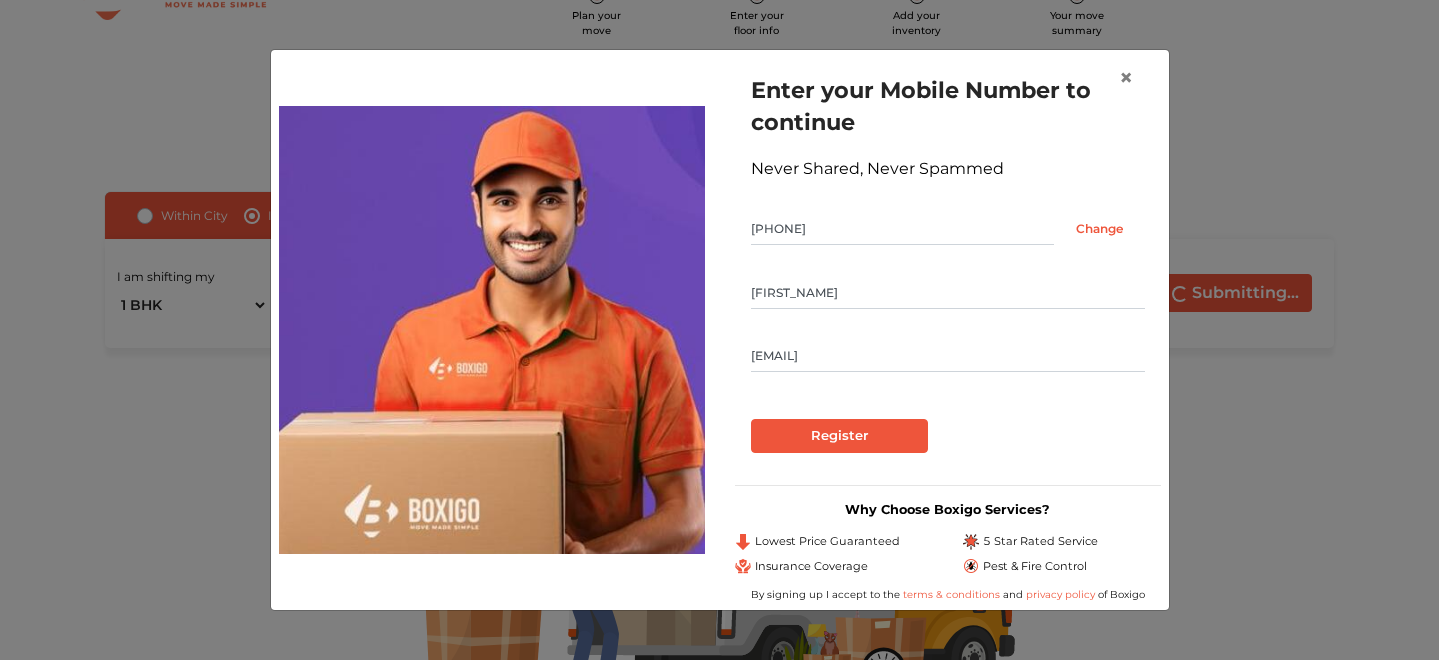 type on "pleasantlad5@gmail.com" 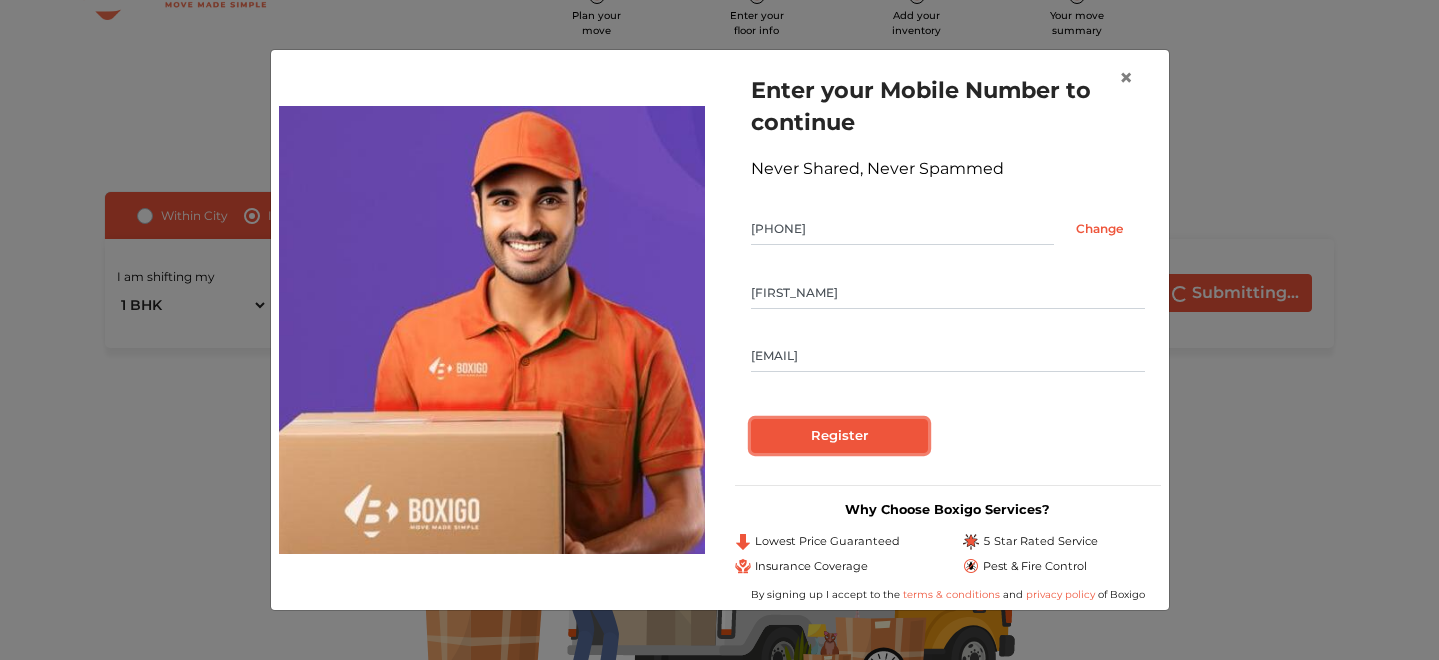 click on "Register" at bounding box center (839, 436) 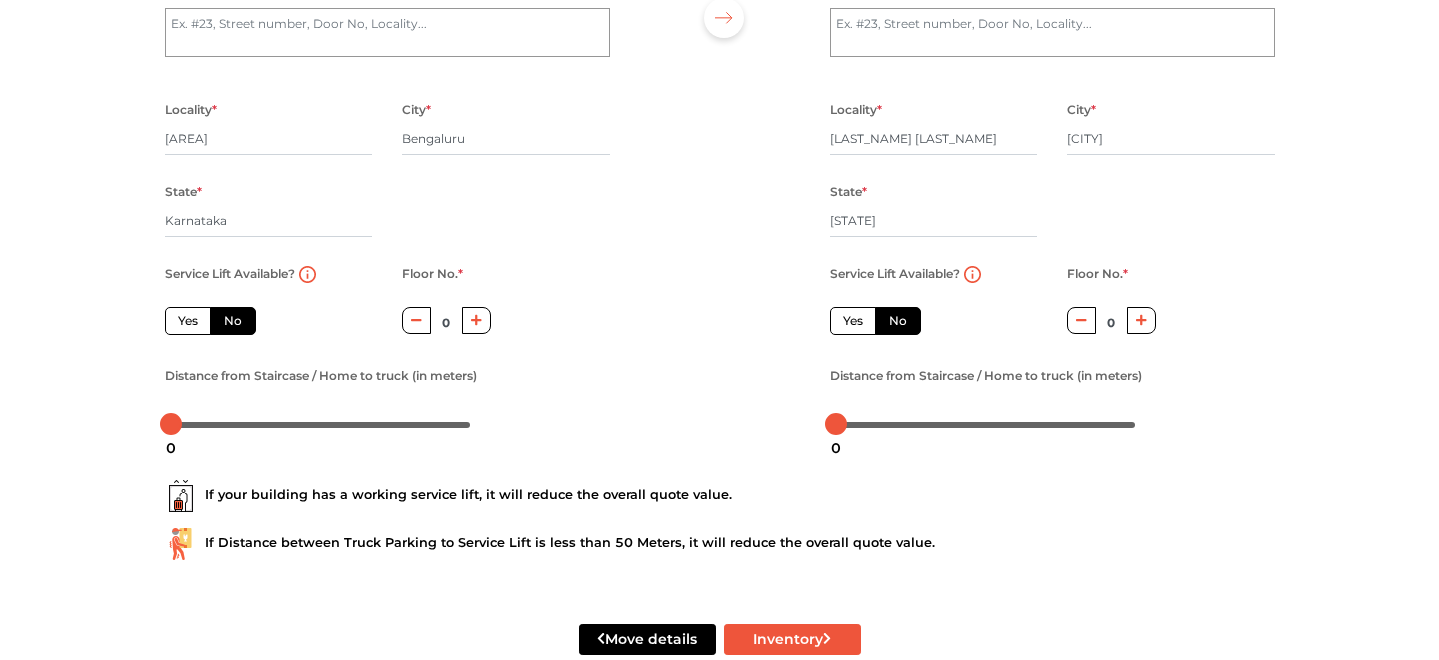 scroll, scrollTop: 239, scrollLeft: 0, axis: vertical 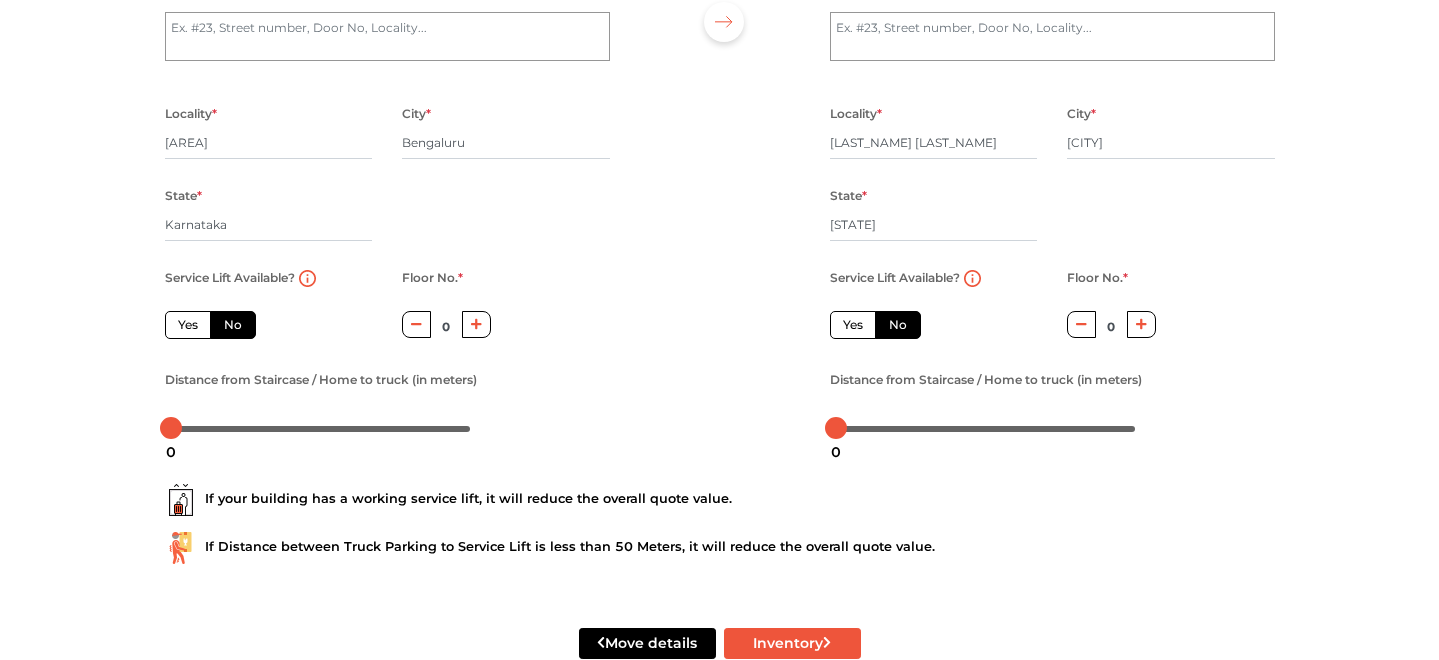 click at bounding box center (476, 324) 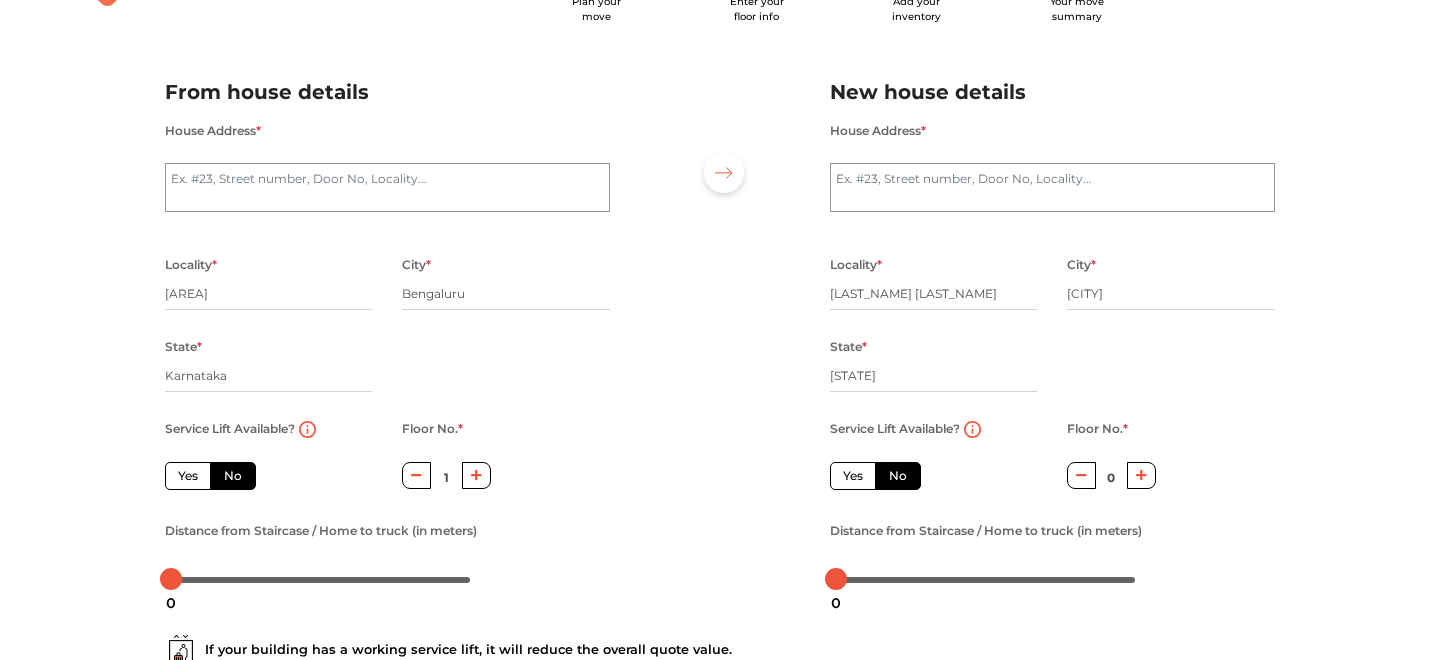 scroll, scrollTop: 62, scrollLeft: 0, axis: vertical 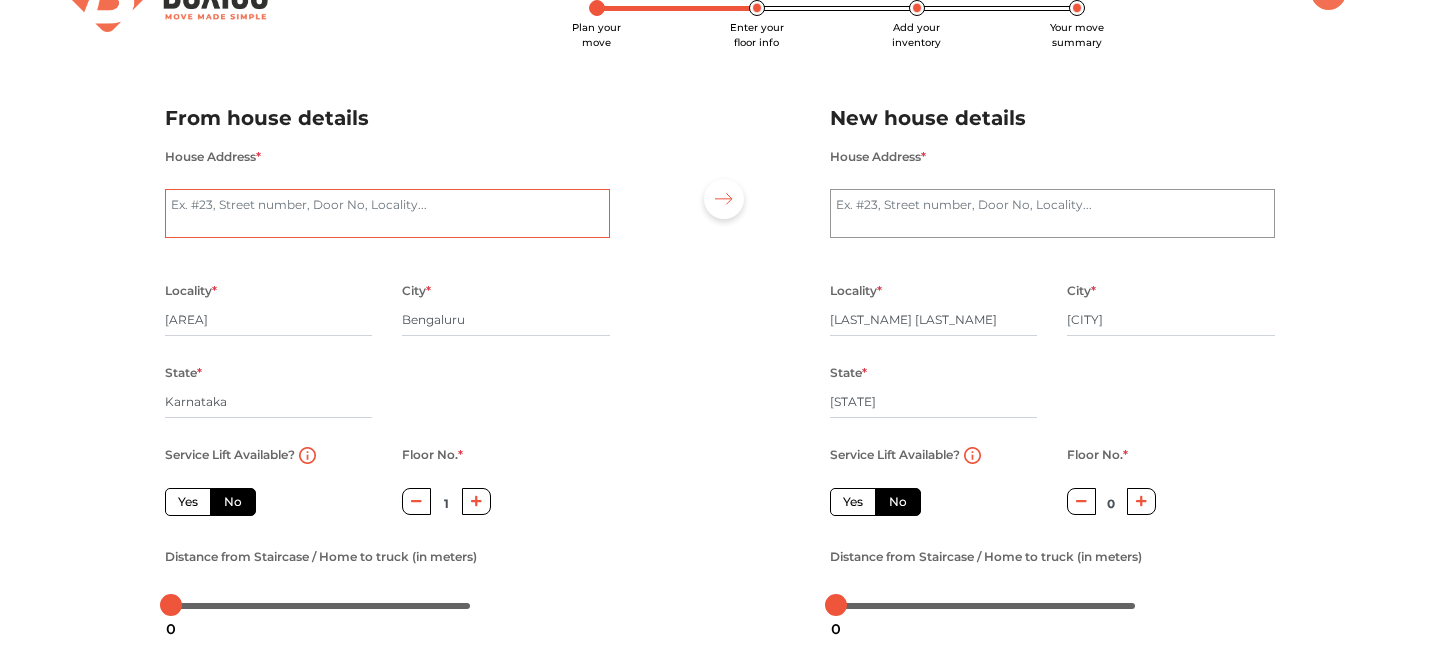 click on "House Address  *" at bounding box center [387, 214] 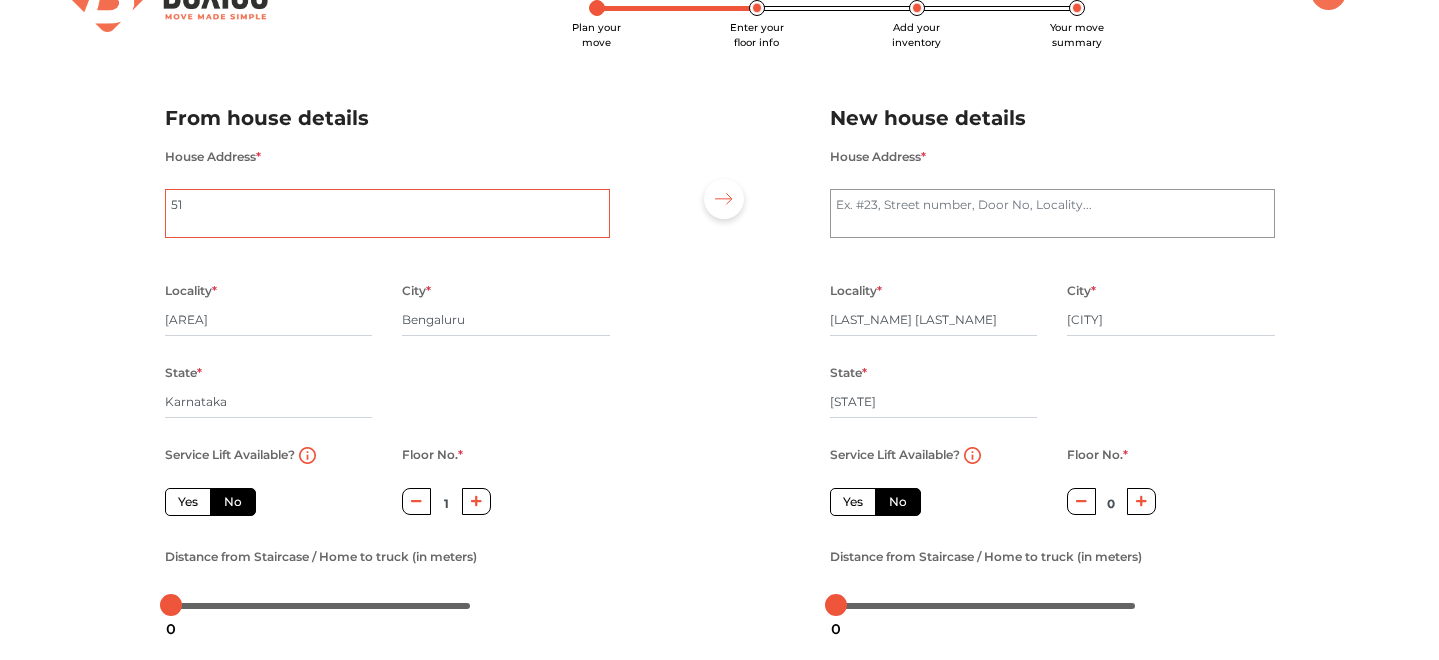 type on "51" 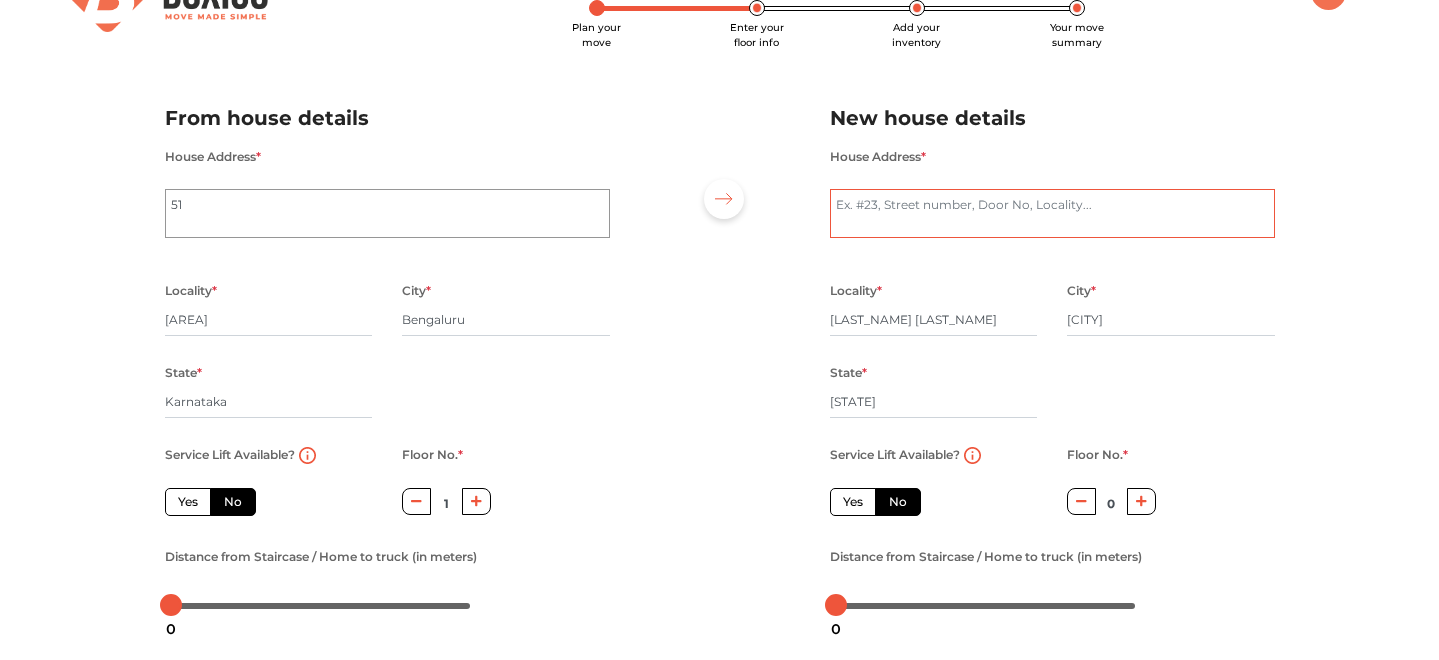 click on "House Address  *" at bounding box center (1052, 214) 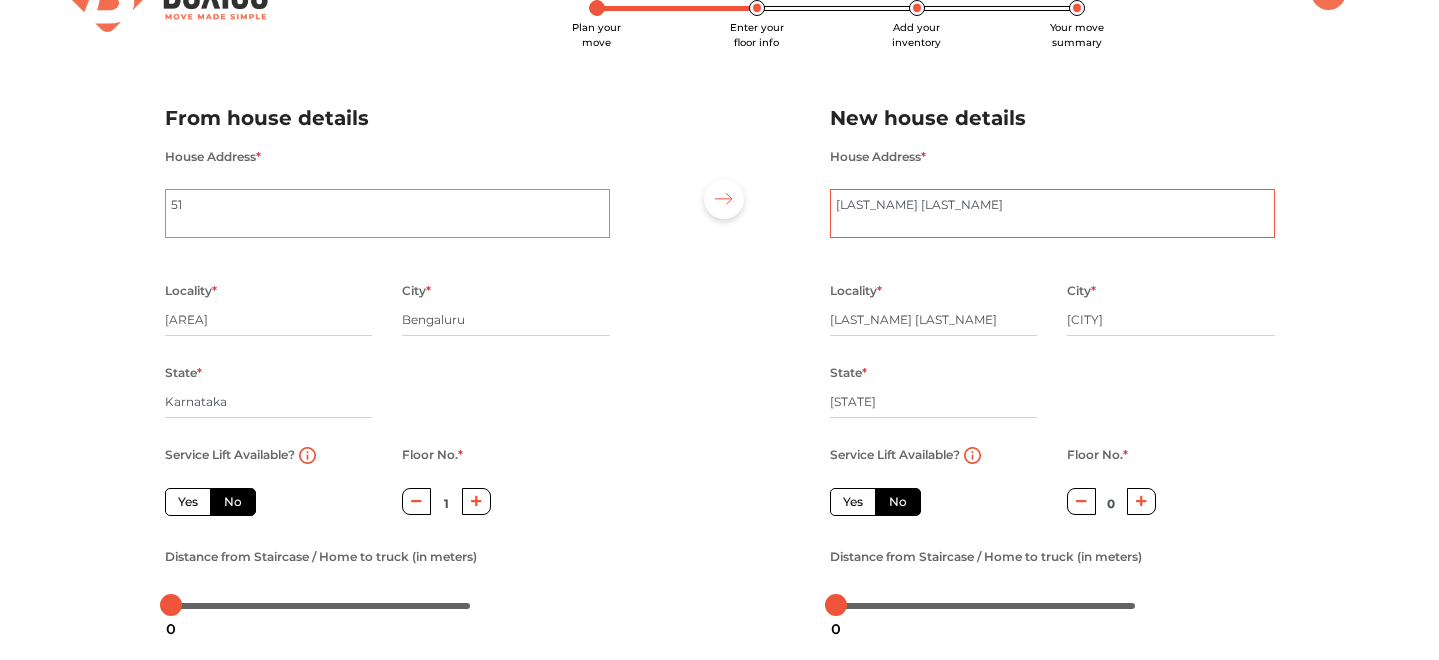 type on "[AREA], [CITY], [STATE]" 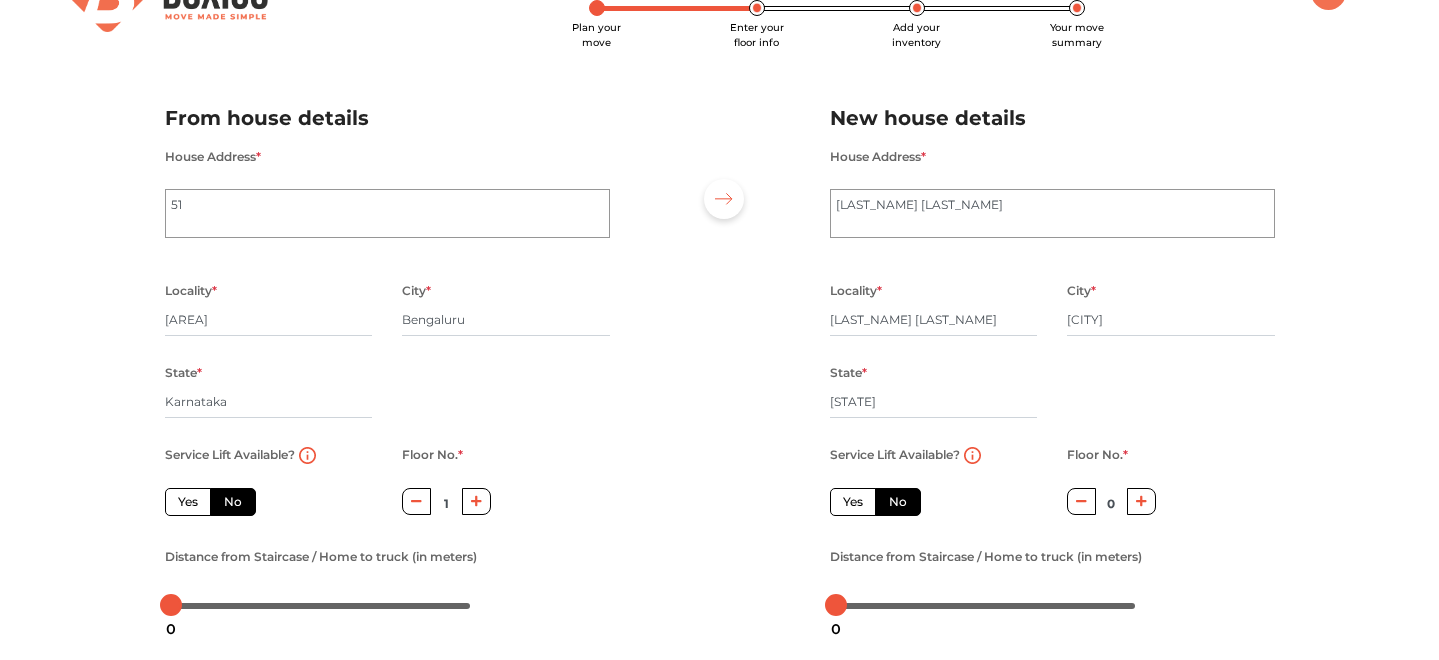 click at bounding box center [1141, 501] 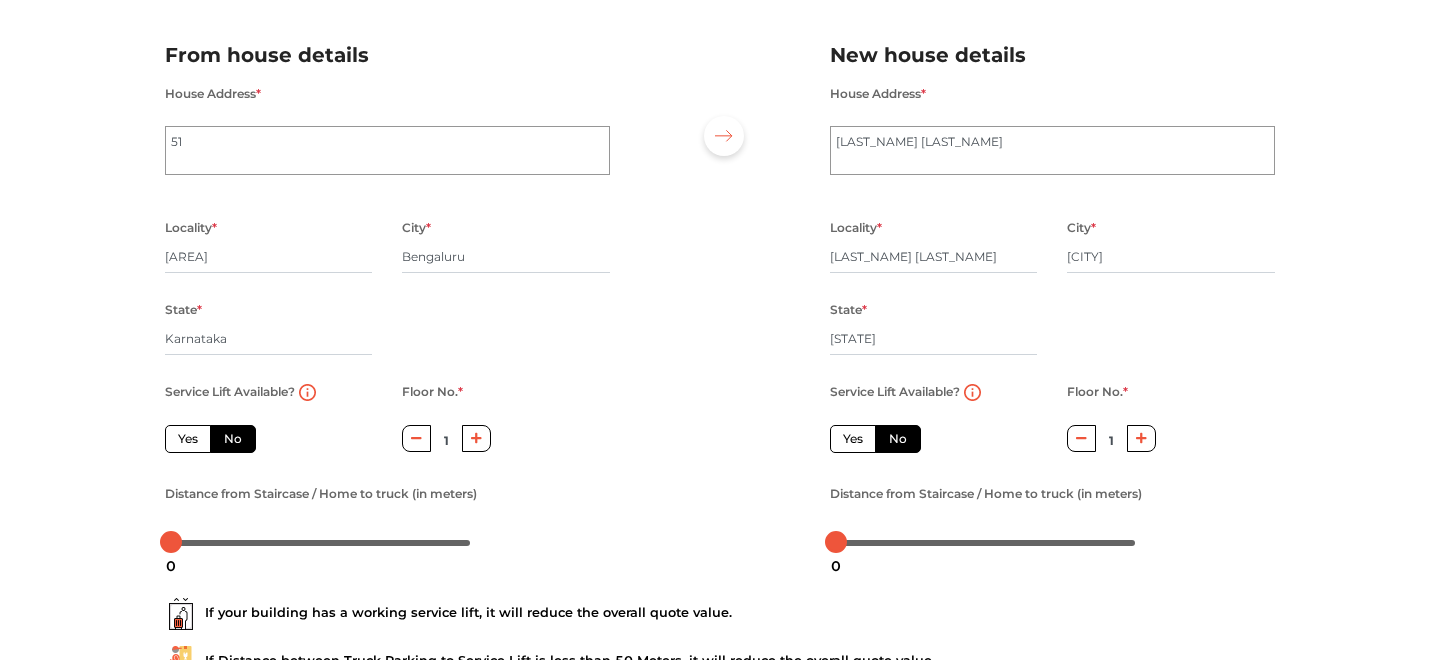 scroll, scrollTop: 229, scrollLeft: 0, axis: vertical 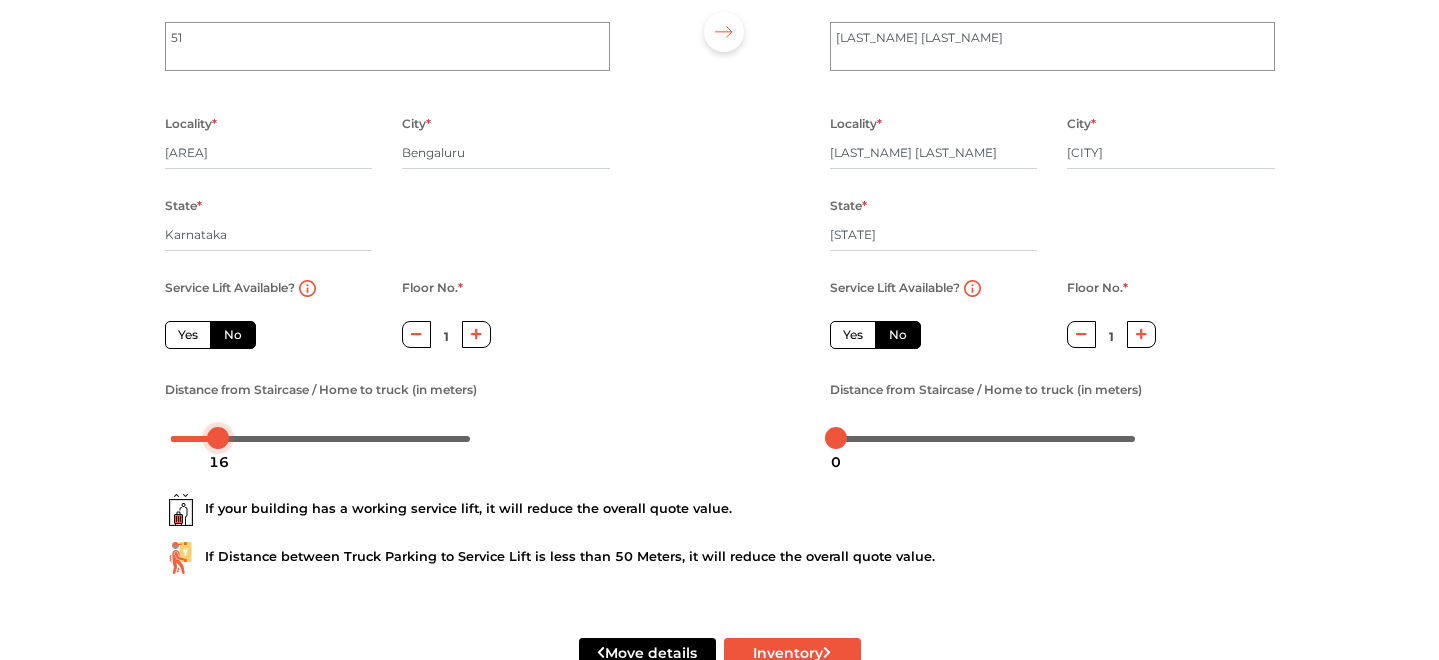 drag, startPoint x: 179, startPoint y: 440, endPoint x: 223, endPoint y: 440, distance: 44 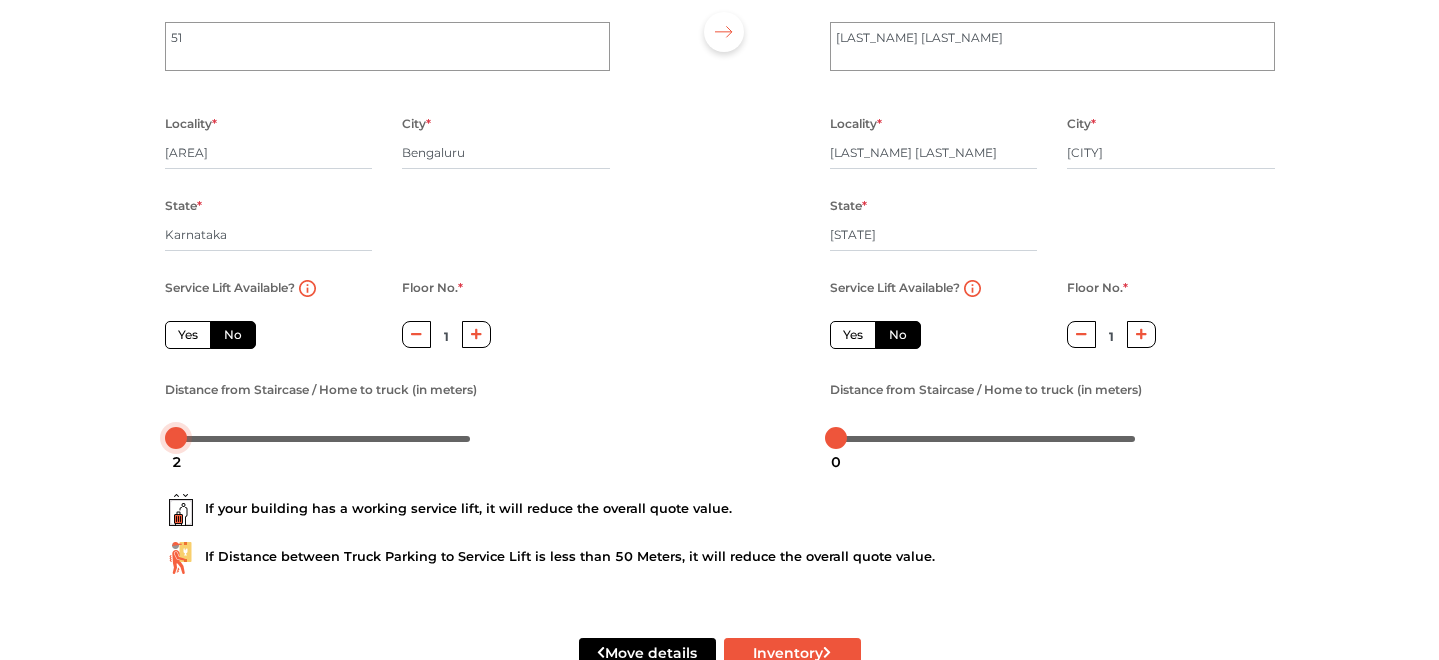 drag, startPoint x: 223, startPoint y: 440, endPoint x: 180, endPoint y: 443, distance: 43.104523 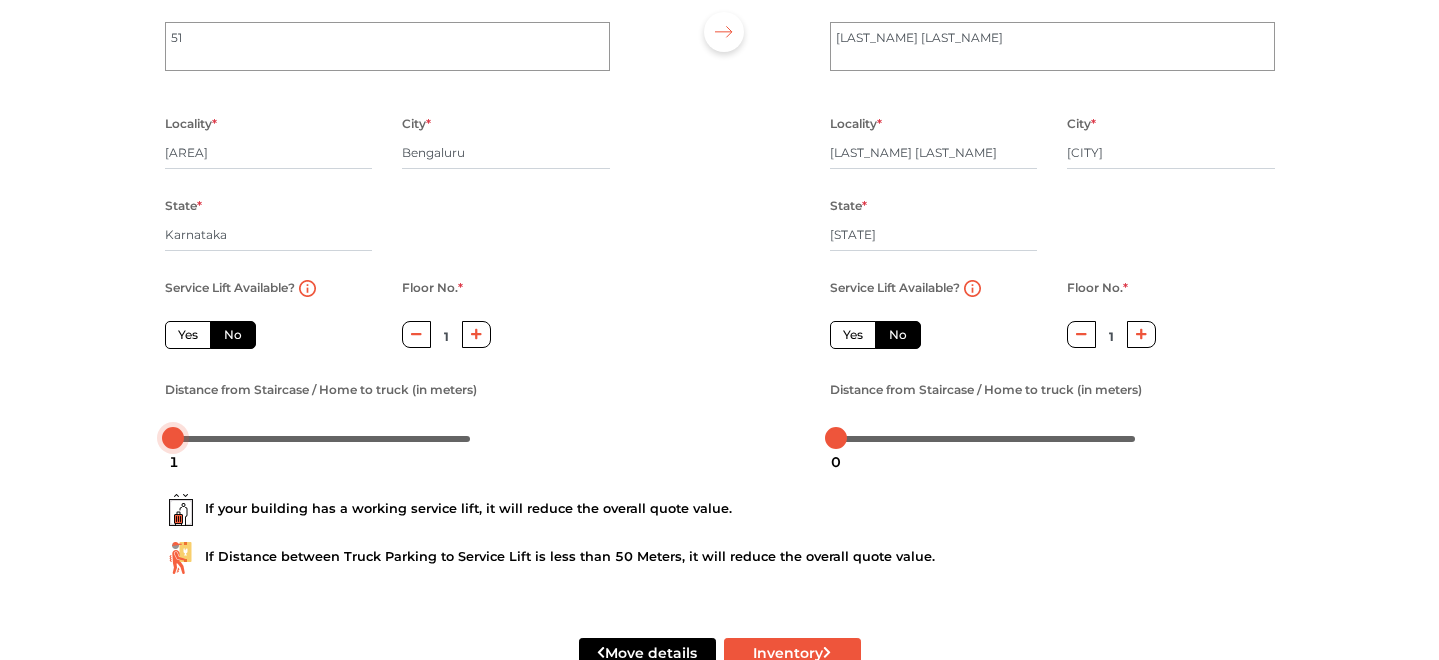 drag, startPoint x: 180, startPoint y: 443, endPoint x: 161, endPoint y: 440, distance: 19.235384 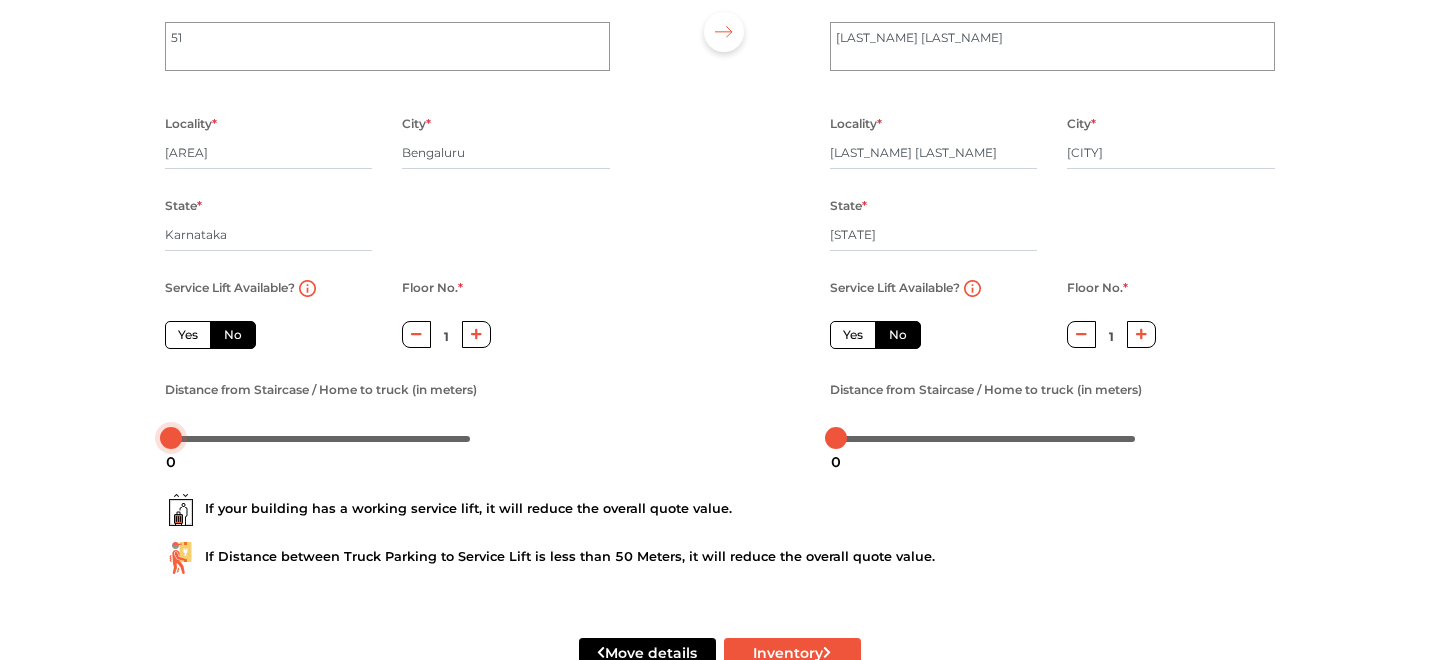 scroll, scrollTop: 289, scrollLeft: 0, axis: vertical 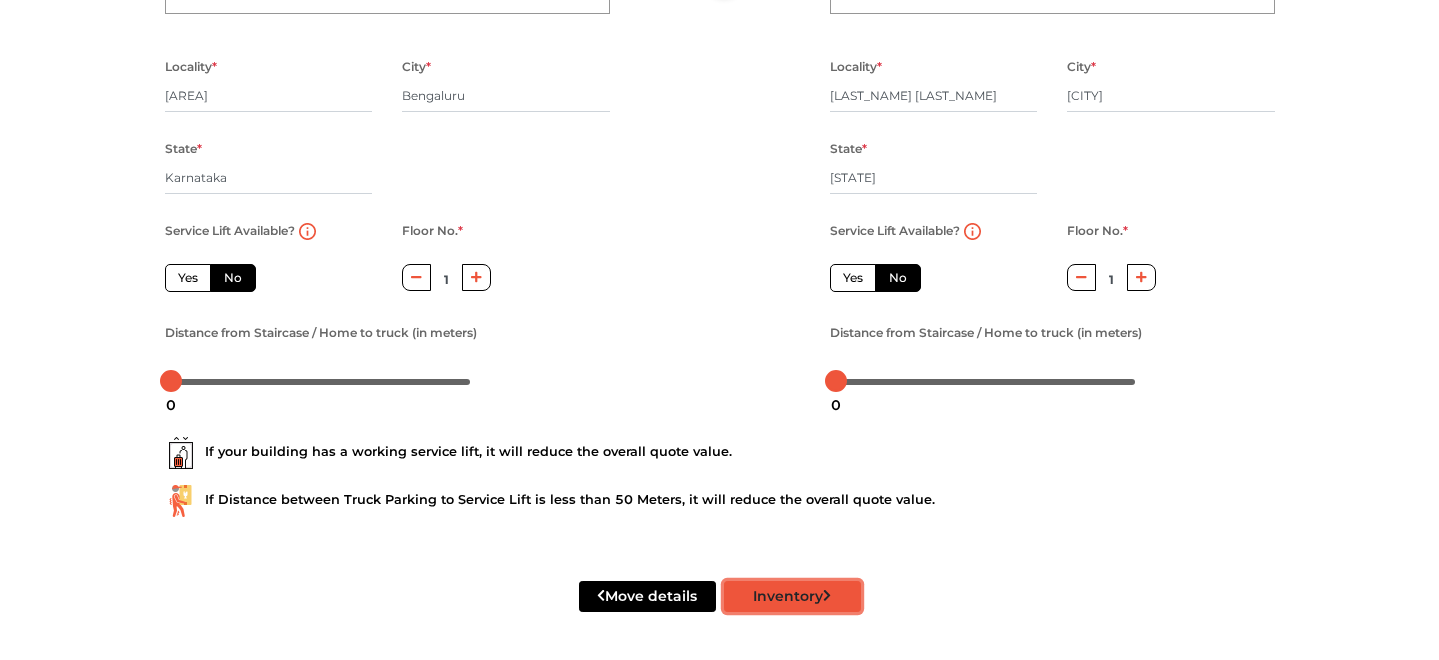 click on "Inventory" at bounding box center (792, 596) 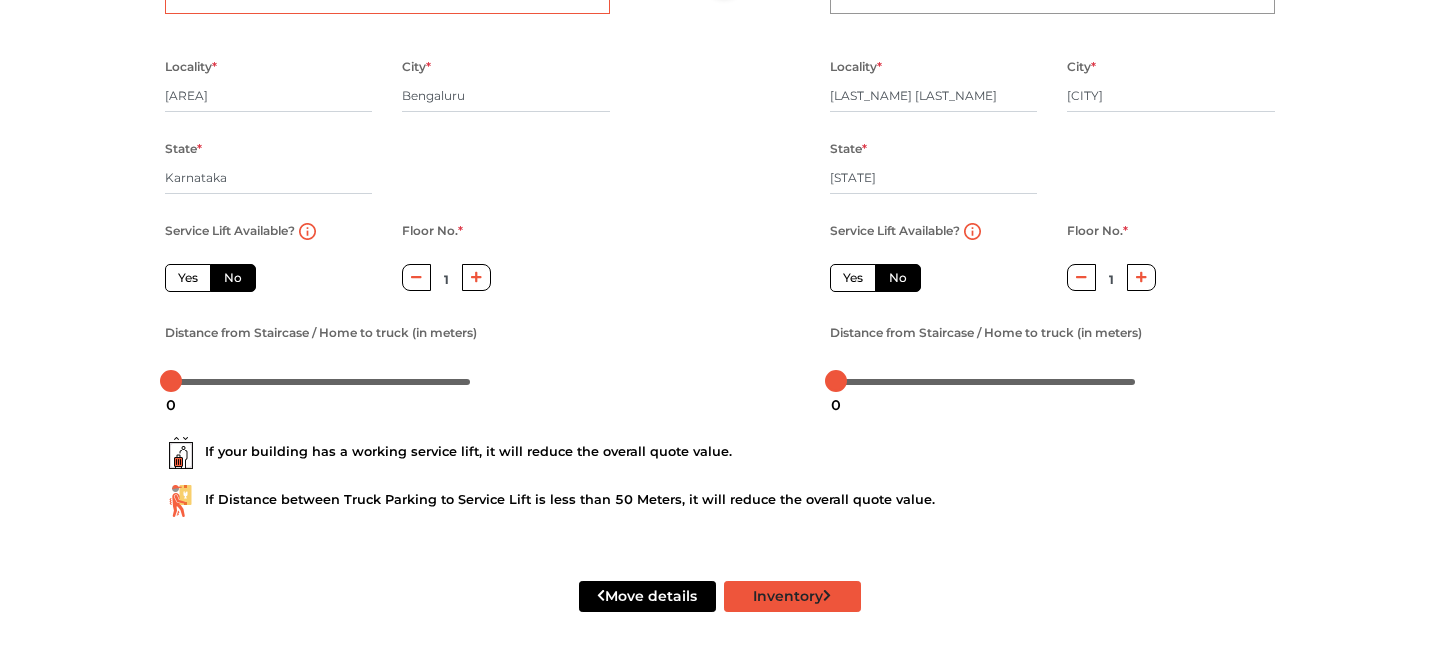 radio on "true" 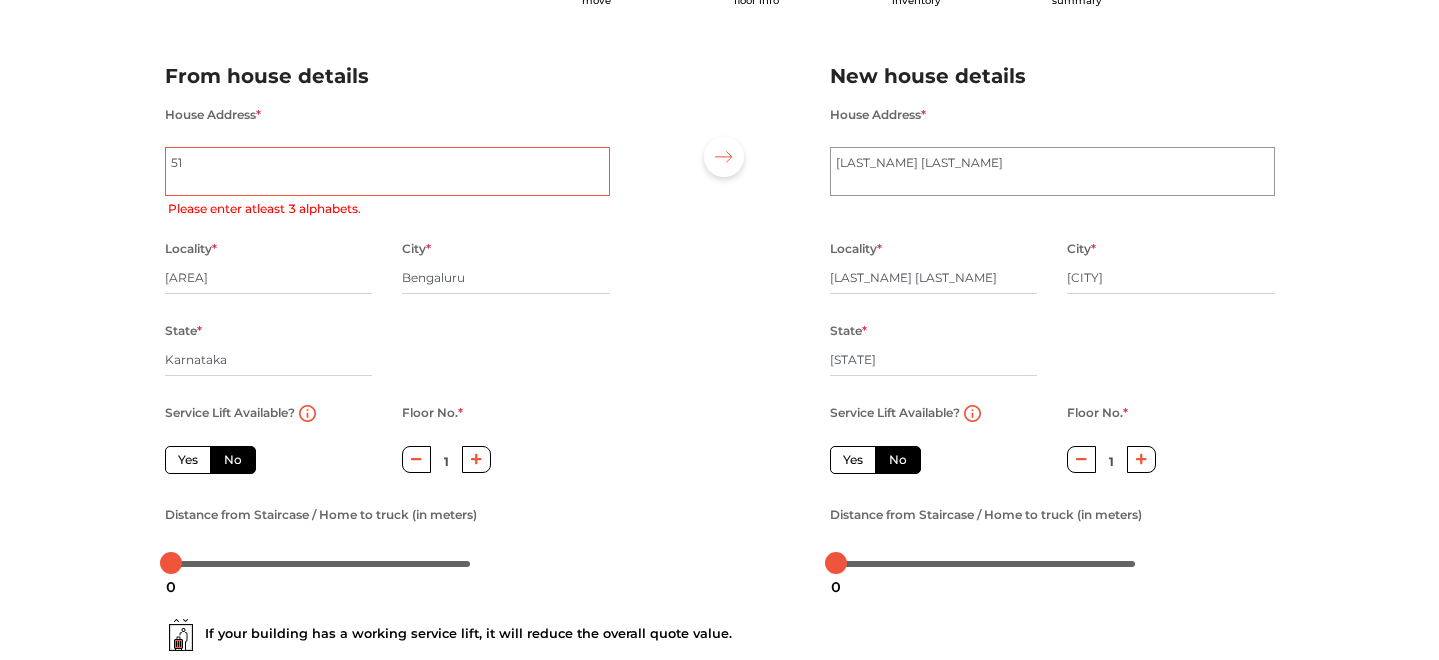 scroll, scrollTop: 0, scrollLeft: 0, axis: both 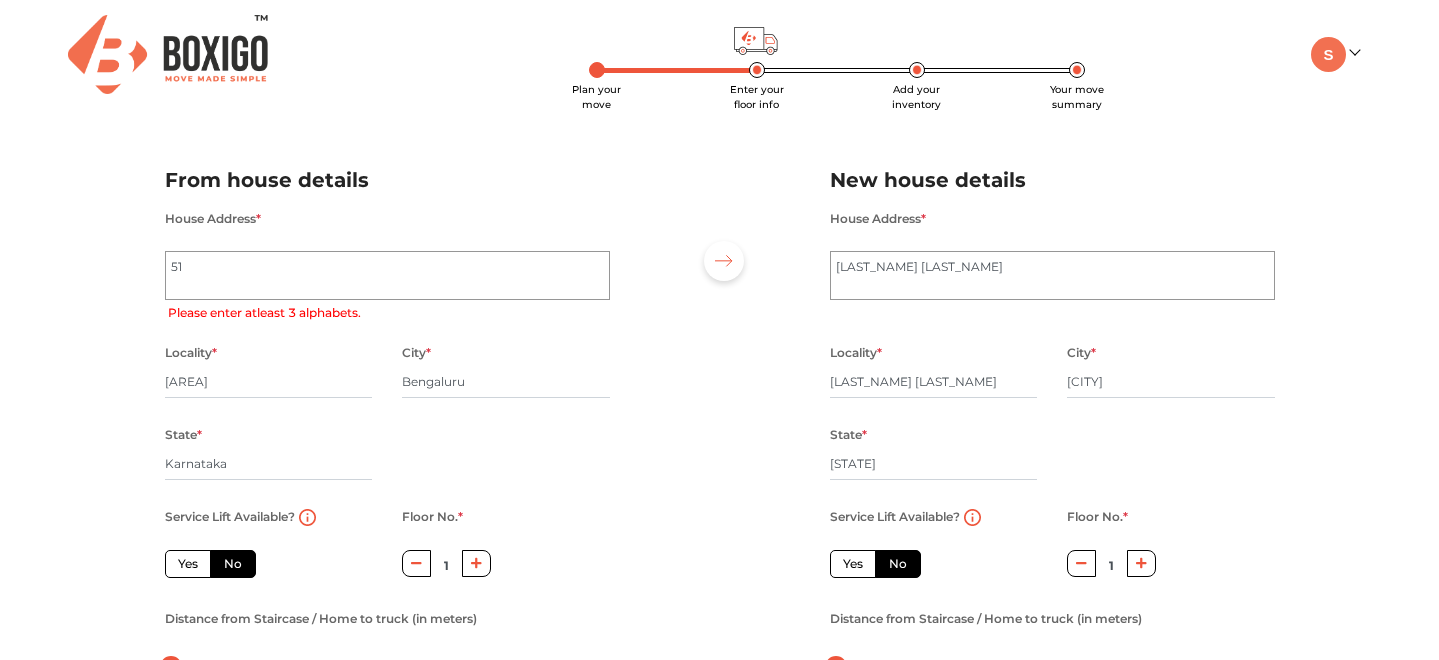 click at bounding box center [720, 415] 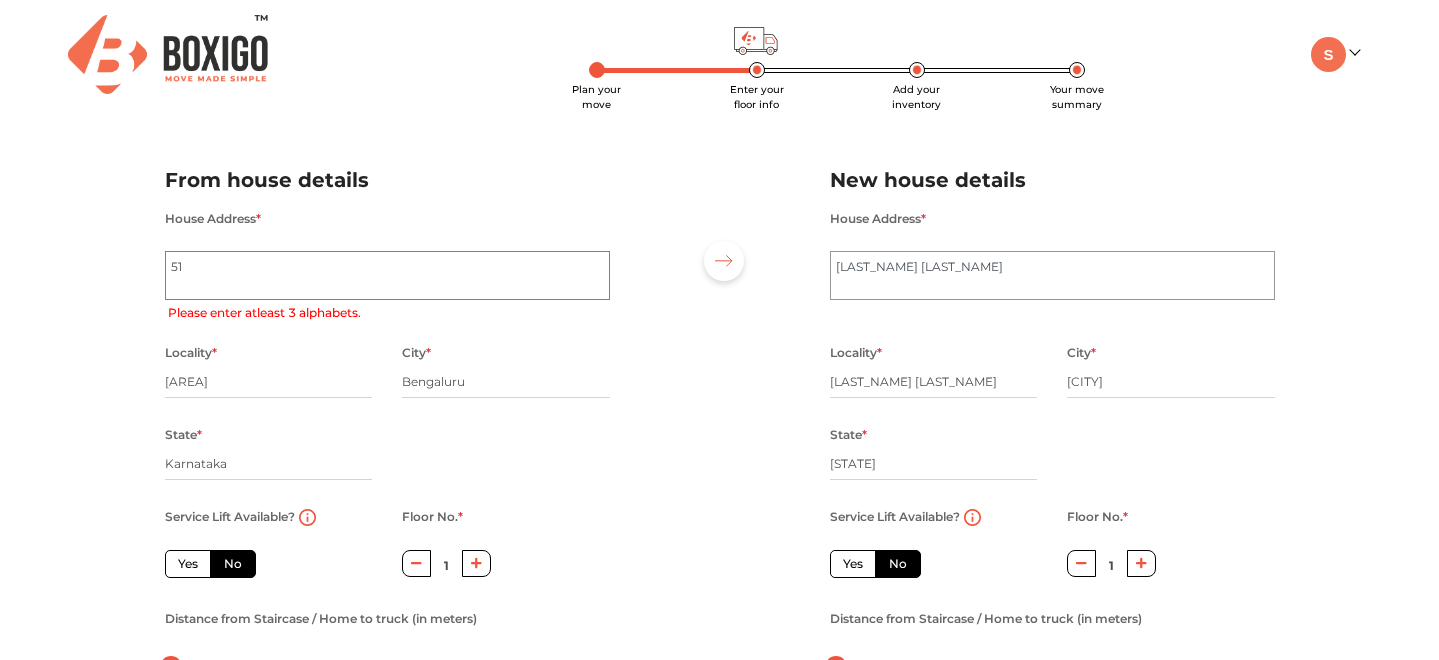 click on "51" at bounding box center [387, 276] 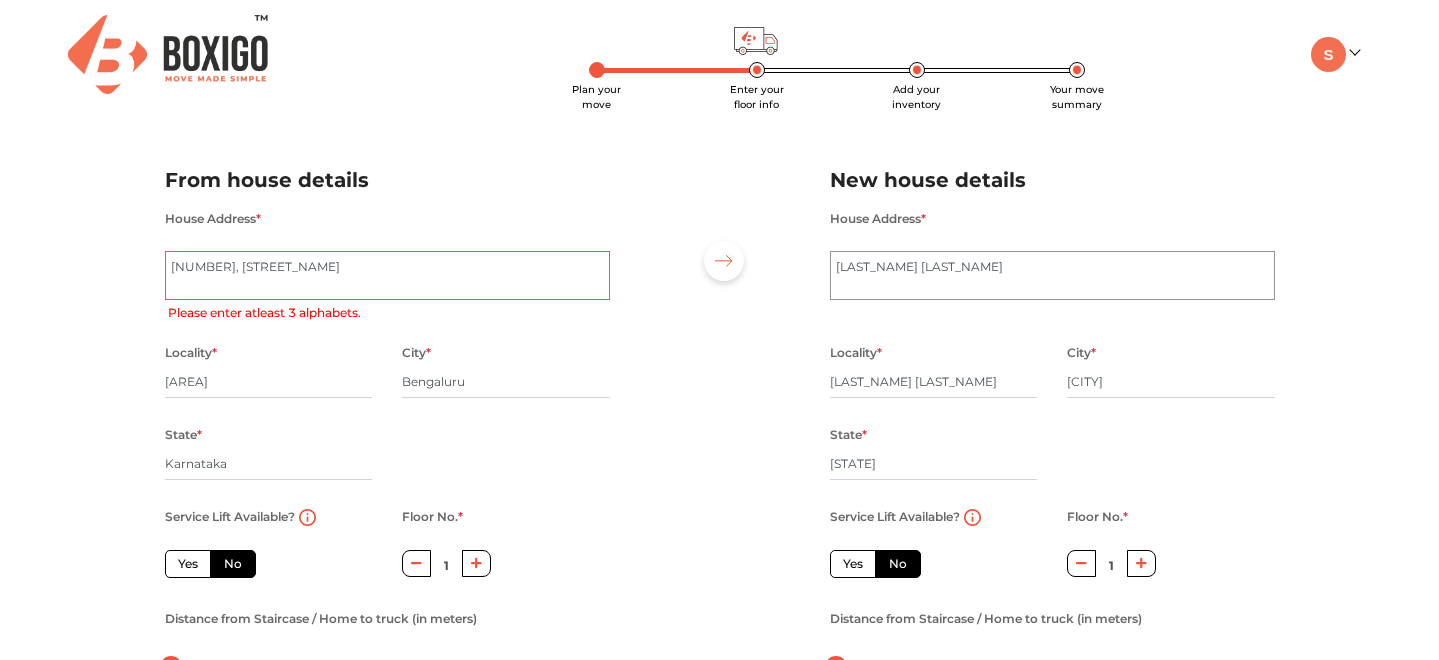 type on "51, CK G" 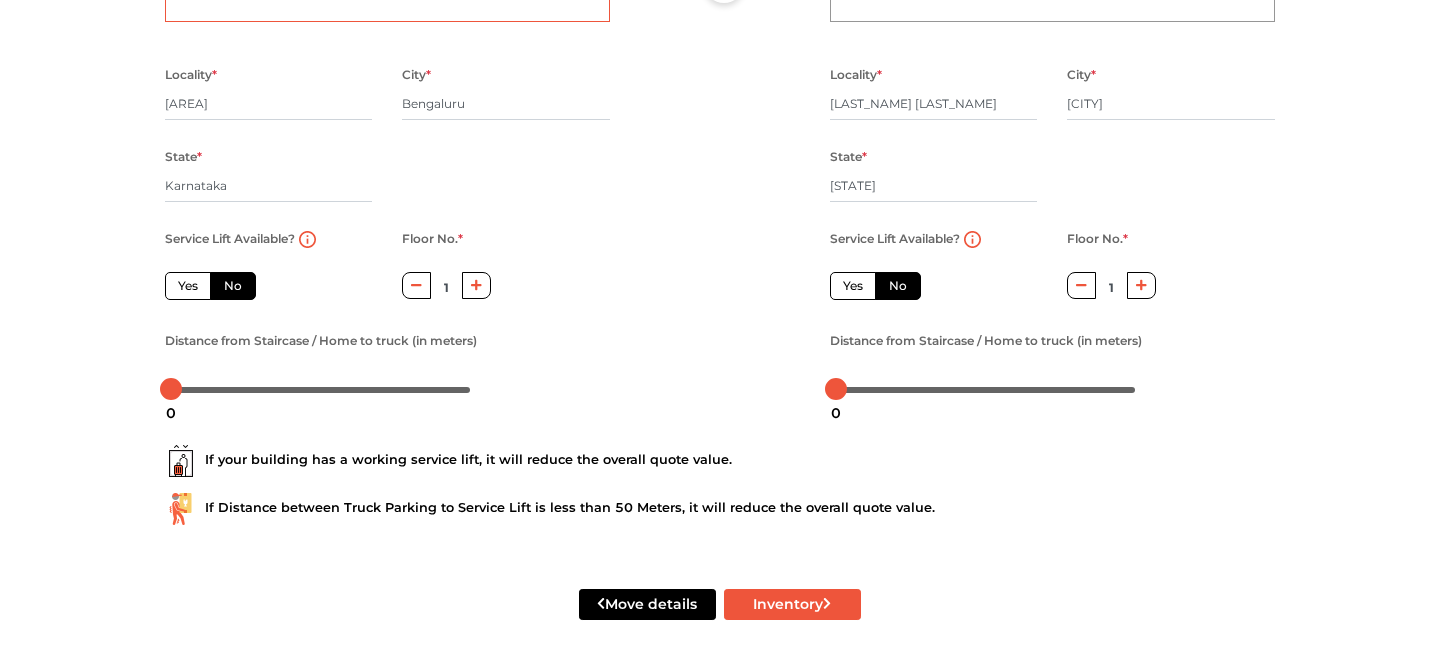 scroll, scrollTop: 289, scrollLeft: 0, axis: vertical 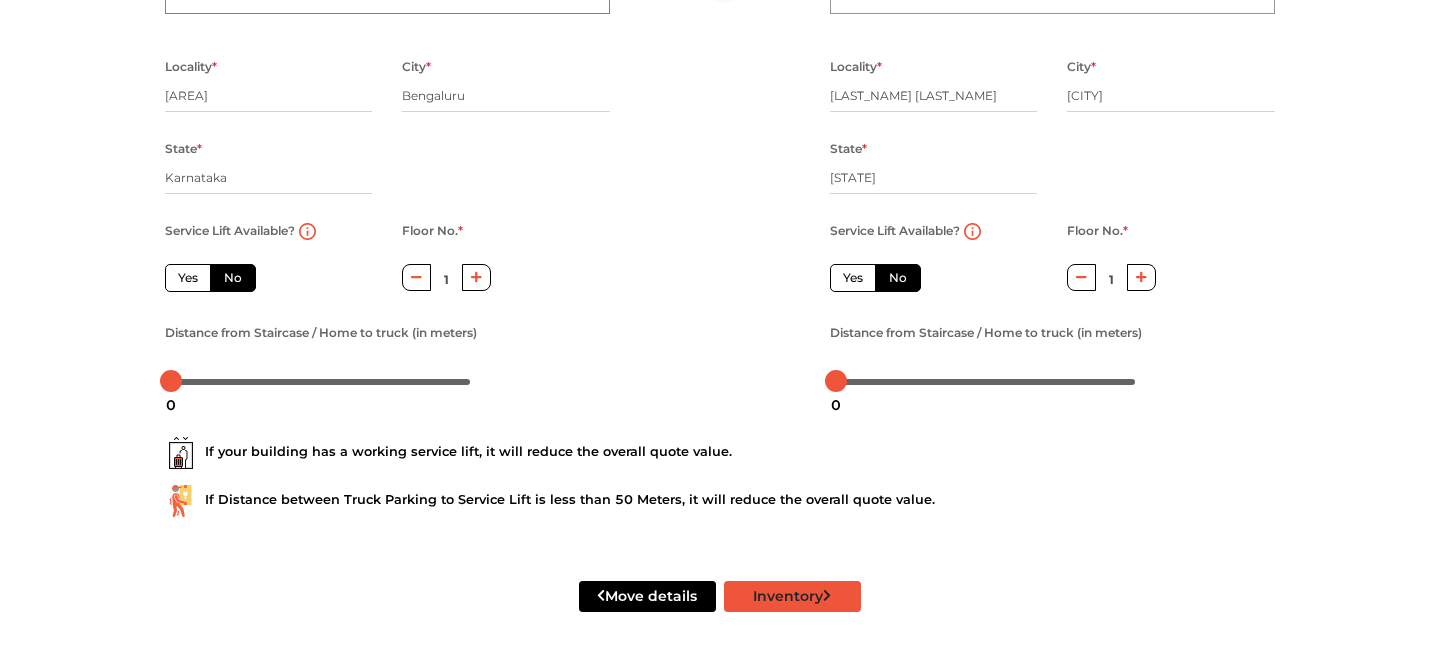 type on "51, CK Garden" 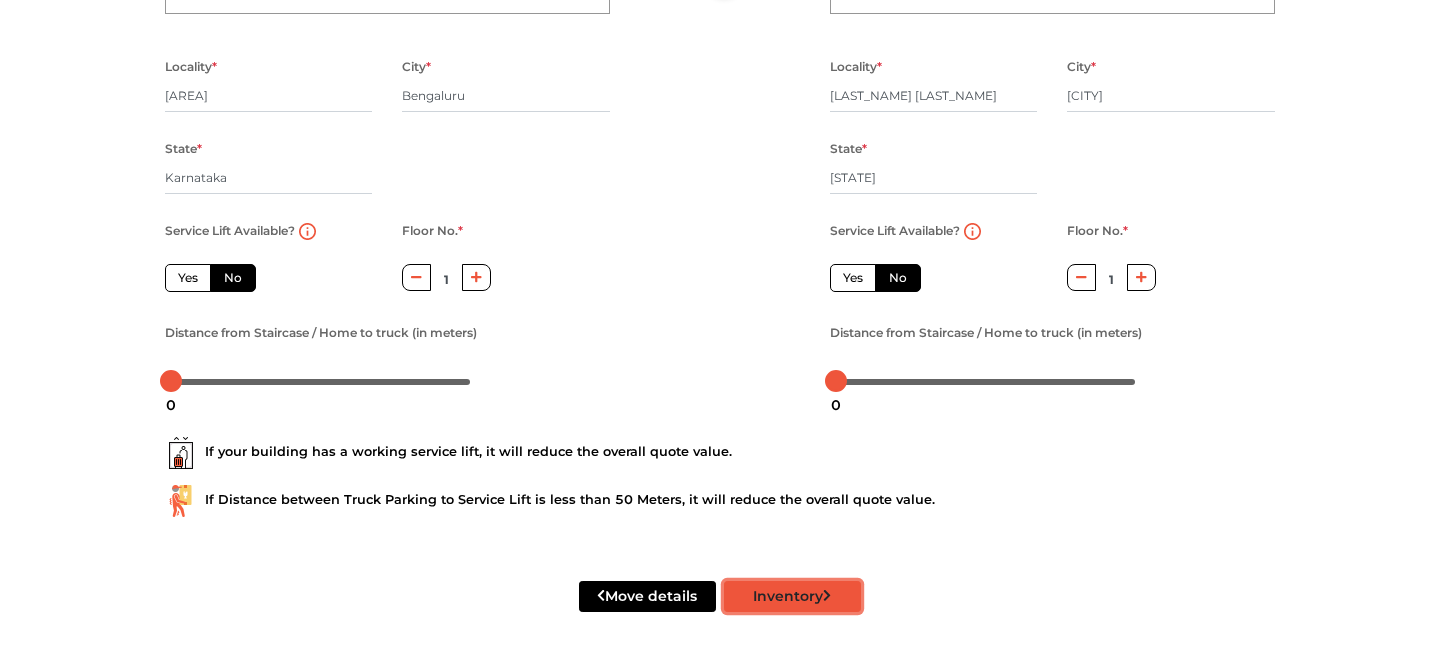 click on "Inventory" at bounding box center (792, 596) 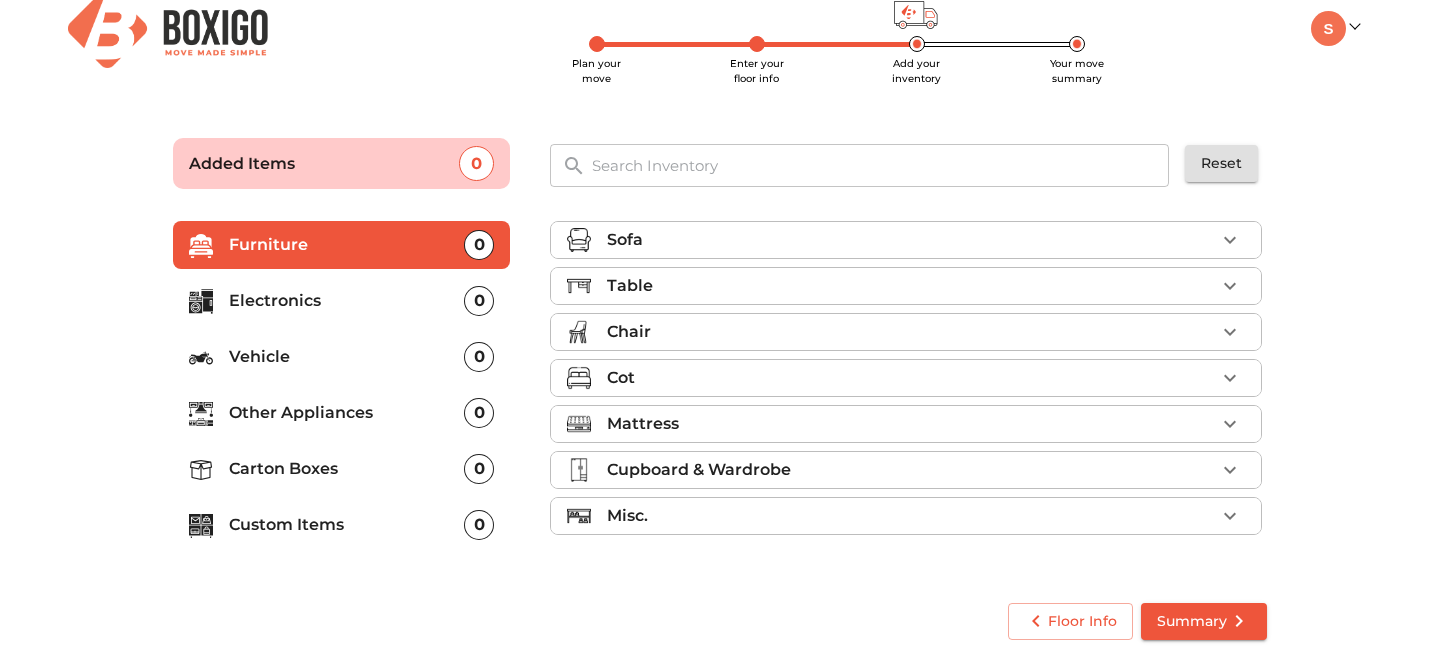 scroll, scrollTop: 25, scrollLeft: 0, axis: vertical 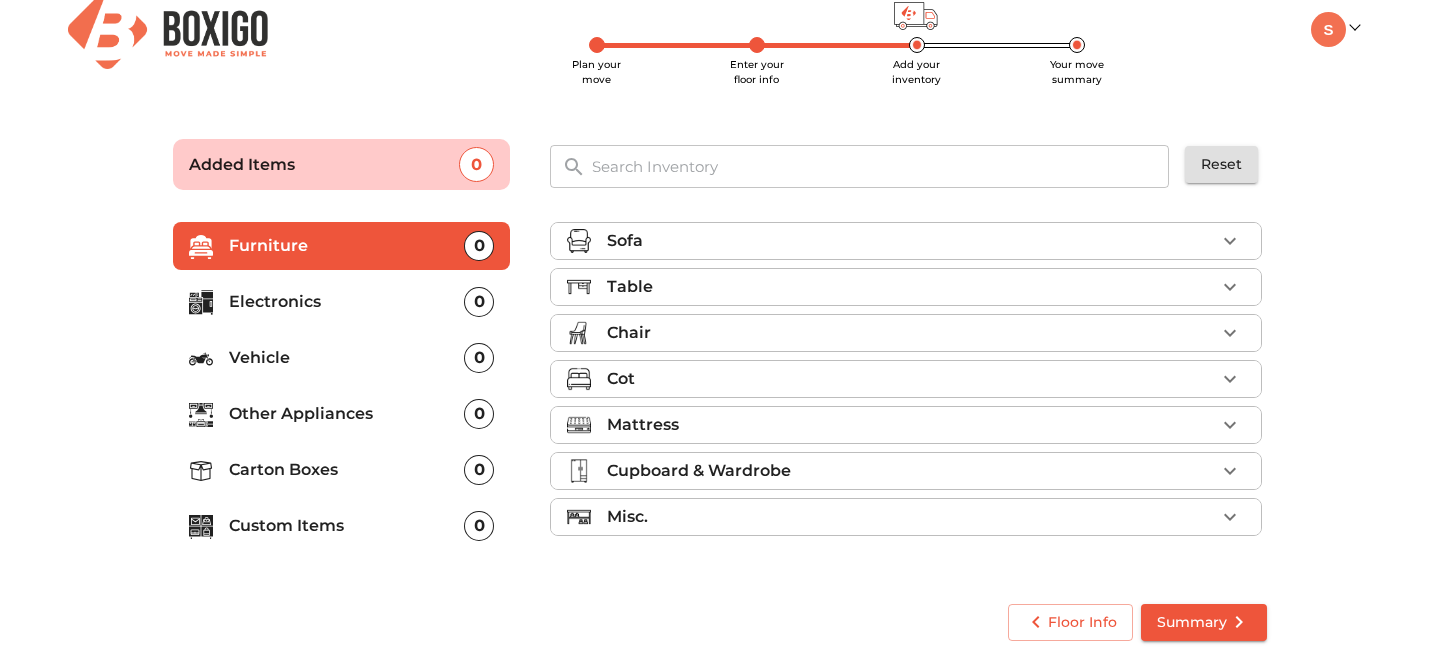 click on "Table" at bounding box center [911, 287] 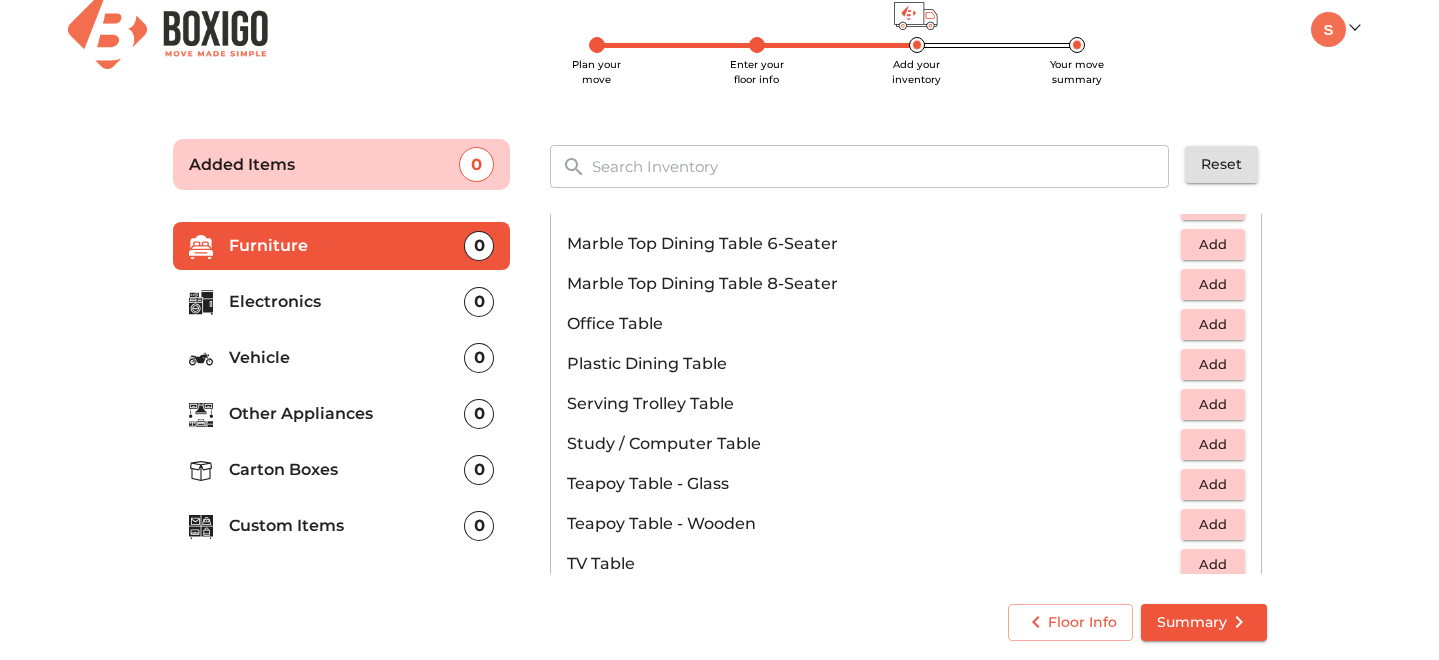scroll, scrollTop: 971, scrollLeft: 0, axis: vertical 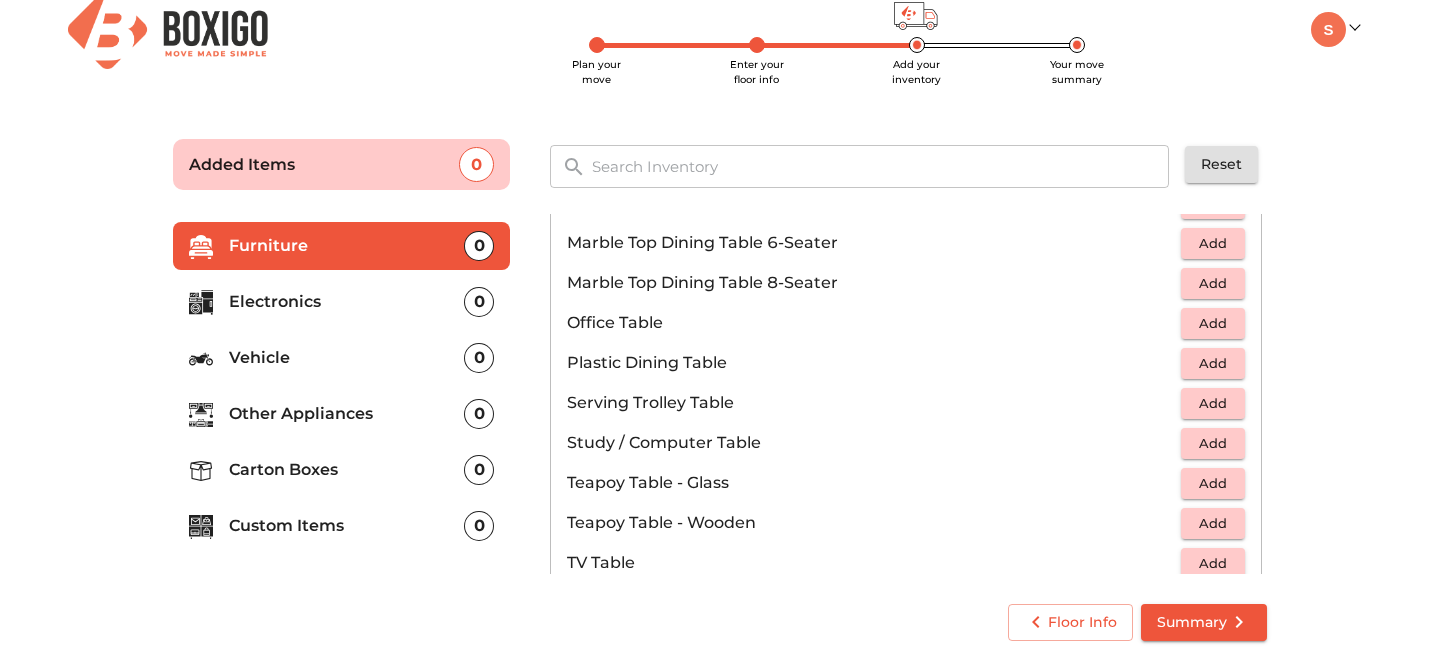 click on "Add" at bounding box center (1213, 323) 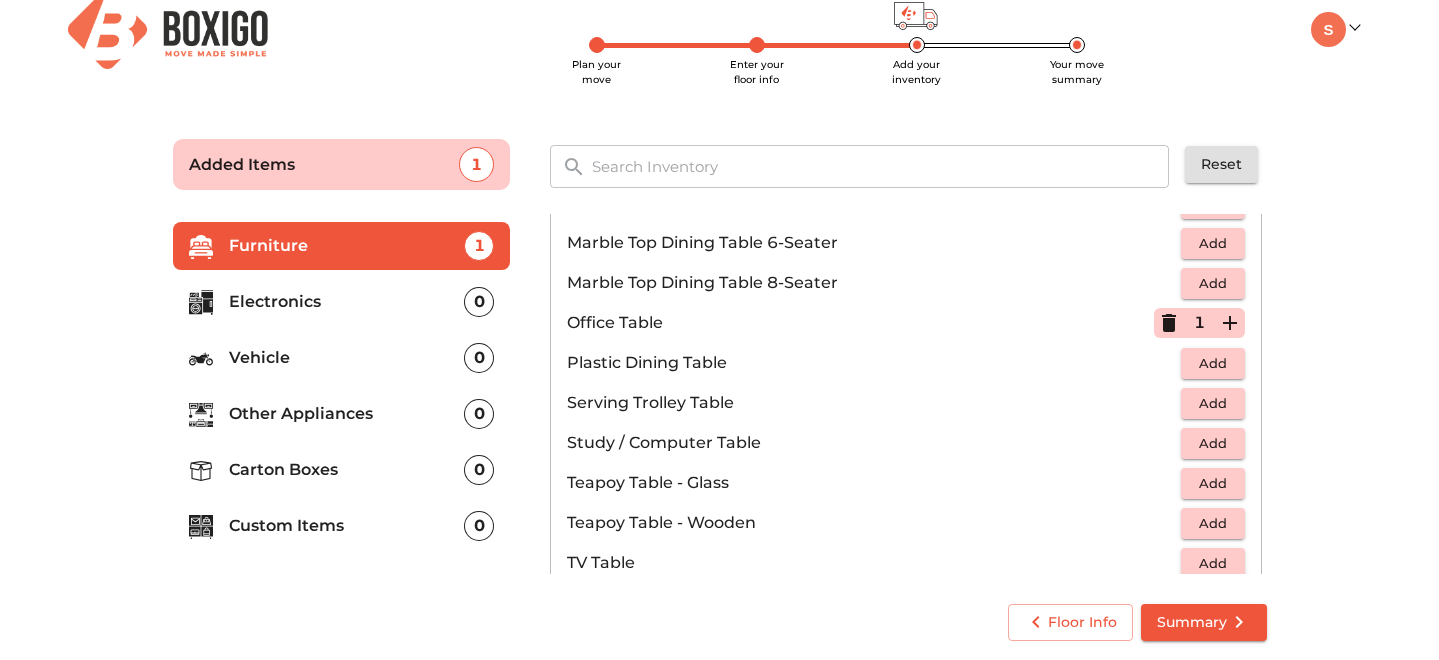 click on "Electronics 0" at bounding box center (342, 302) 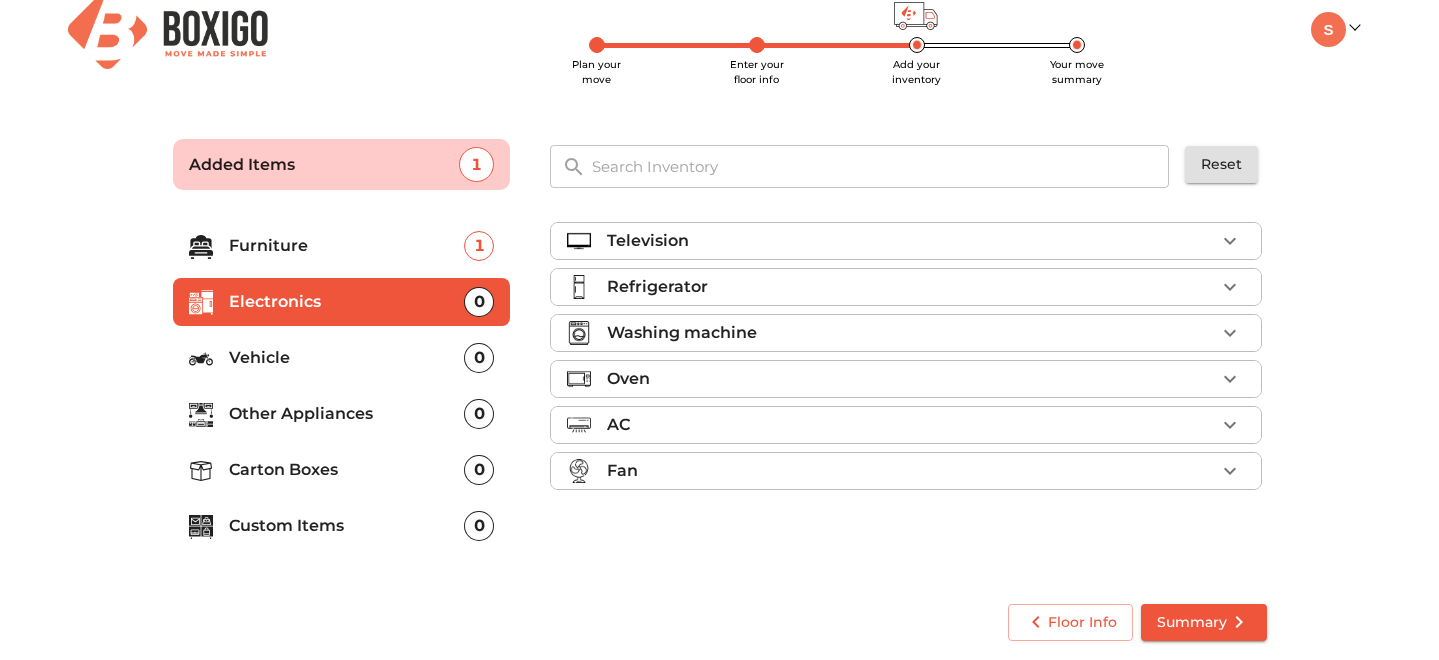 click on "Vehicle" at bounding box center [347, 358] 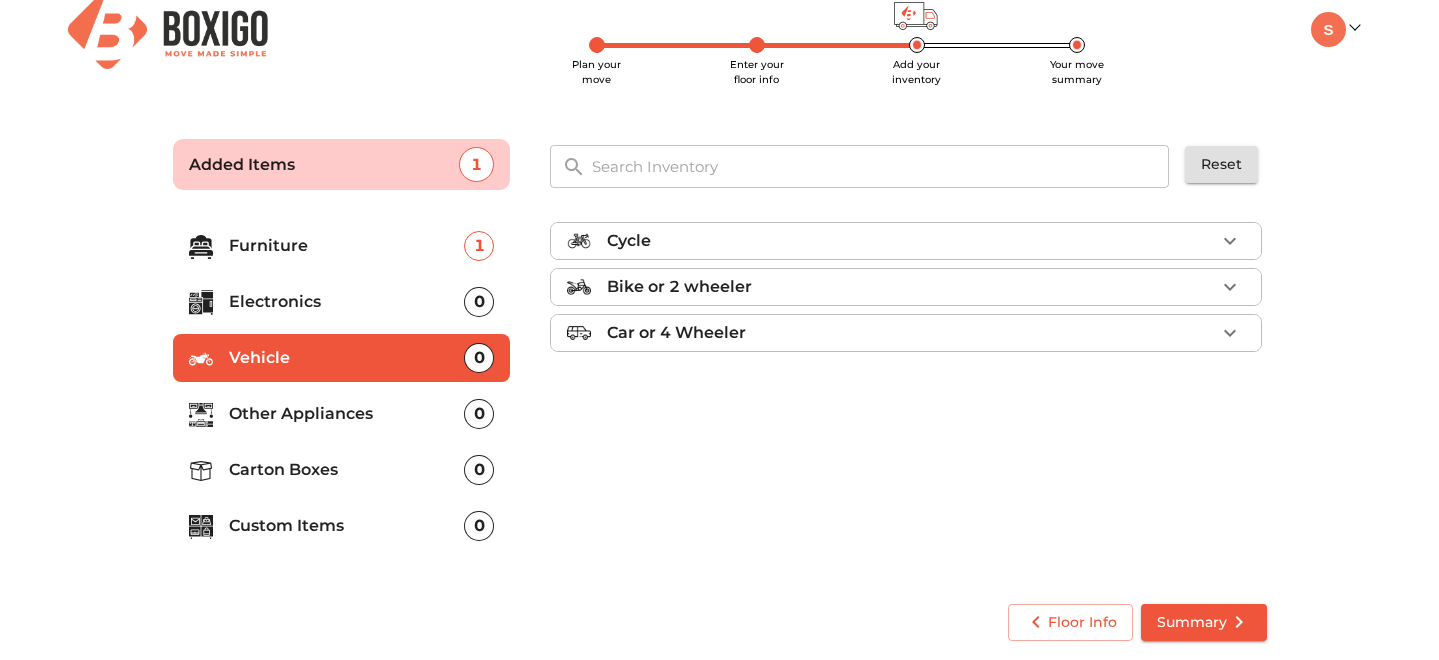 click on "Other Appliances 0" at bounding box center [342, 414] 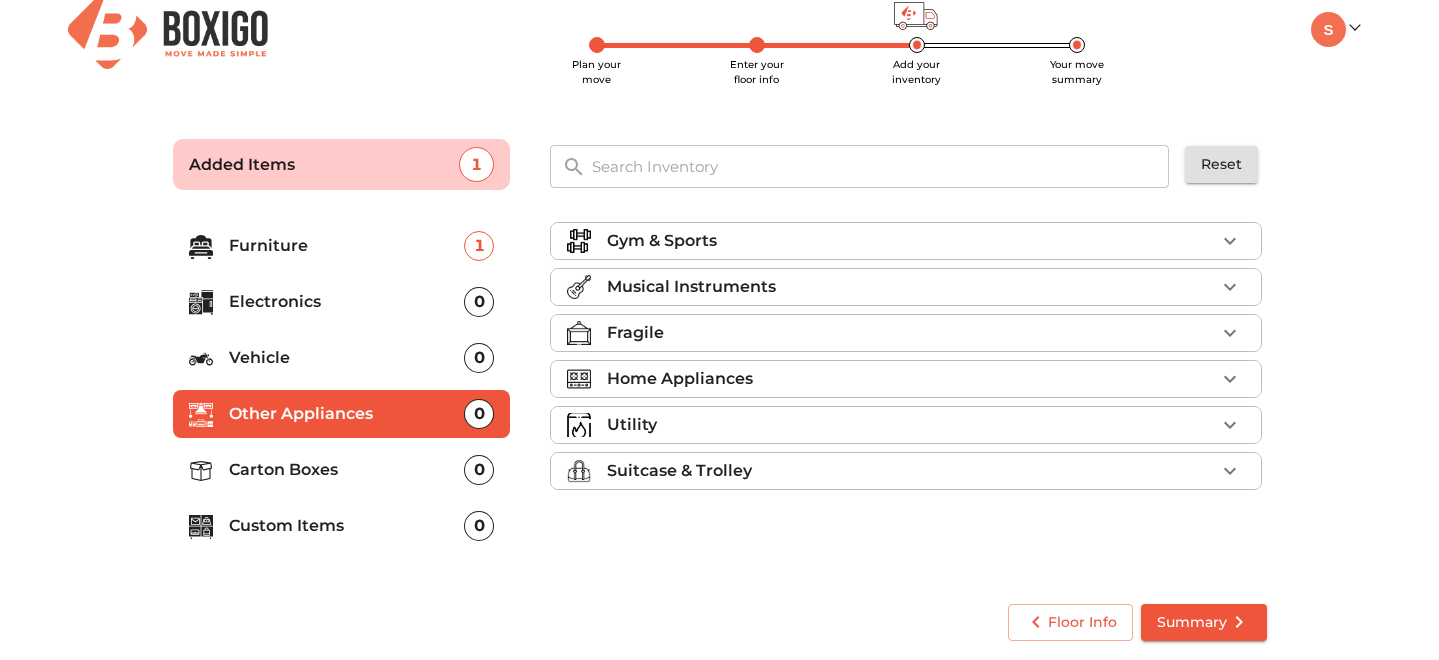 click on "Home Appliances" at bounding box center (680, 379) 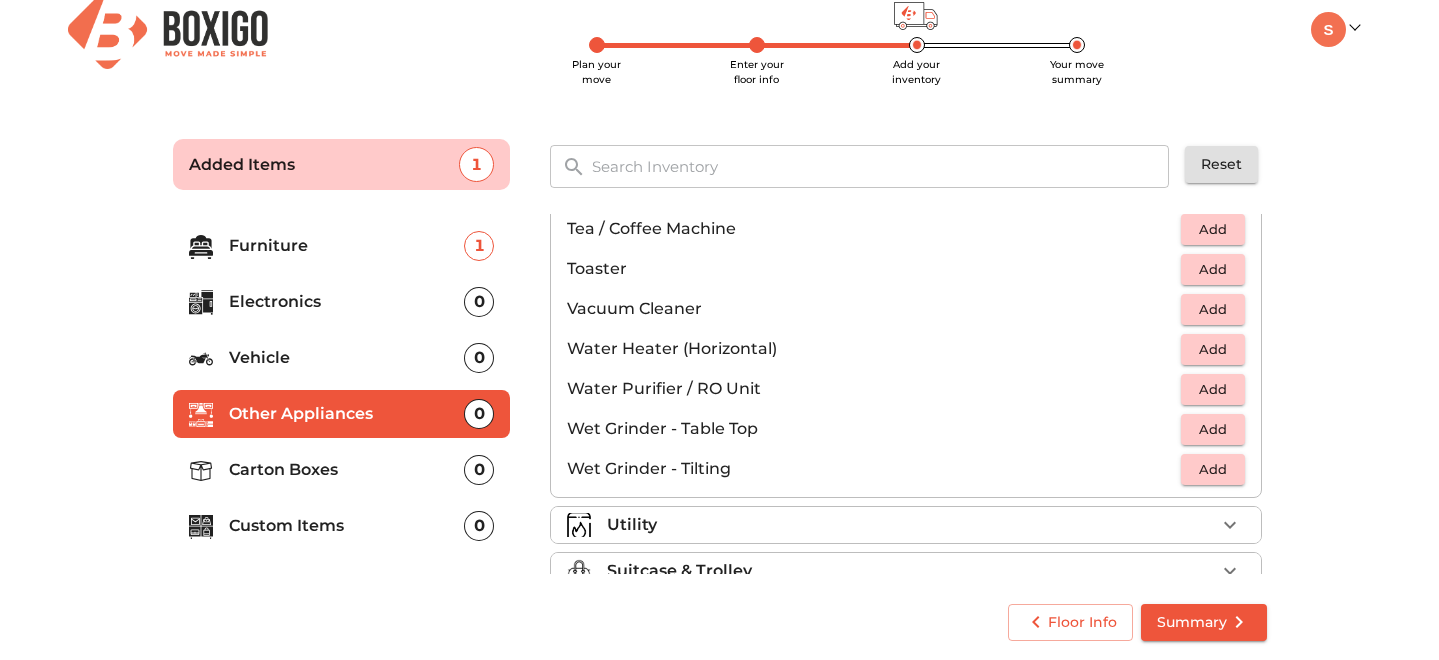 scroll, scrollTop: 1389, scrollLeft: 0, axis: vertical 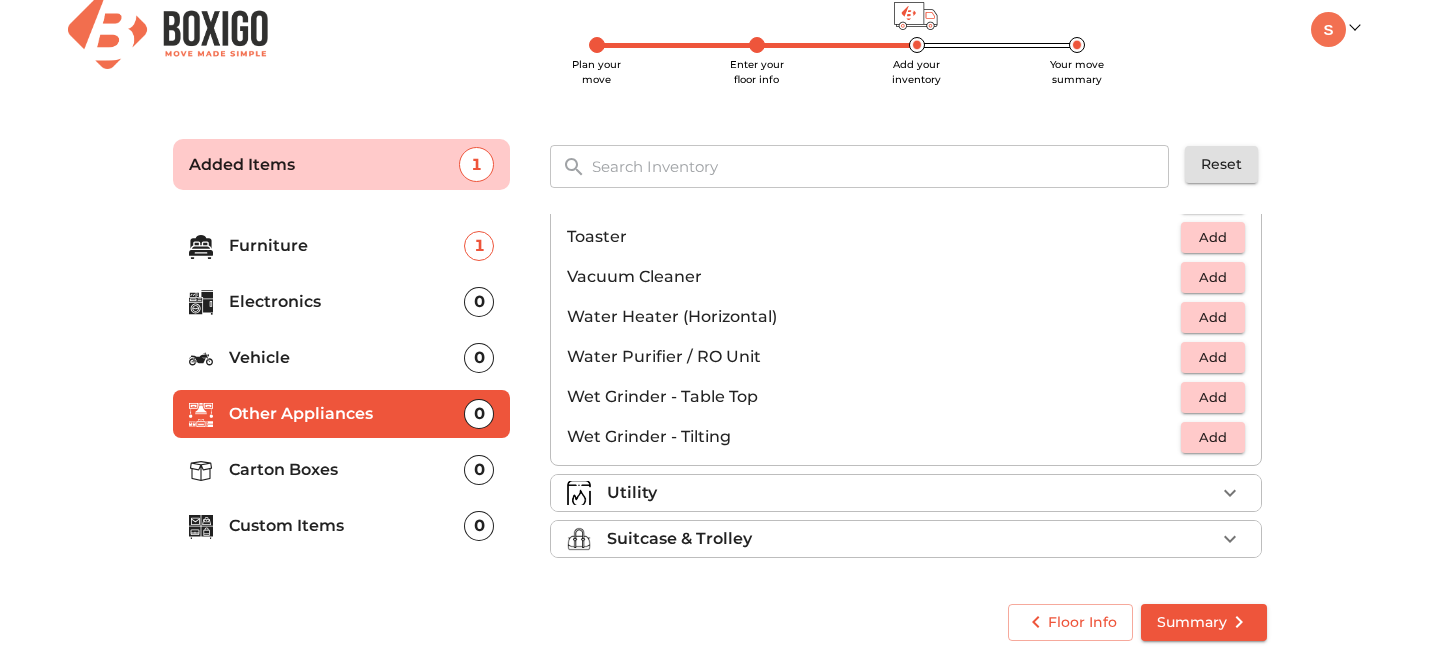 click on "Utility" at bounding box center [911, 493] 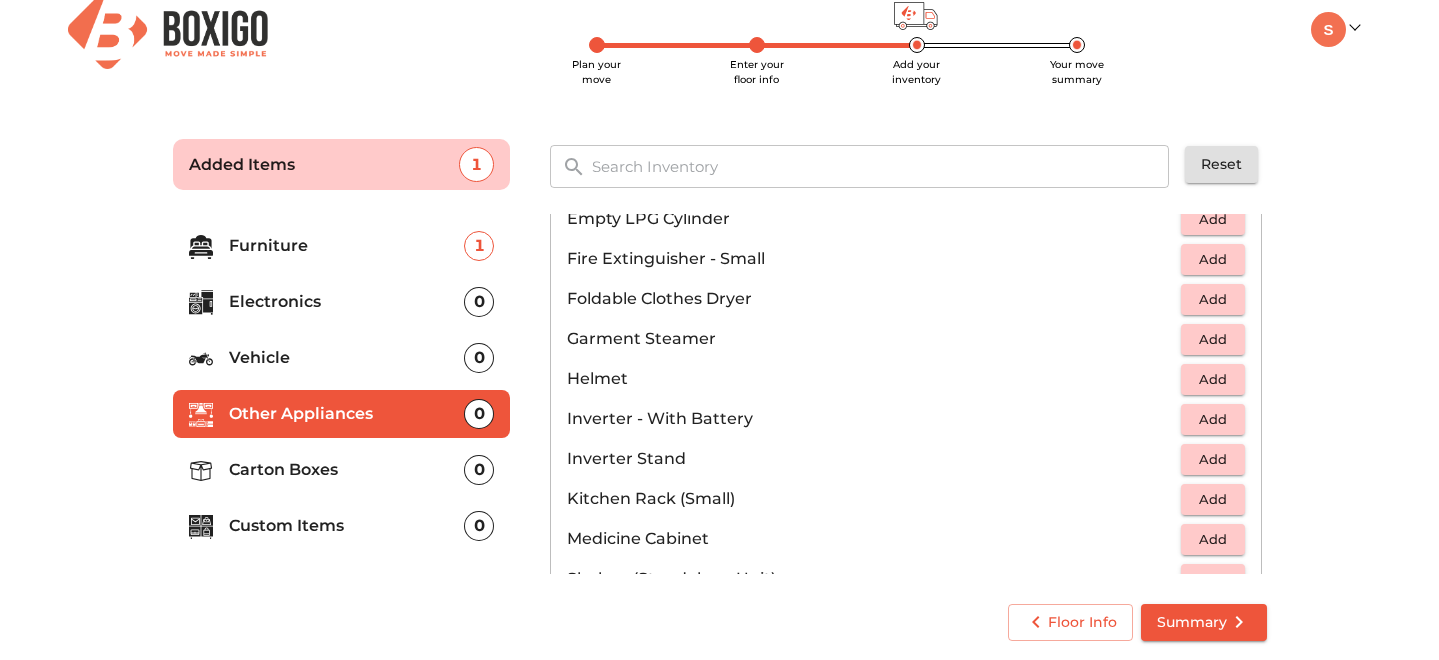 scroll, scrollTop: 830, scrollLeft: 0, axis: vertical 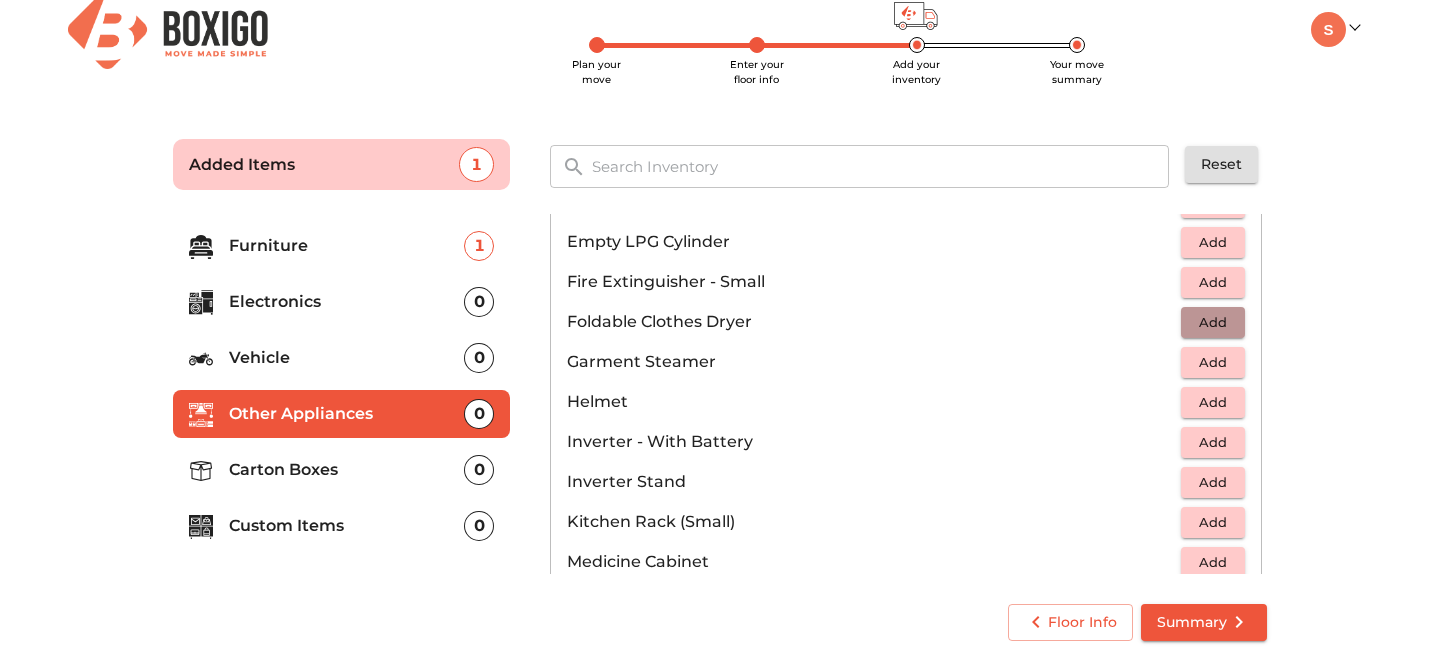 click on "Add" at bounding box center (1213, 322) 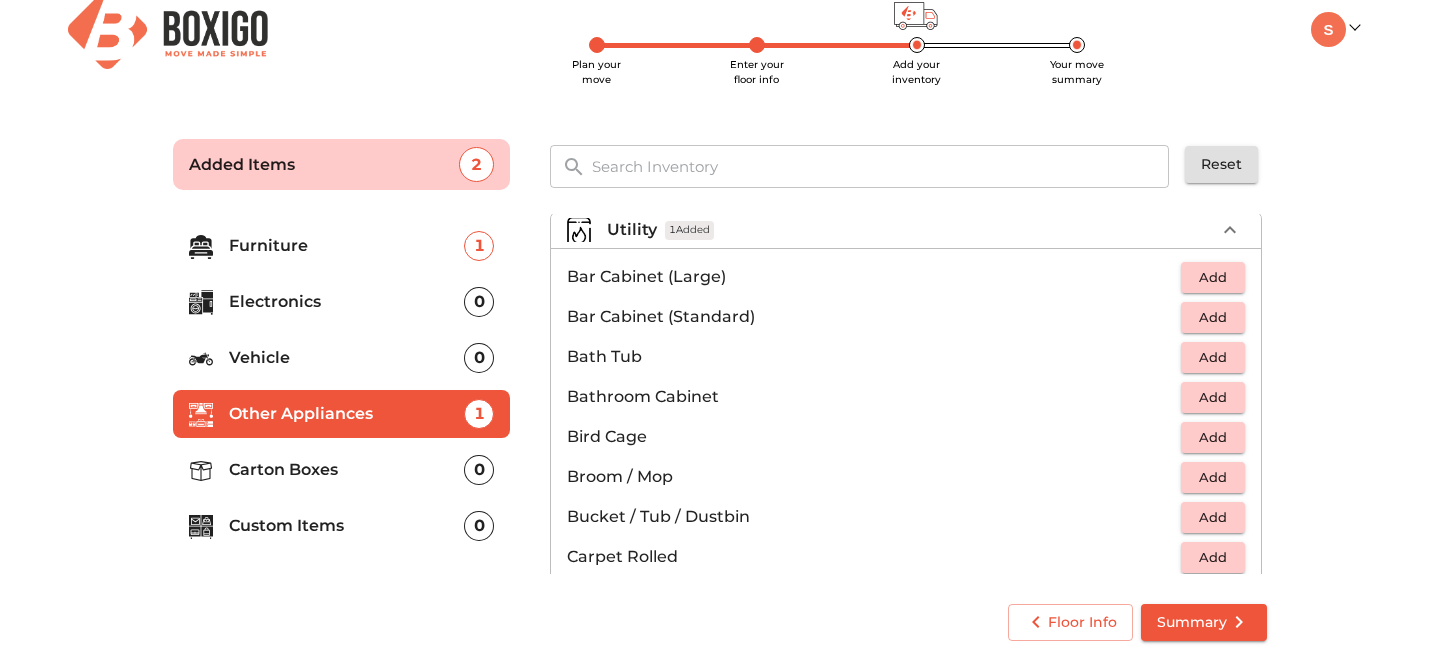scroll, scrollTop: 175, scrollLeft: 0, axis: vertical 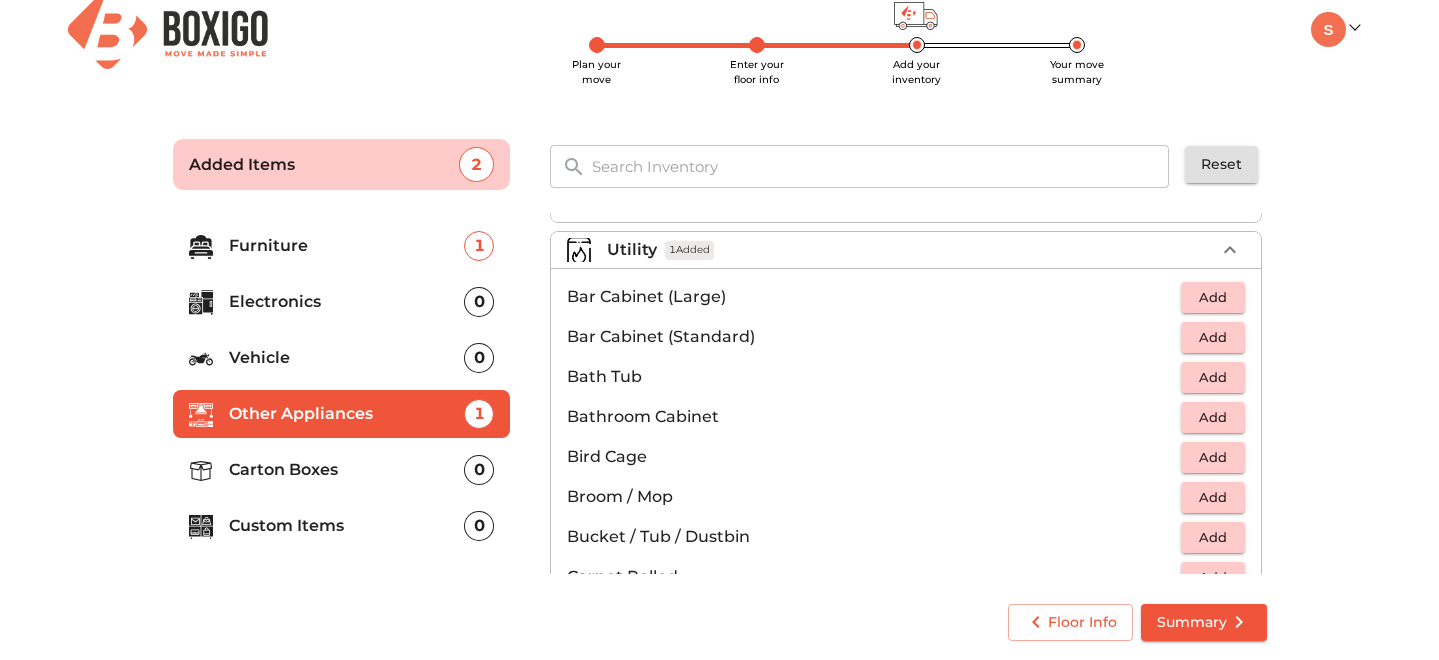 click on "Electronics 0" at bounding box center [342, 302] 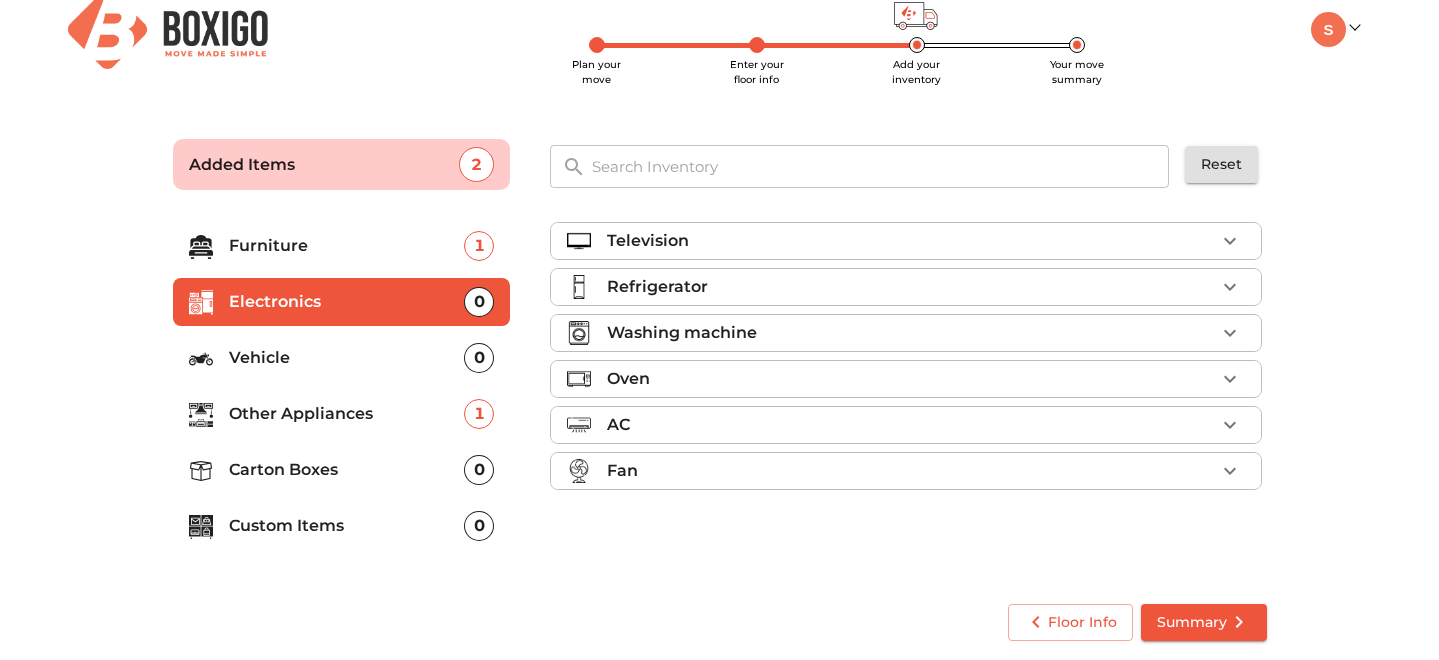 scroll, scrollTop: 0, scrollLeft: 0, axis: both 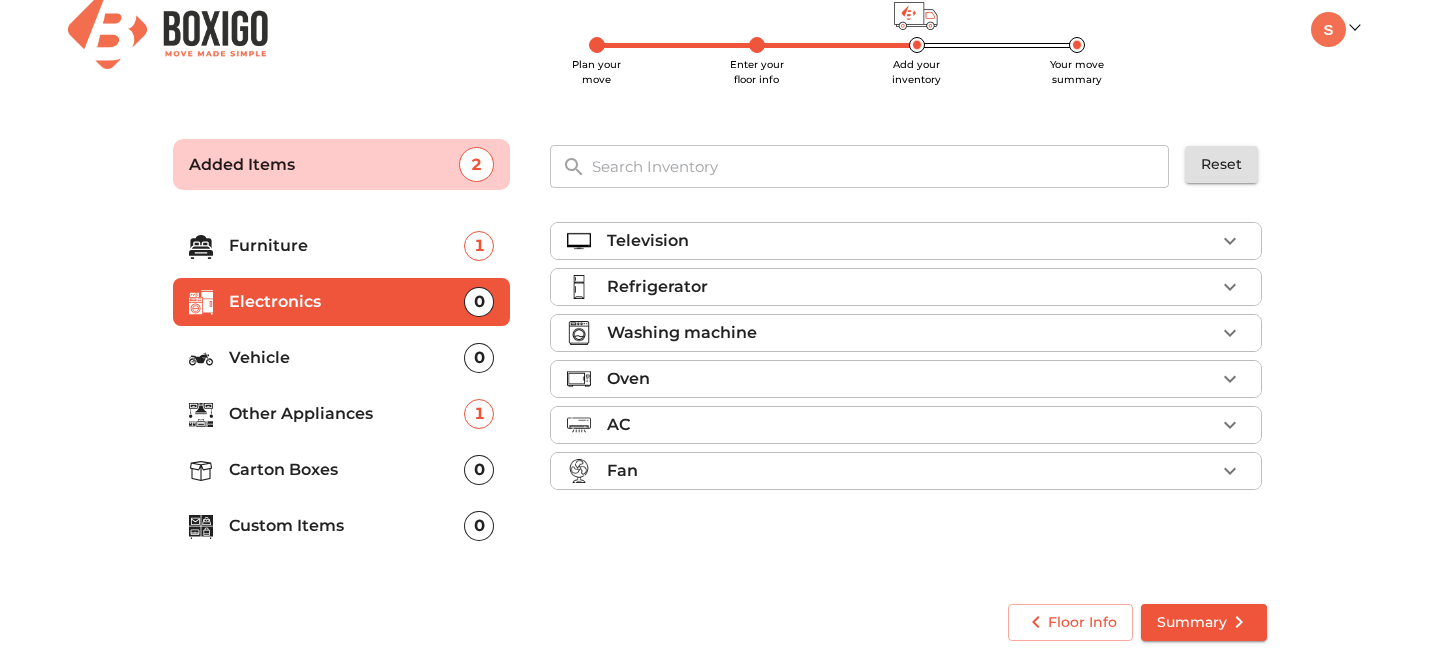 click at bounding box center (881, 166) 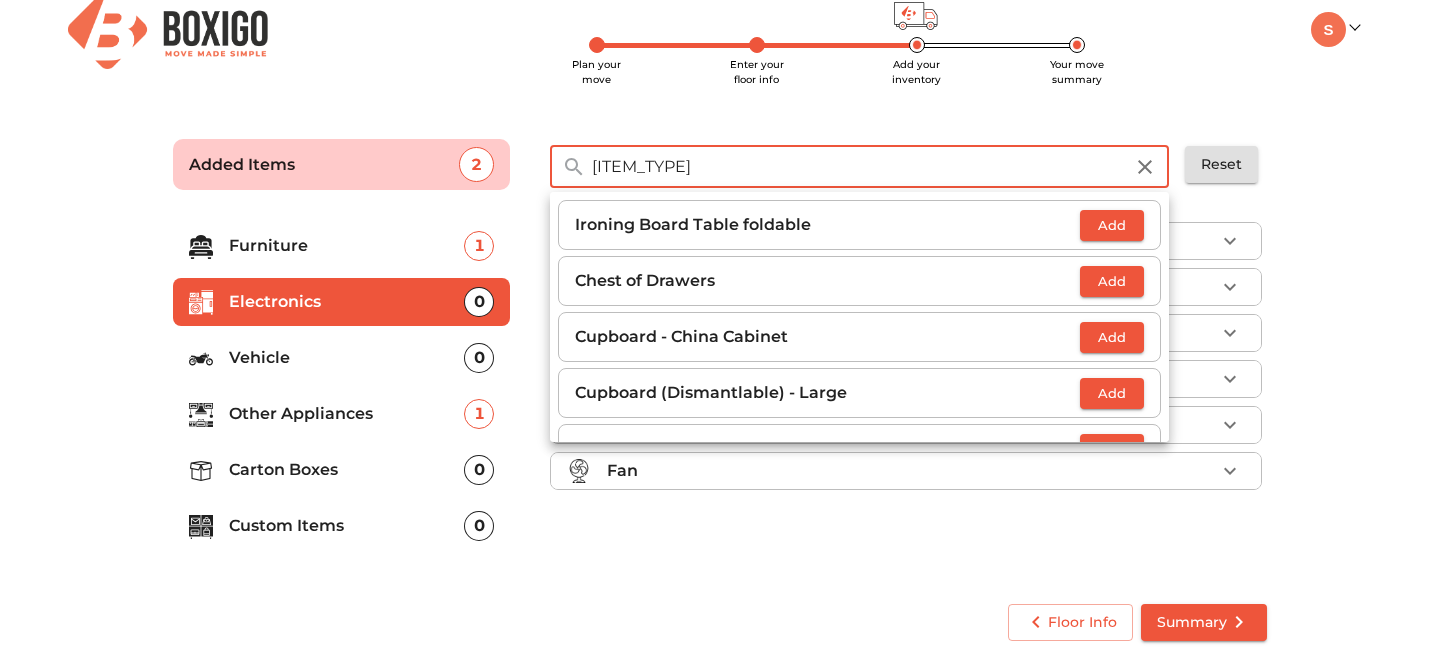 type on "b" 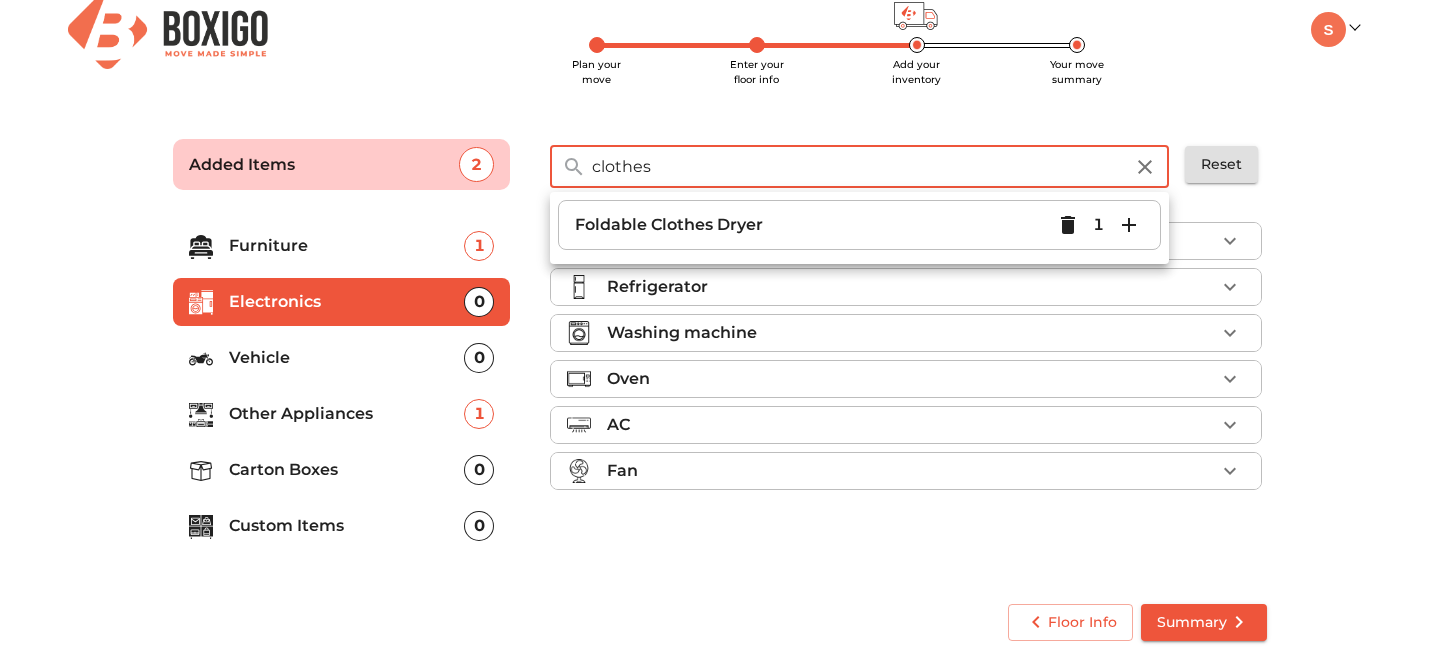type on "clothes" 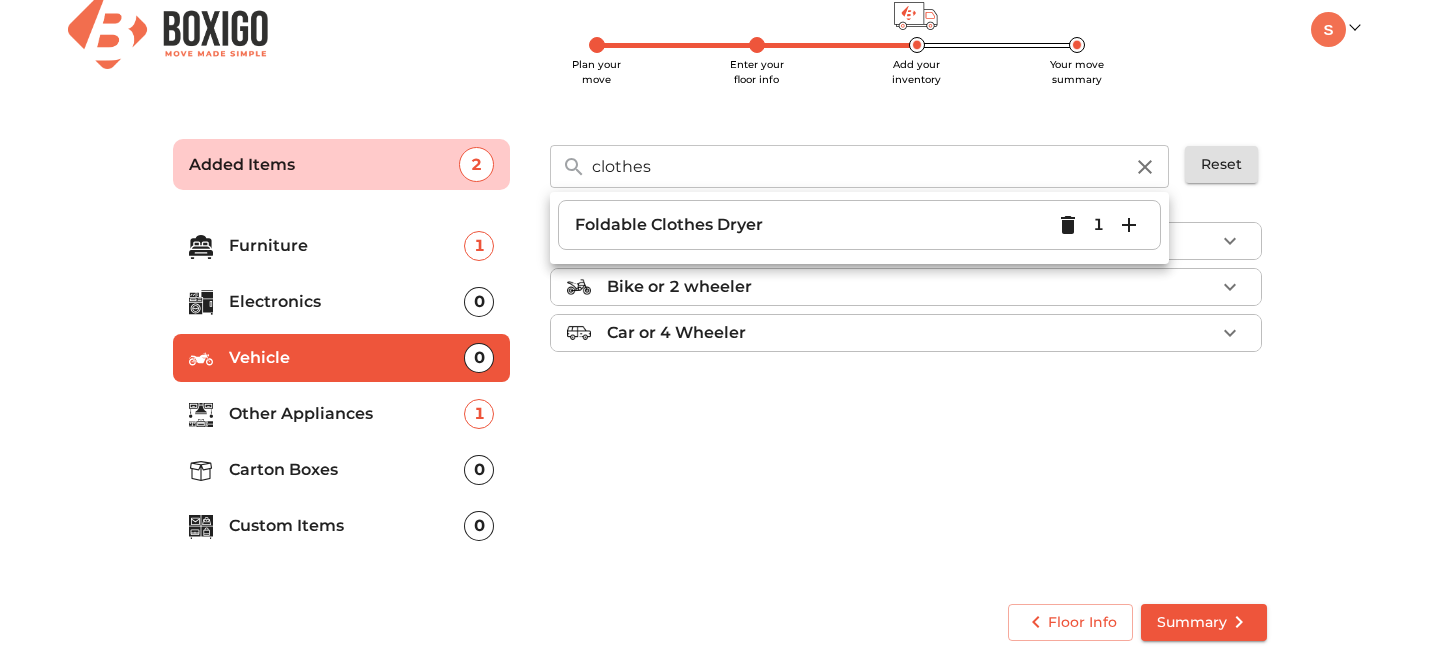 click on "Electronics" at bounding box center (347, 302) 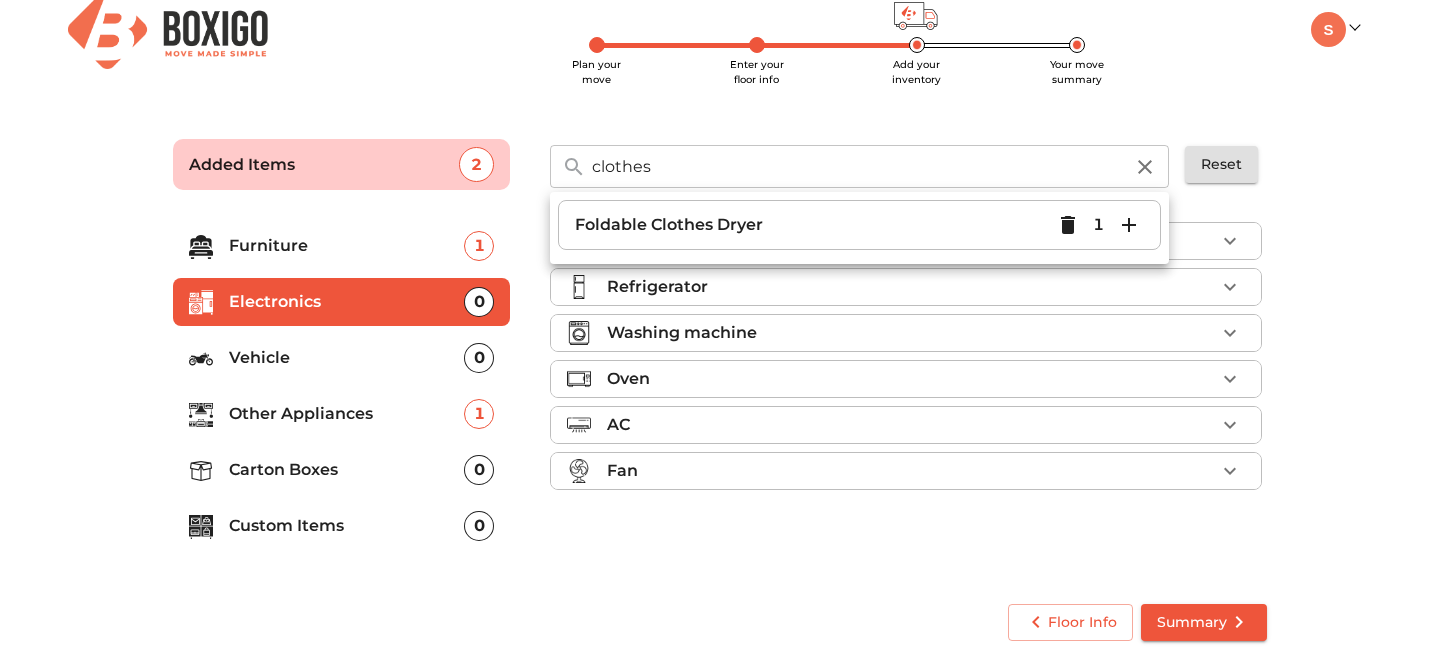 click on "Custom Items 0" at bounding box center [342, 526] 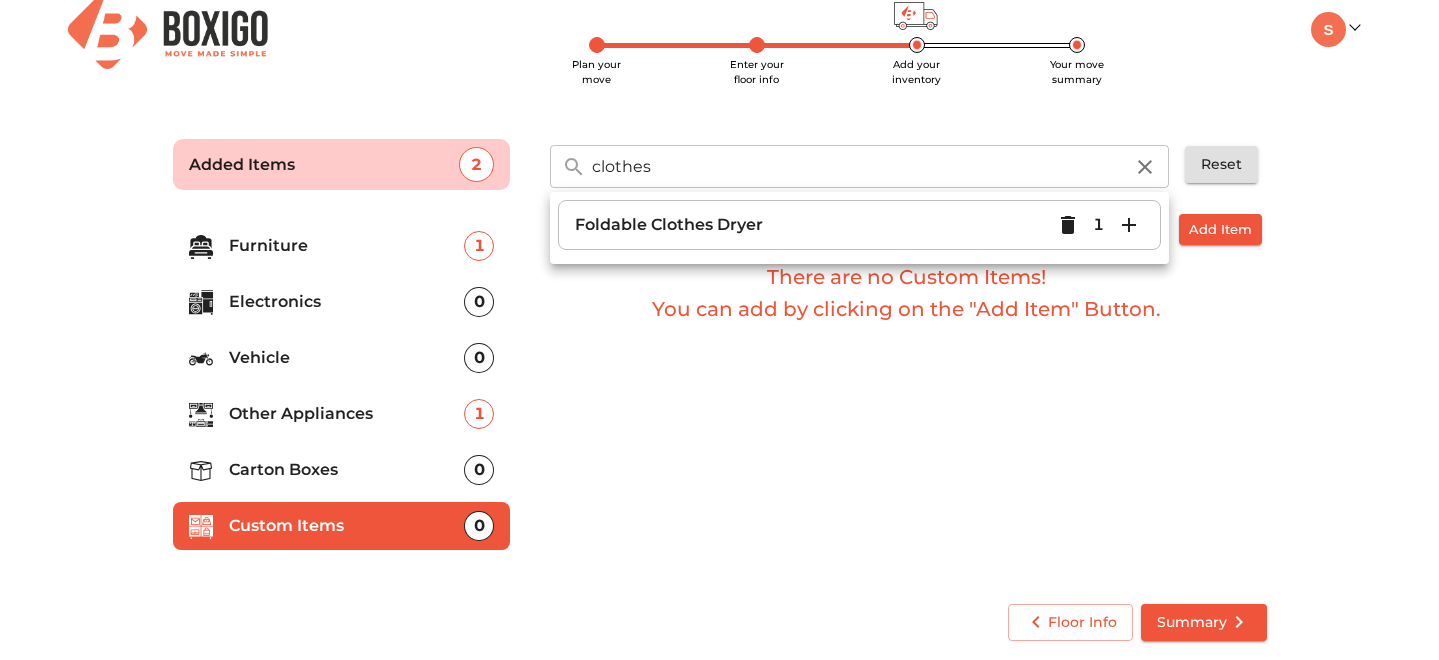 click on "Carton Boxes 0" at bounding box center [342, 470] 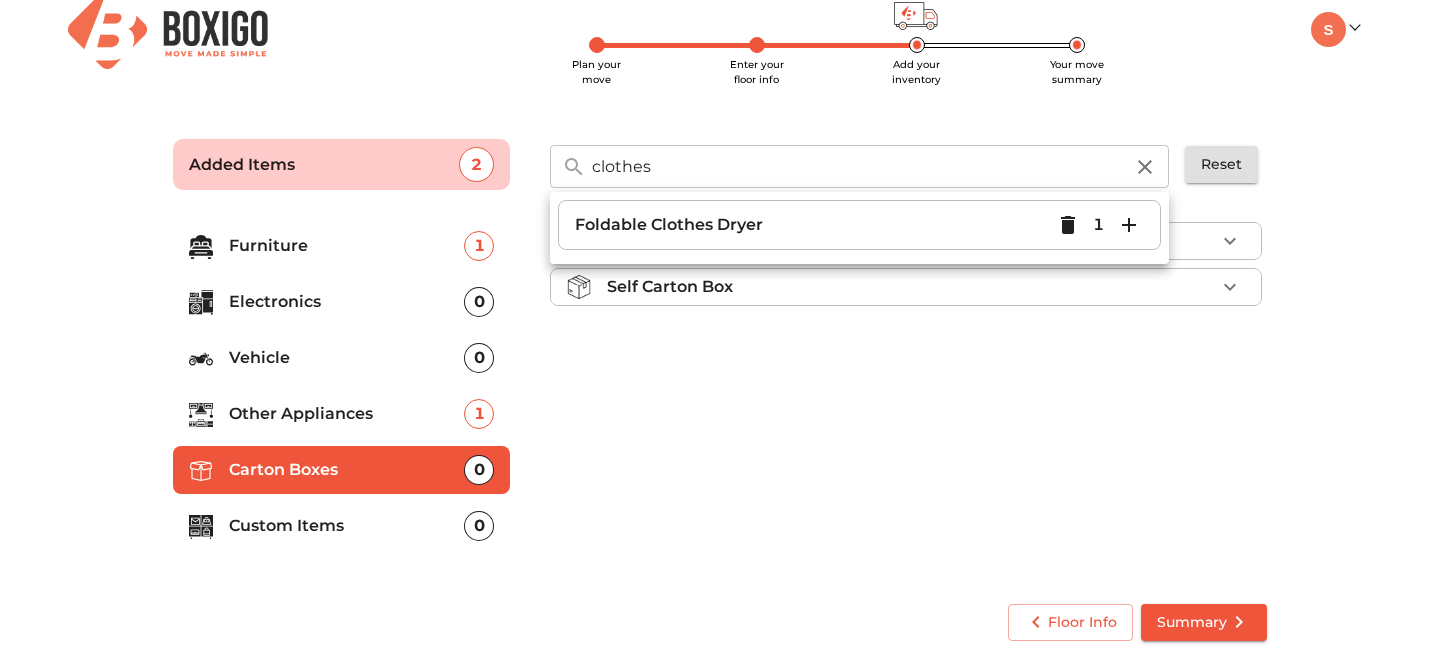 click on "Other Appliances 1" at bounding box center (342, 414) 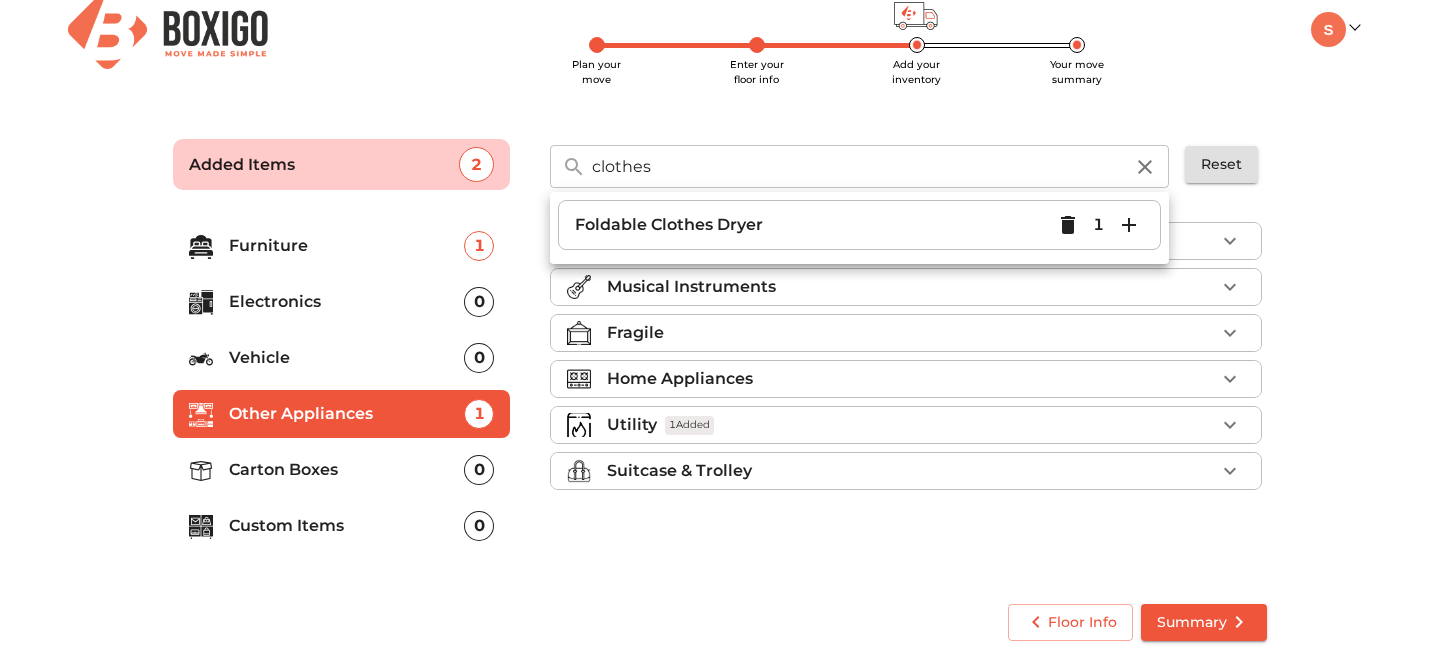 click on "Suitcase & Trolley" at bounding box center (679, 471) 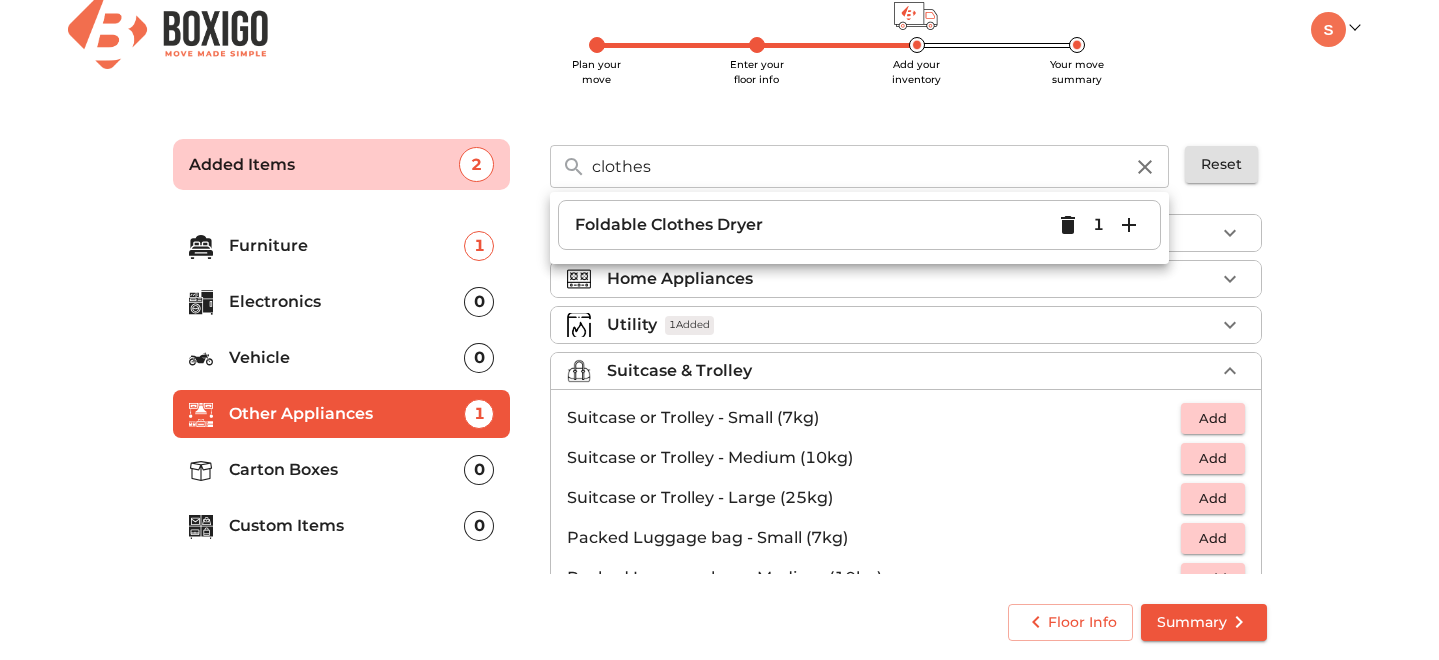 scroll, scrollTop: 99, scrollLeft: 0, axis: vertical 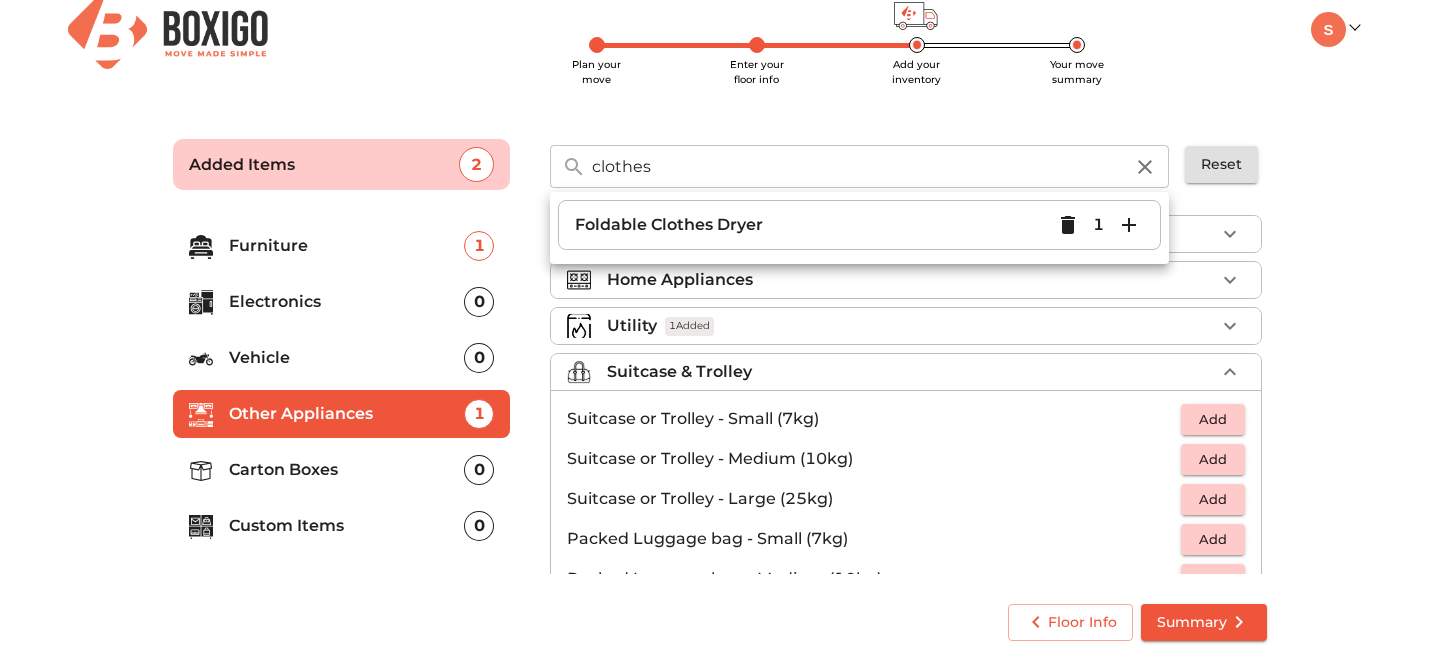 click on "Electronics 0" at bounding box center (342, 302) 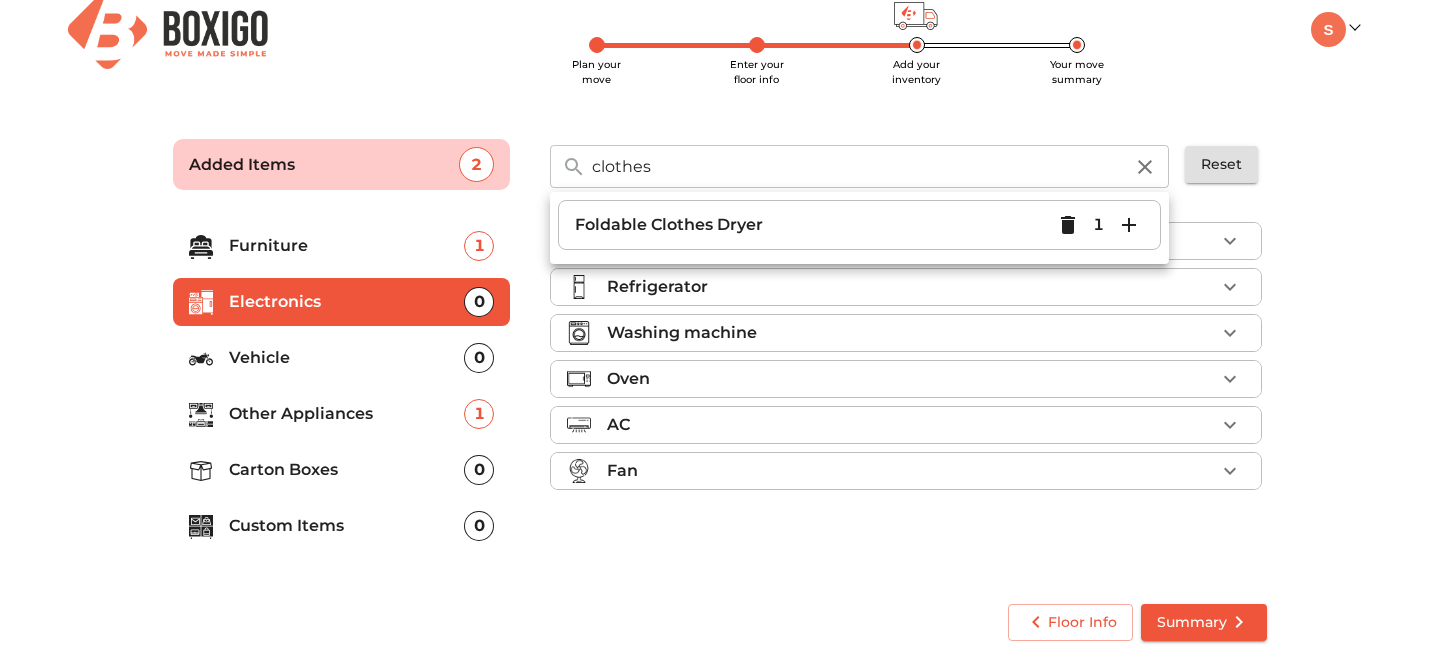 scroll, scrollTop: 0, scrollLeft: 0, axis: both 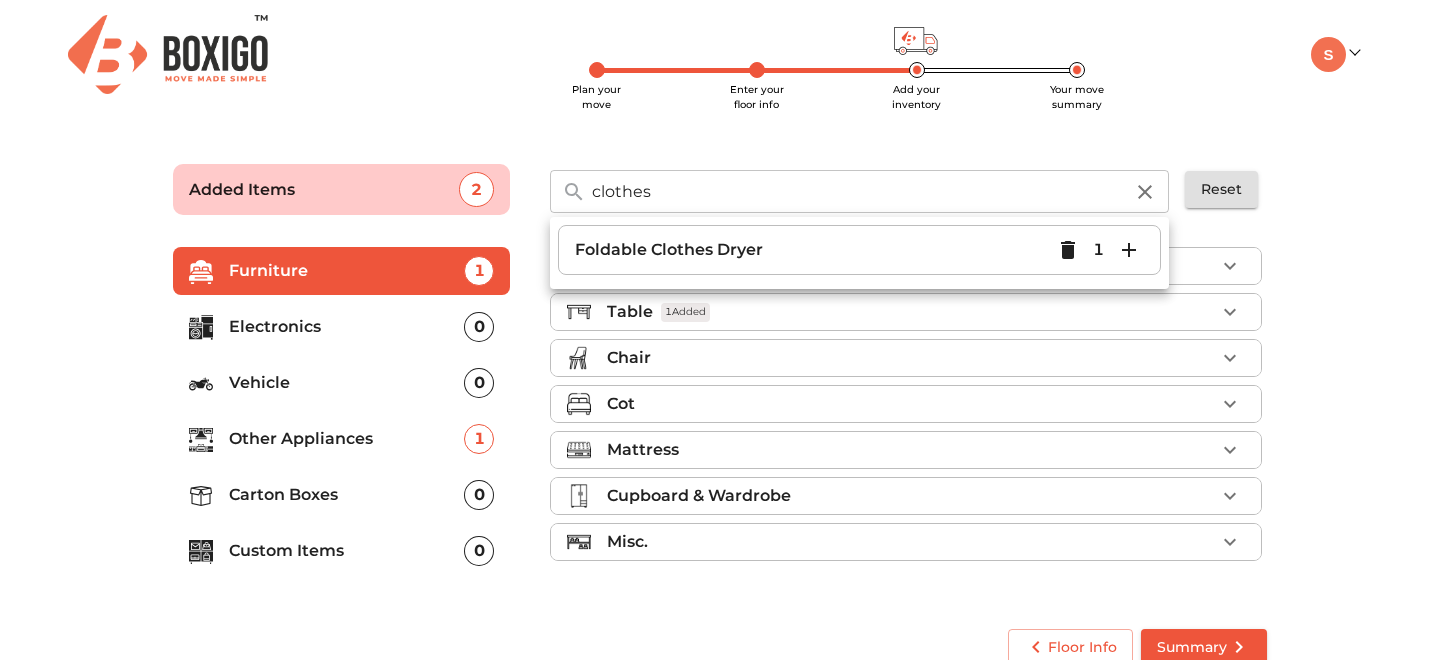 click on "Mattress" at bounding box center (906, 450) 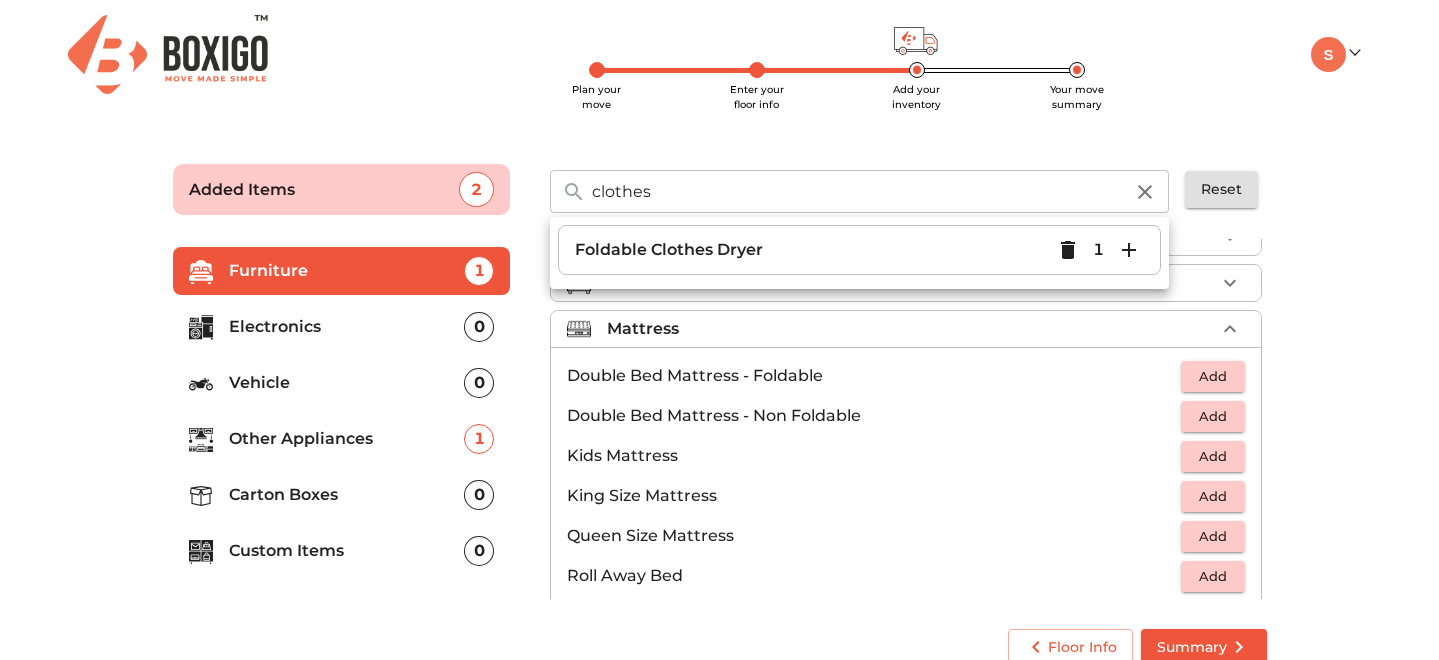 scroll, scrollTop: 170, scrollLeft: 0, axis: vertical 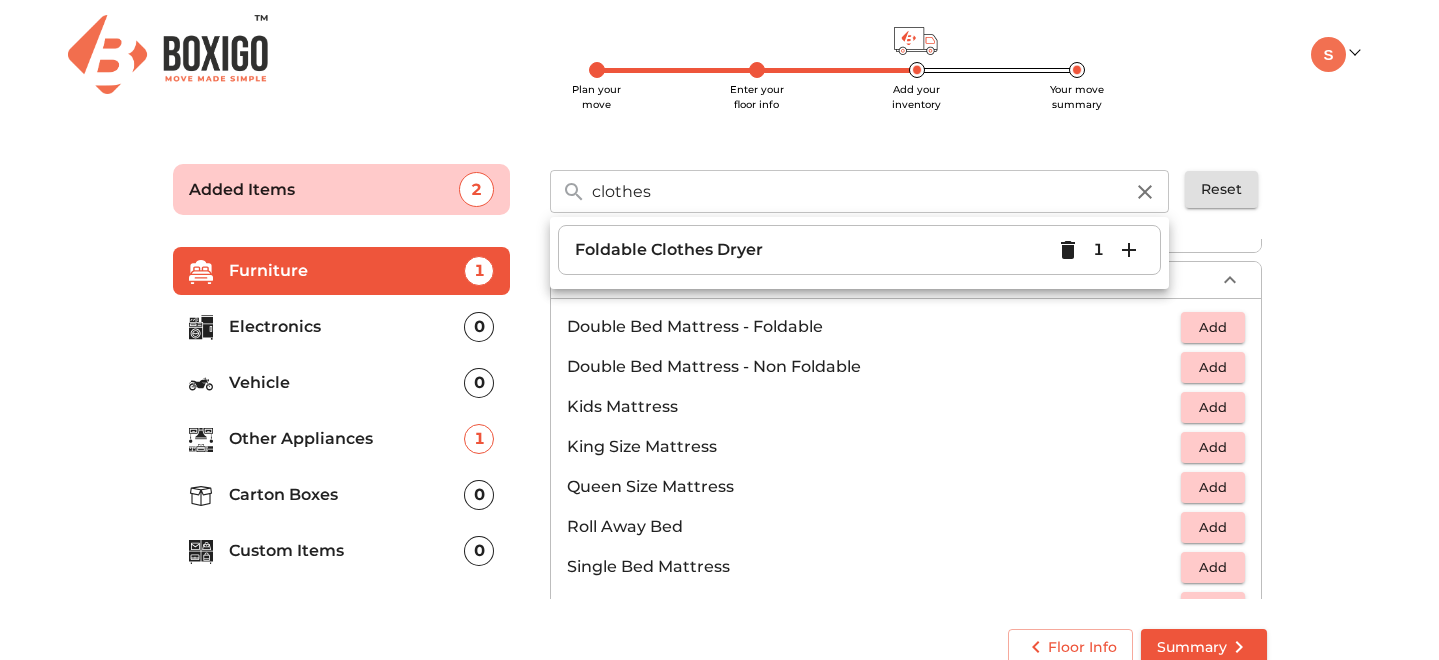 click on "Add" at bounding box center [1213, 487] 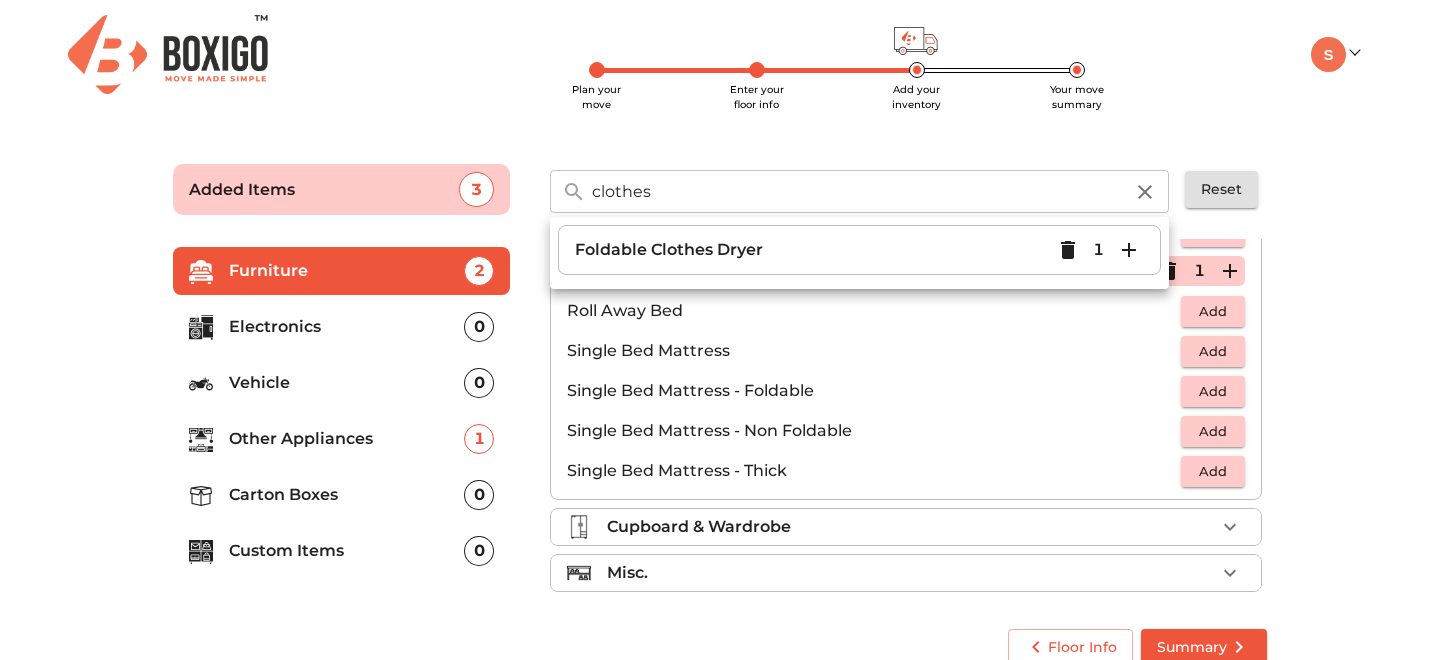 scroll, scrollTop: 395, scrollLeft: 0, axis: vertical 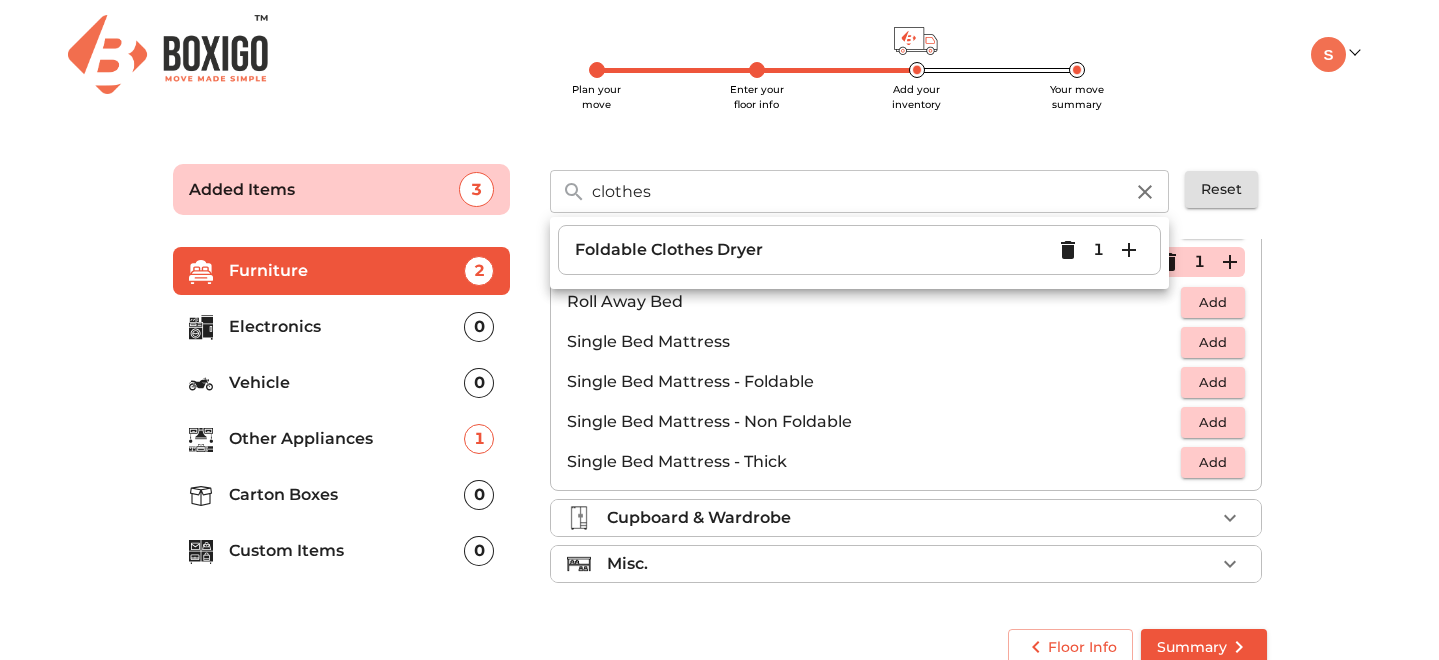 click on "Misc." at bounding box center (911, 564) 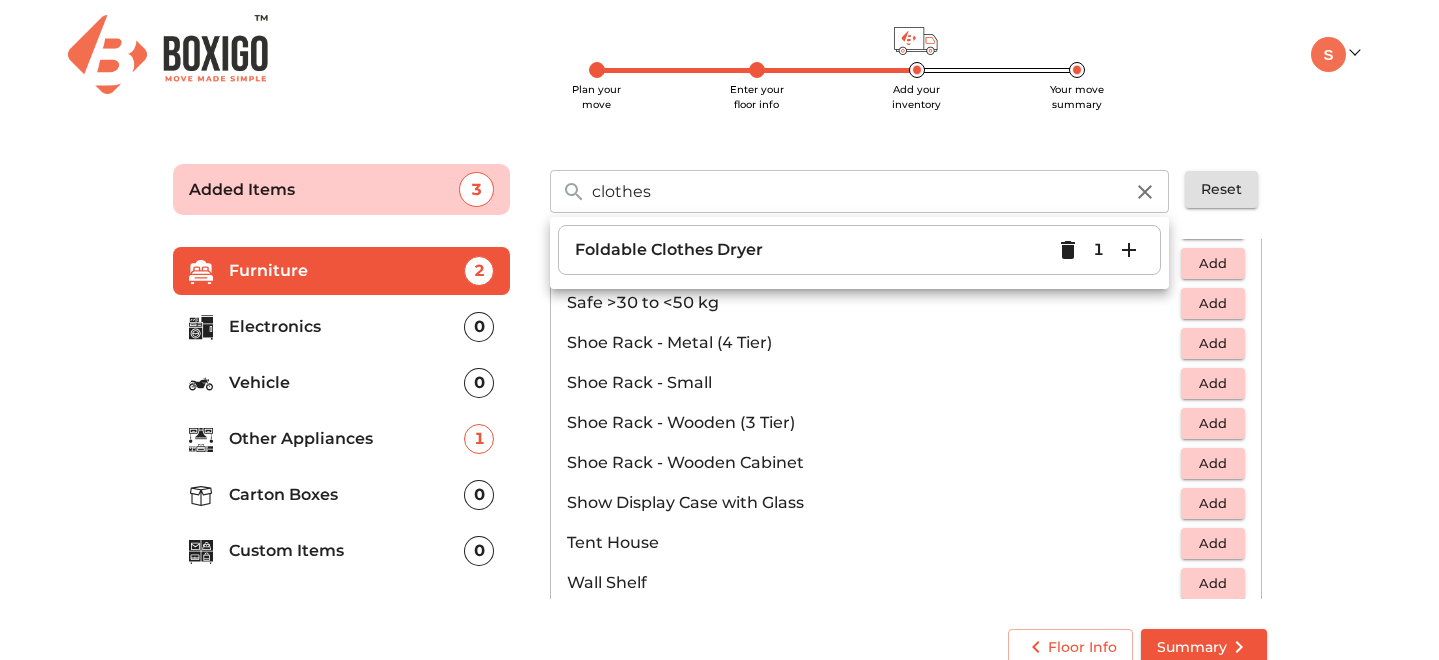 scroll, scrollTop: 1075, scrollLeft: 0, axis: vertical 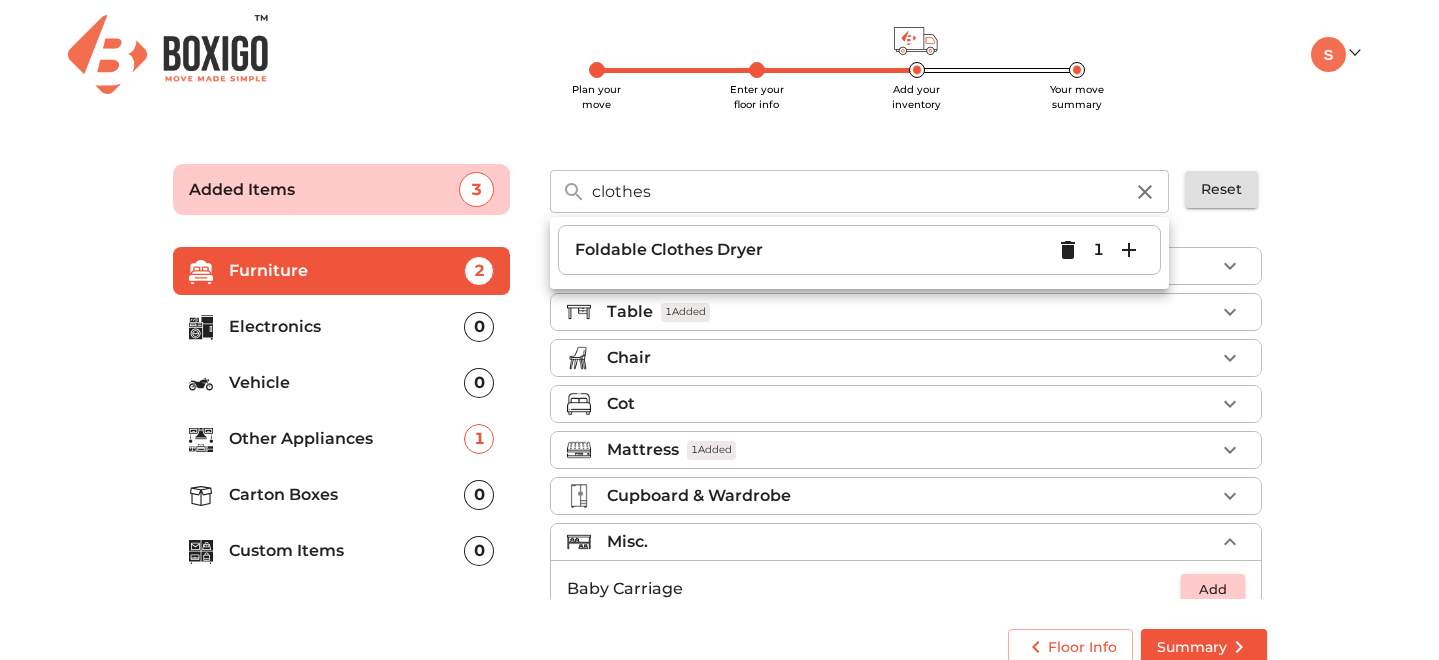 click at bounding box center (587, 404) 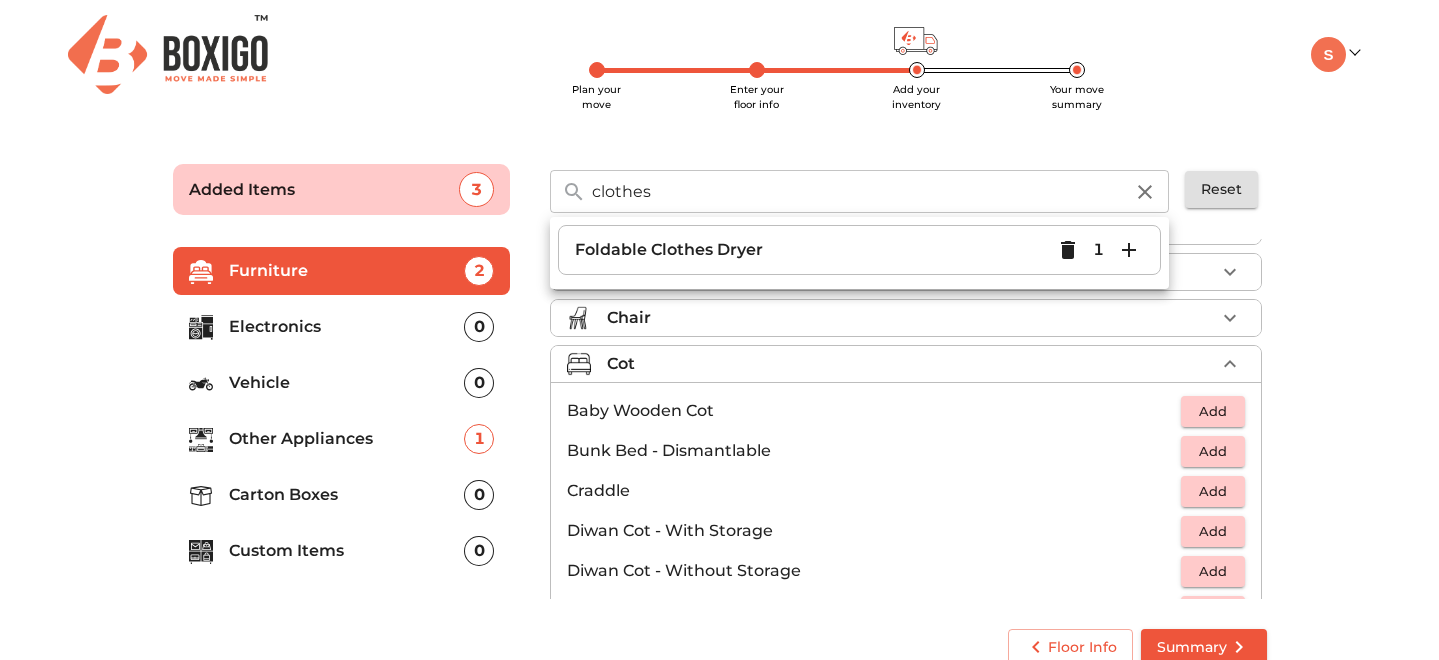 scroll, scrollTop: 0, scrollLeft: 0, axis: both 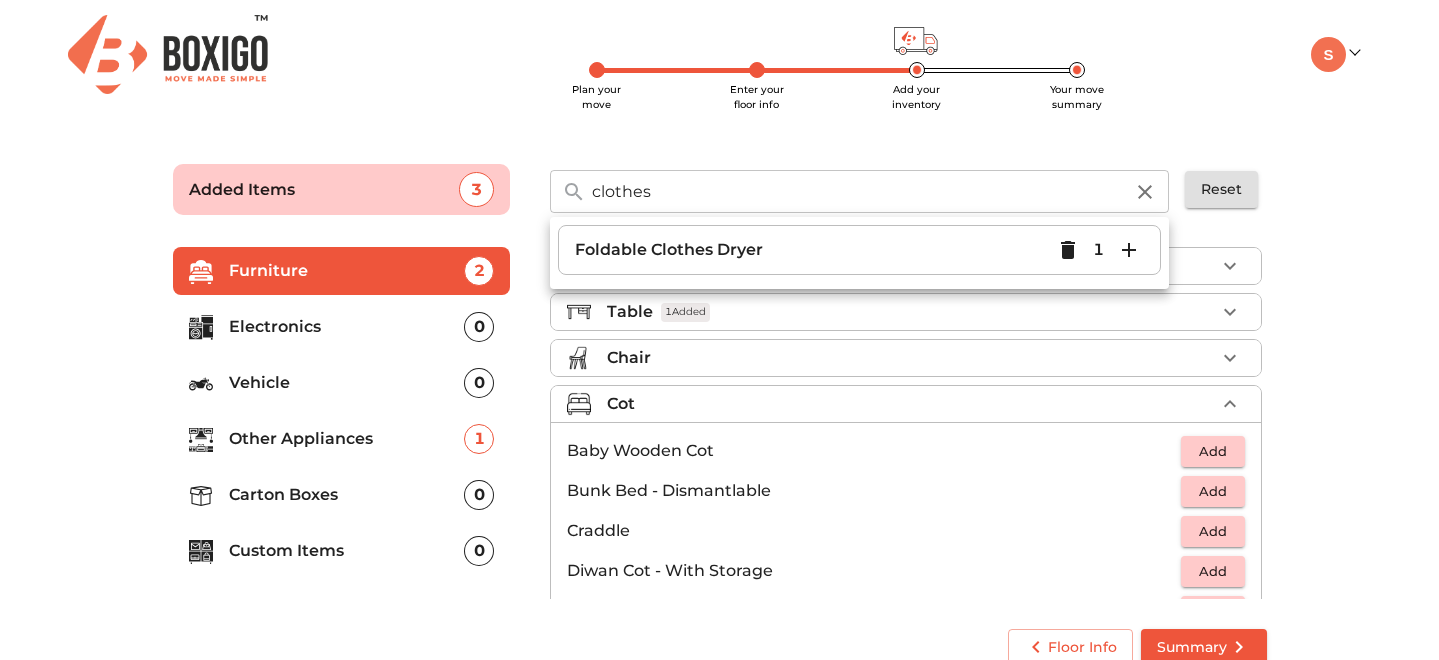 click on "Chair" at bounding box center (906, 358) 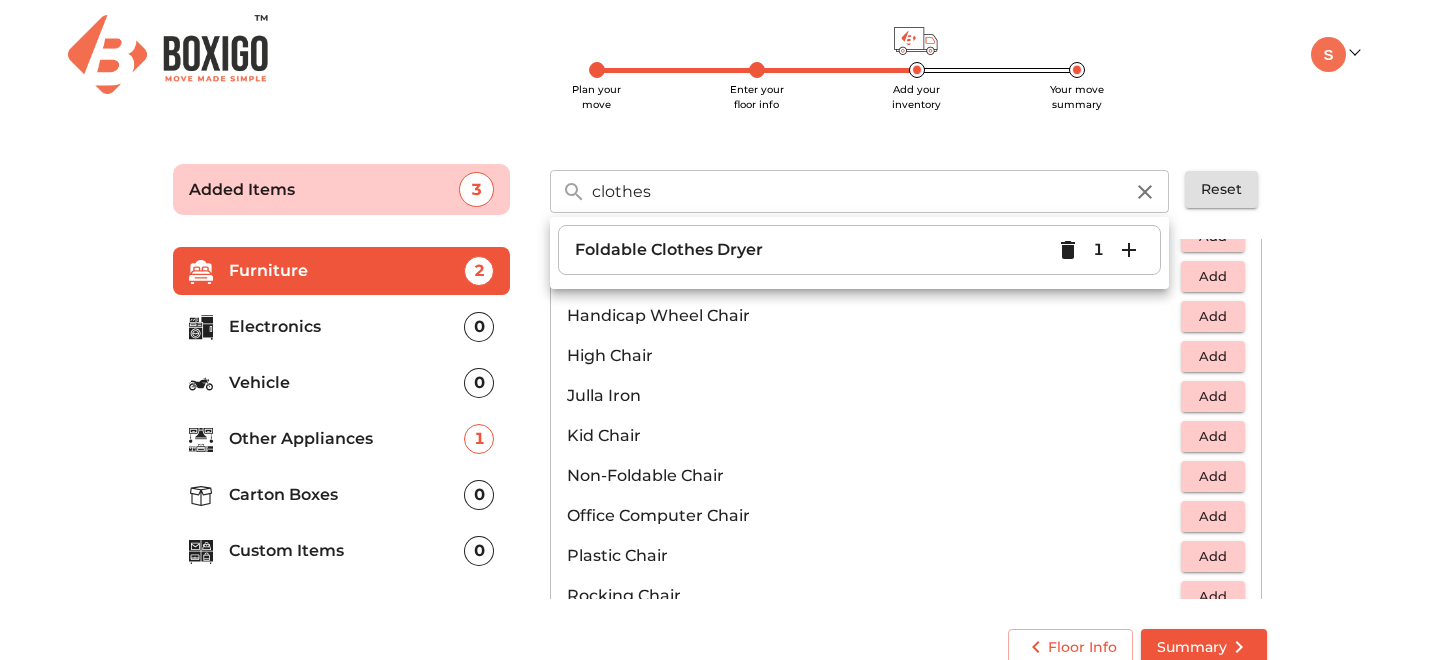 scroll, scrollTop: 495, scrollLeft: 0, axis: vertical 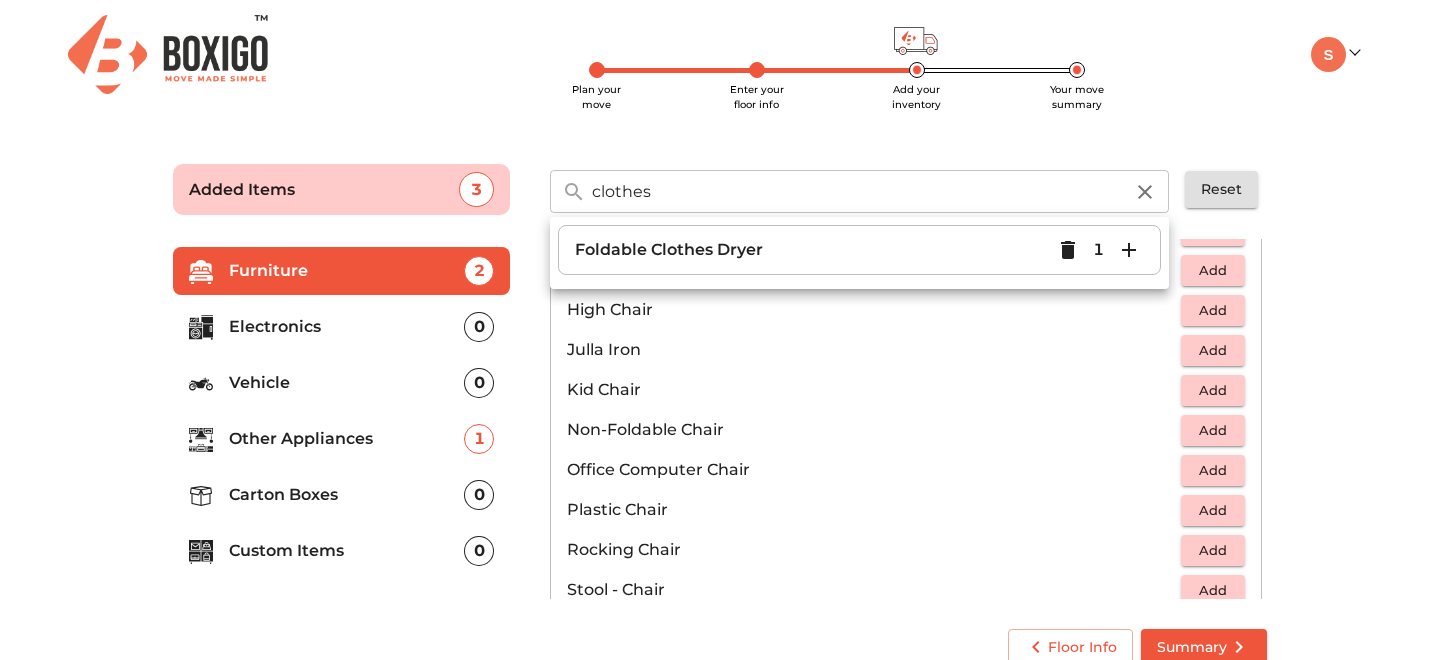 click on "Add" at bounding box center (1213, 470) 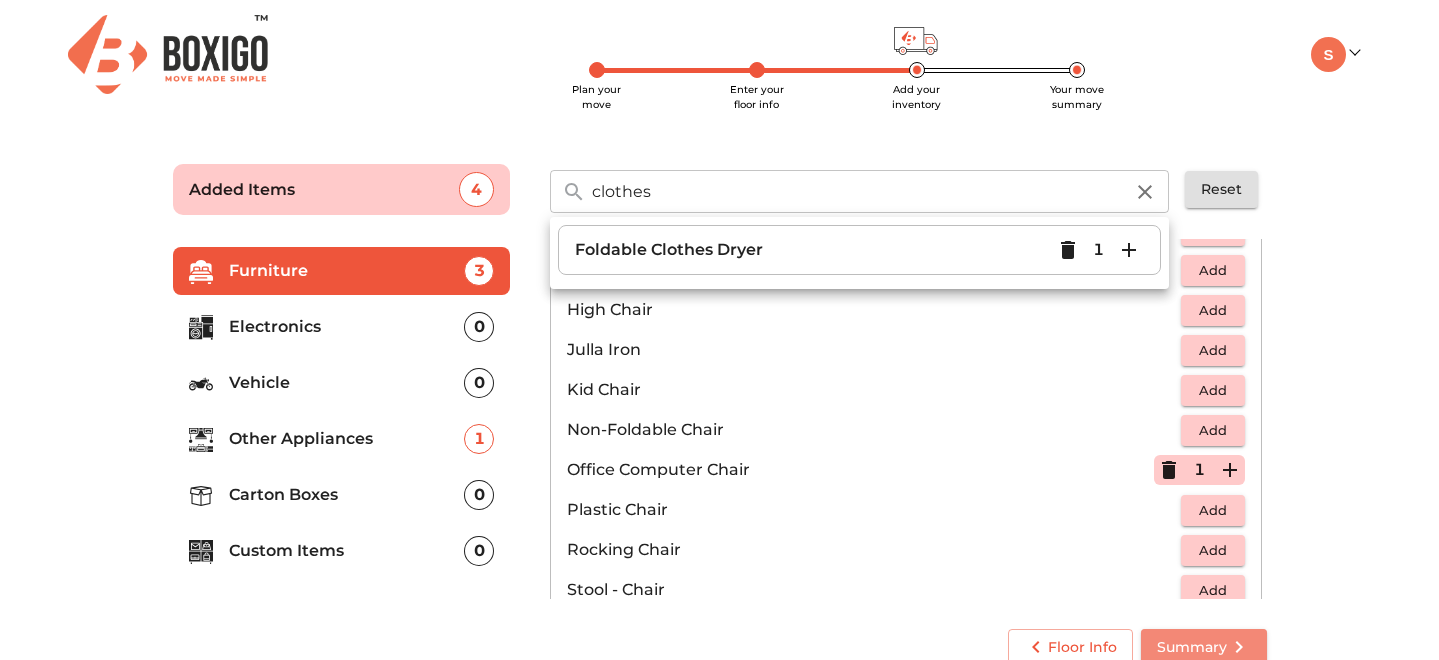 click 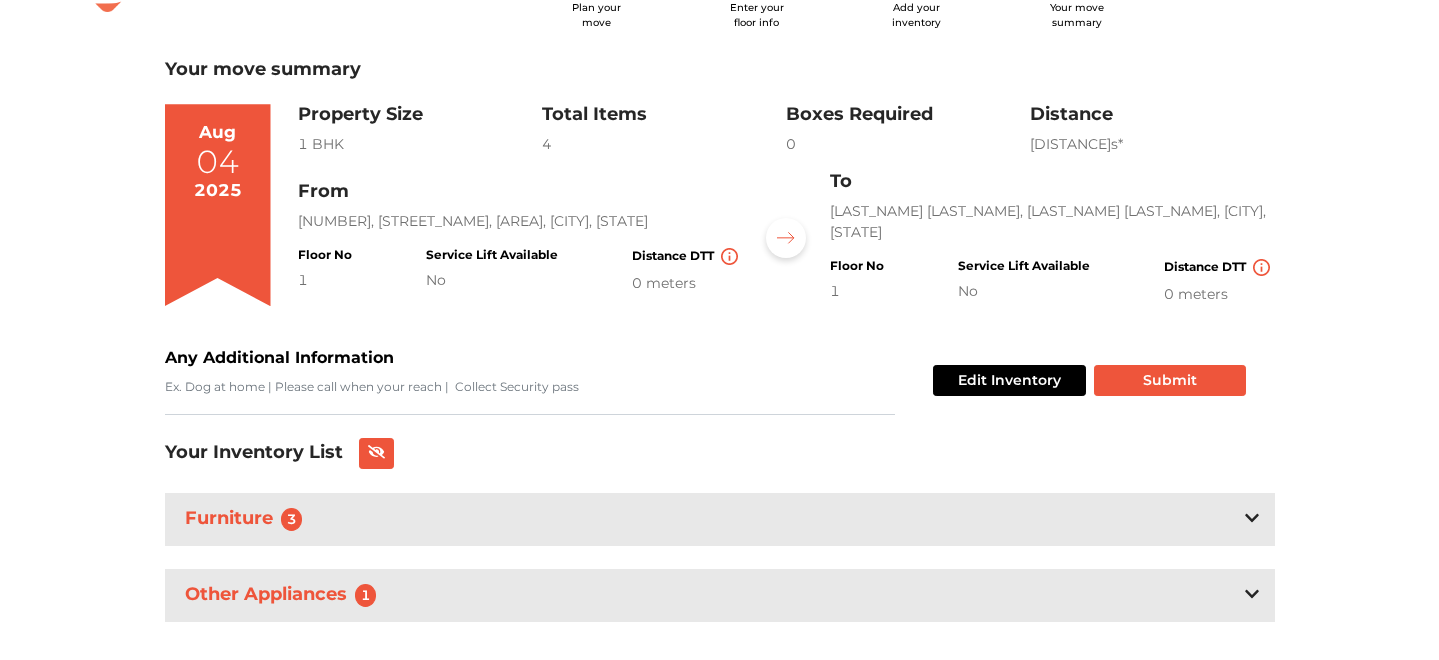 scroll, scrollTop: 79, scrollLeft: 0, axis: vertical 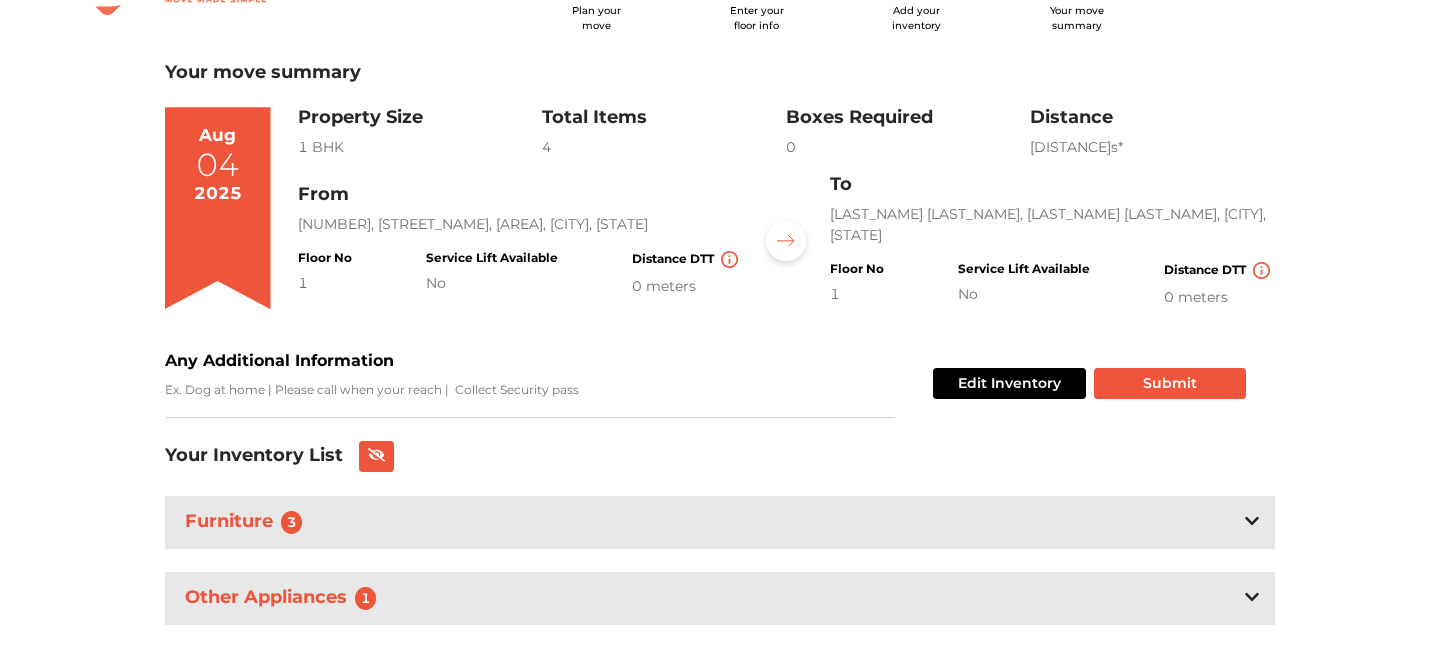 click on "Your Inventory List  Furniture 3 Table   Office Table     1 Chair   Office Computer Chair     1 Mattress   Queen Size Mattress     1 Other Appliances 1 Utility   Foldable Clothes Dryer     1" at bounding box center [720, 568] 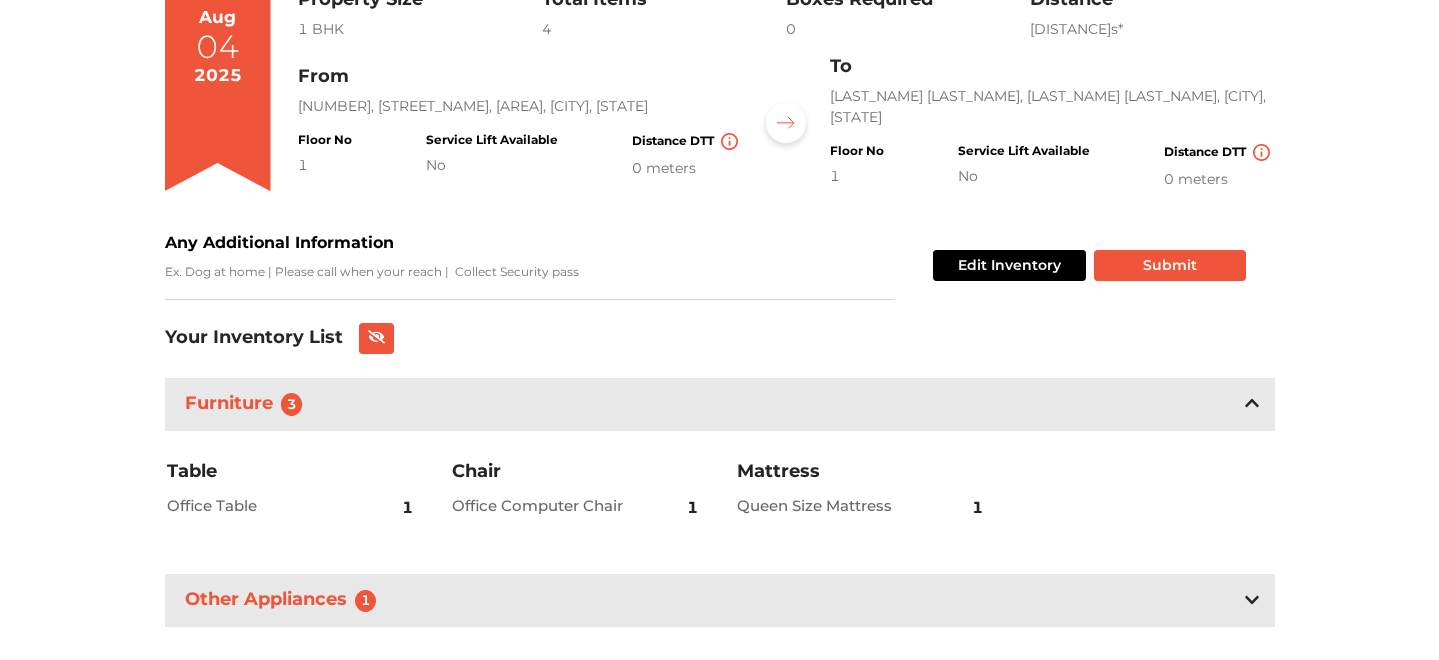 scroll, scrollTop: 236, scrollLeft: 0, axis: vertical 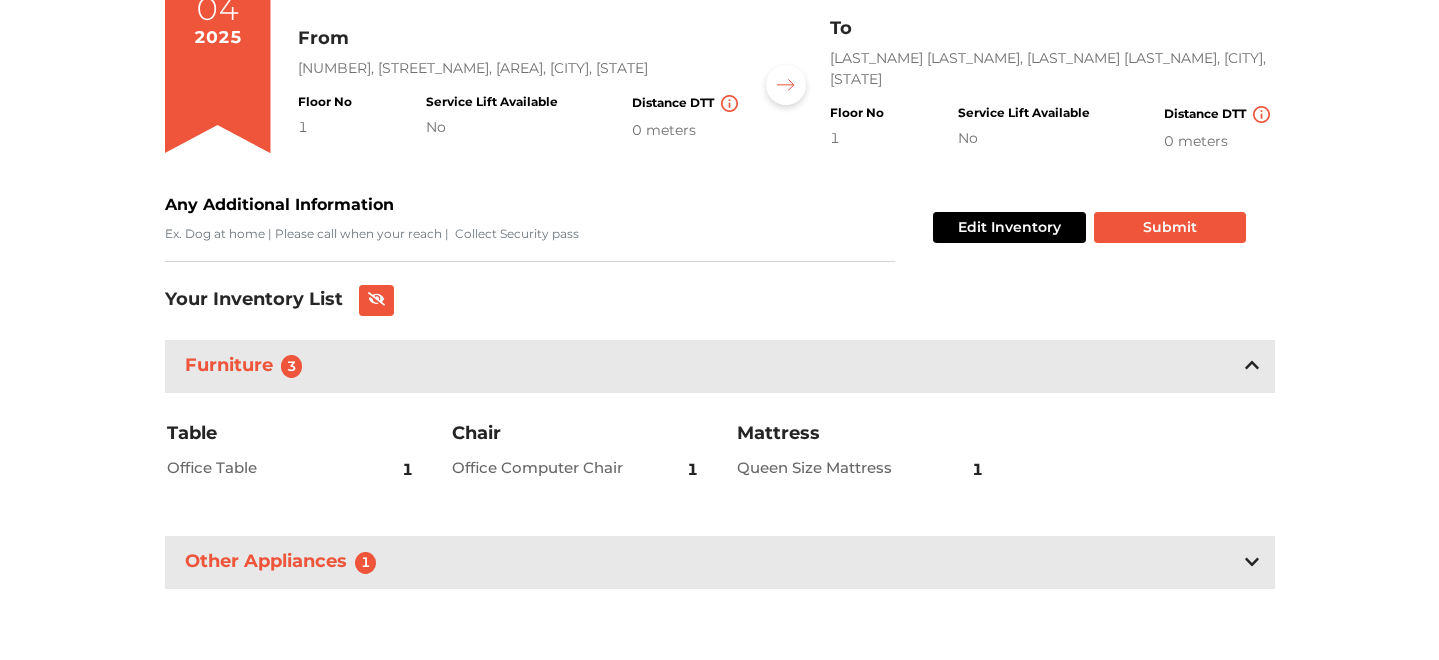 click on "Other Appliances 1" at bounding box center [720, 562] 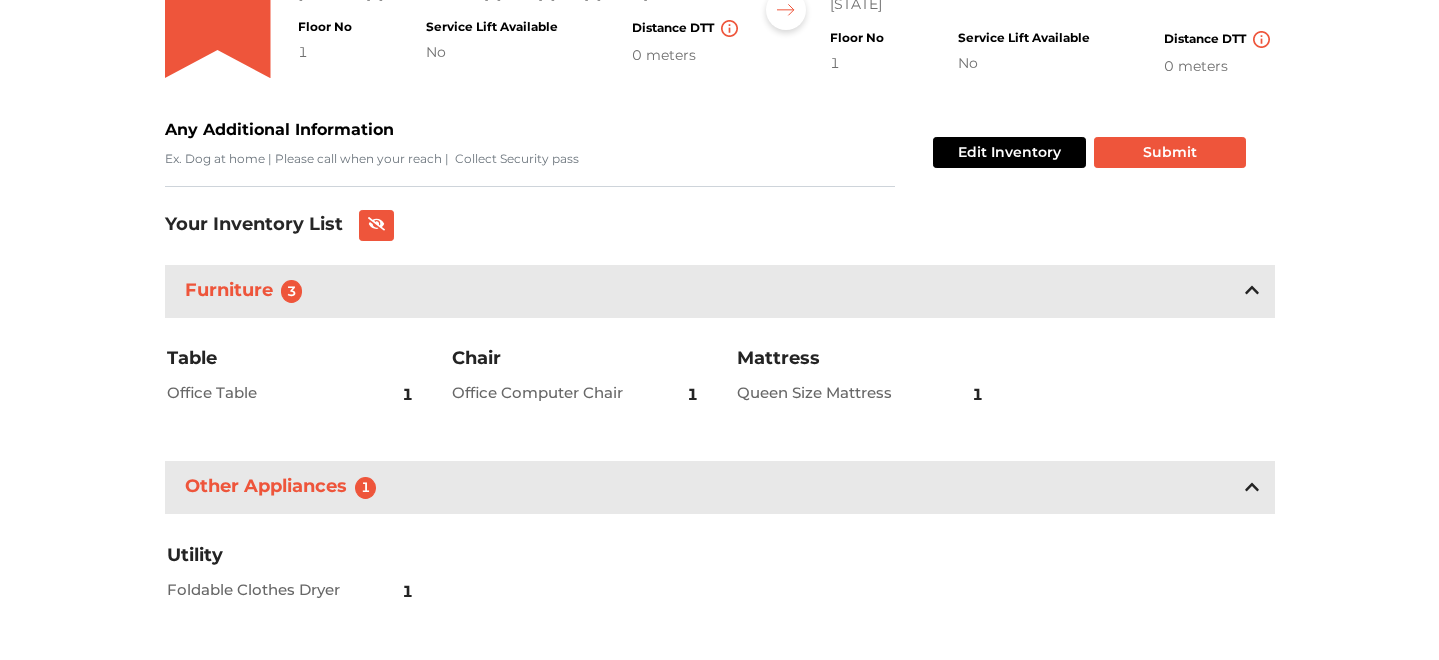 scroll, scrollTop: 314, scrollLeft: 0, axis: vertical 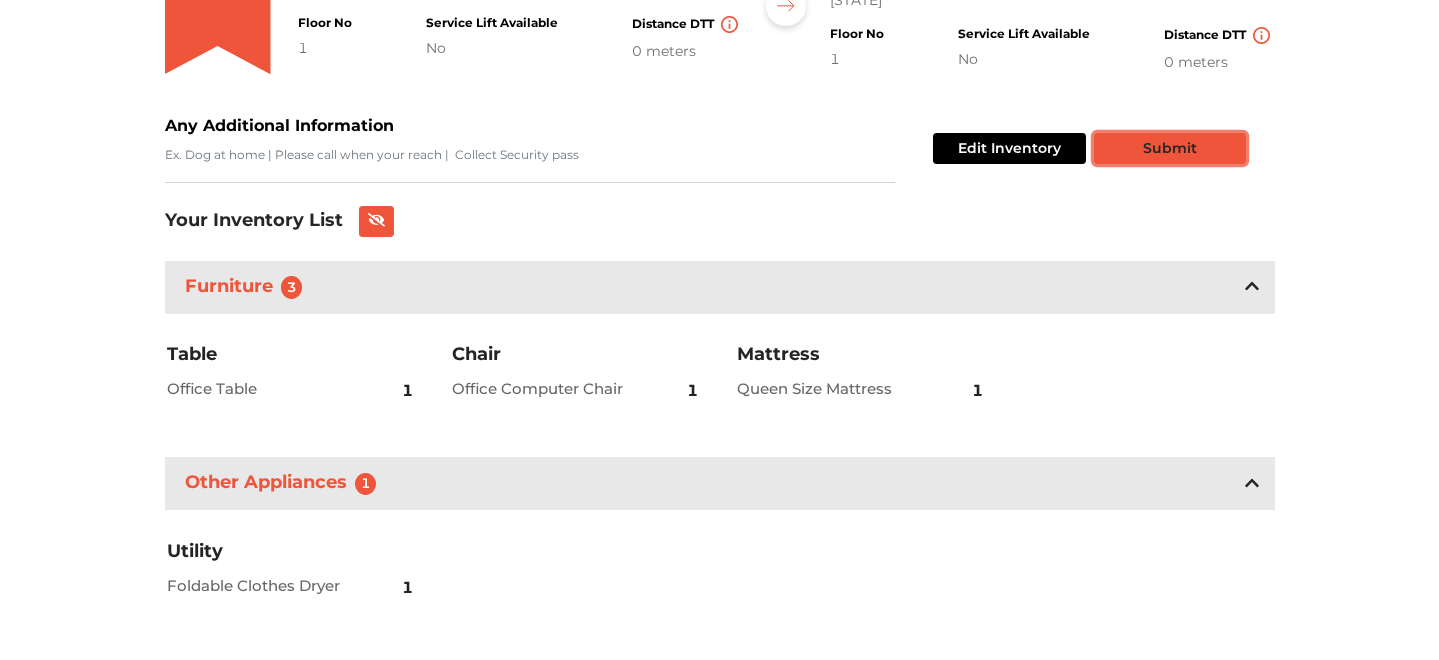 click on "Submit" at bounding box center [1170, 148] 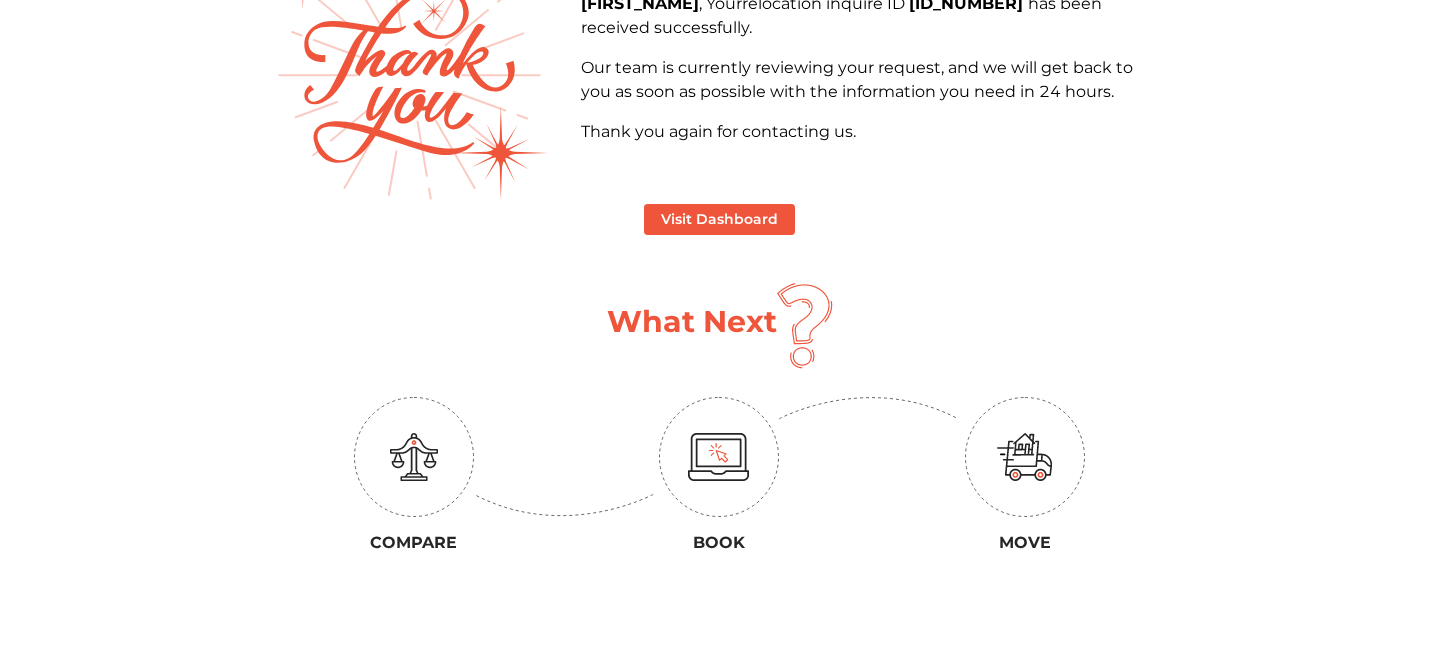 scroll, scrollTop: 153, scrollLeft: 0, axis: vertical 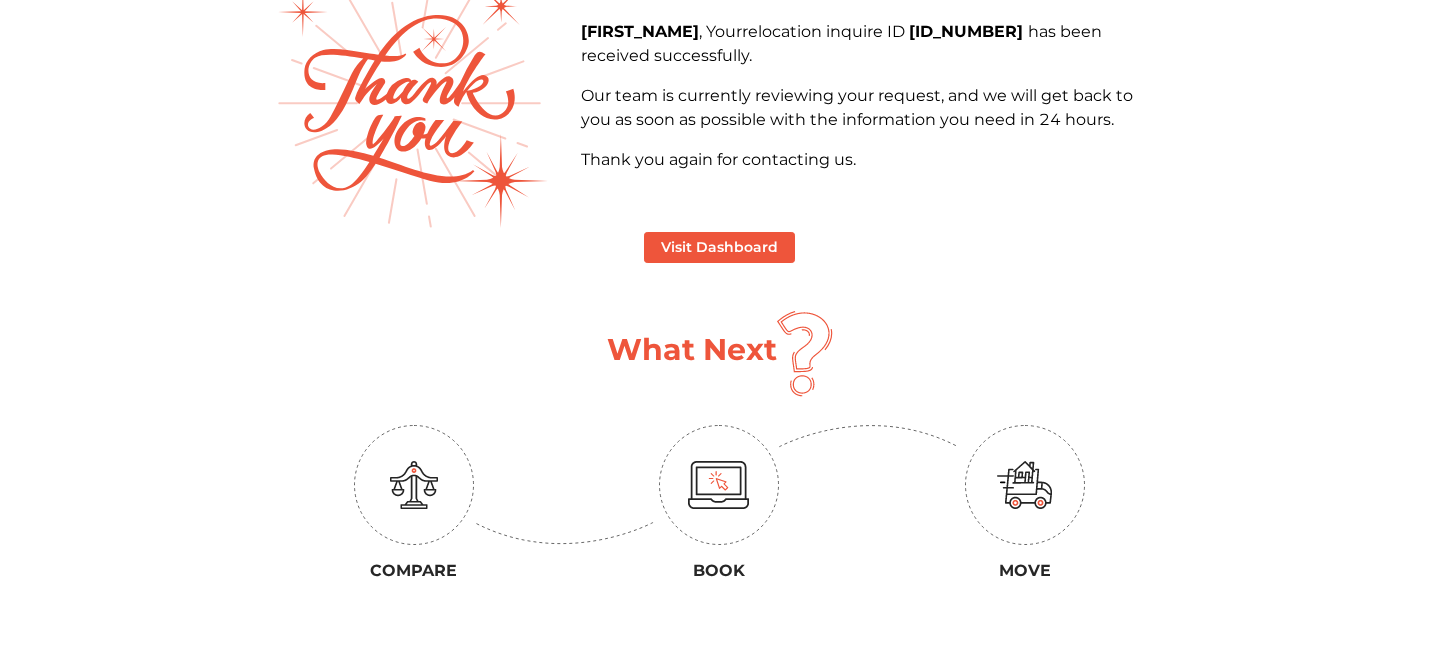 click at bounding box center (719, 485) 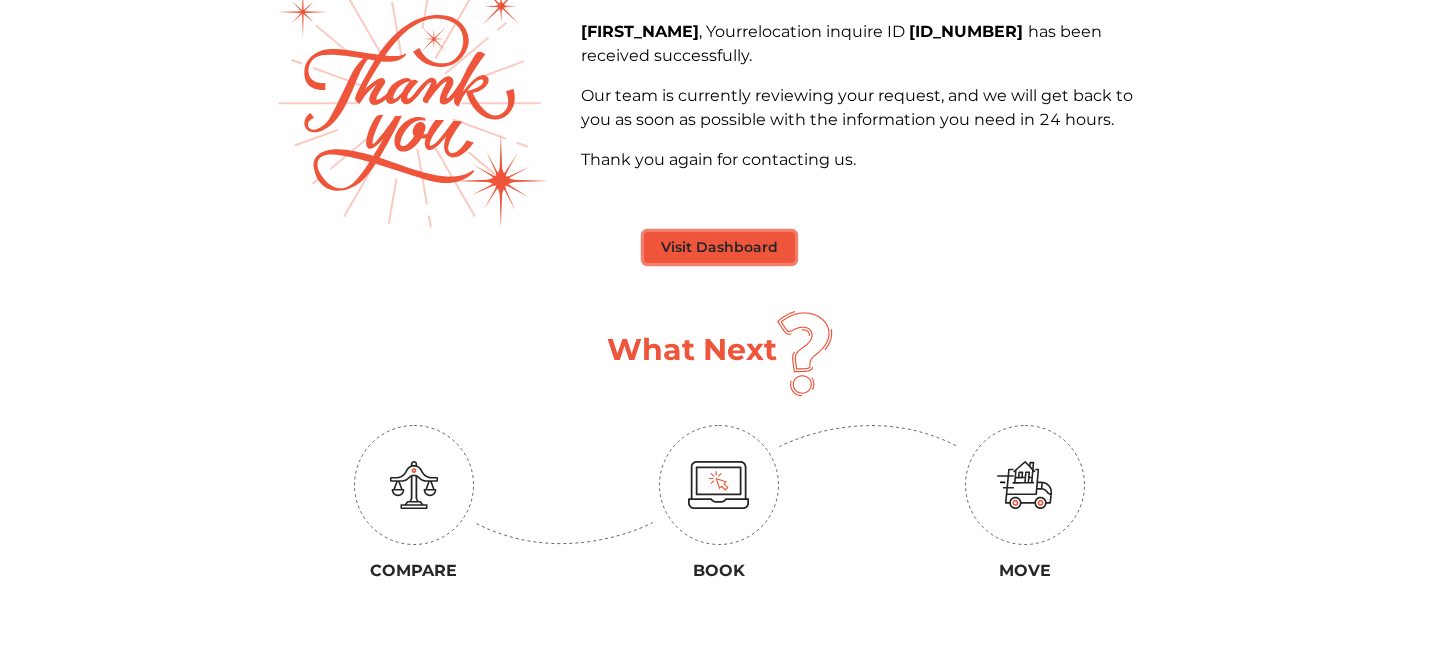 click on "Visit Dashboard" at bounding box center (719, 247) 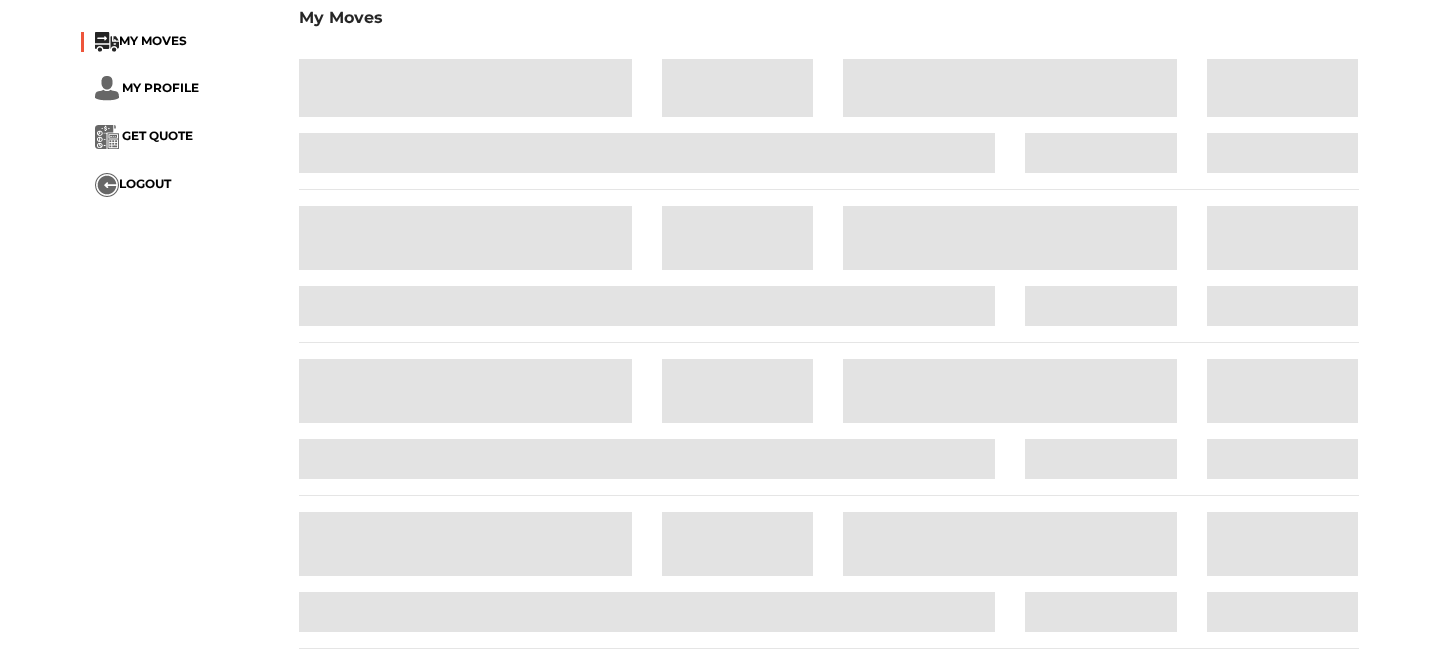 scroll, scrollTop: 0, scrollLeft: 0, axis: both 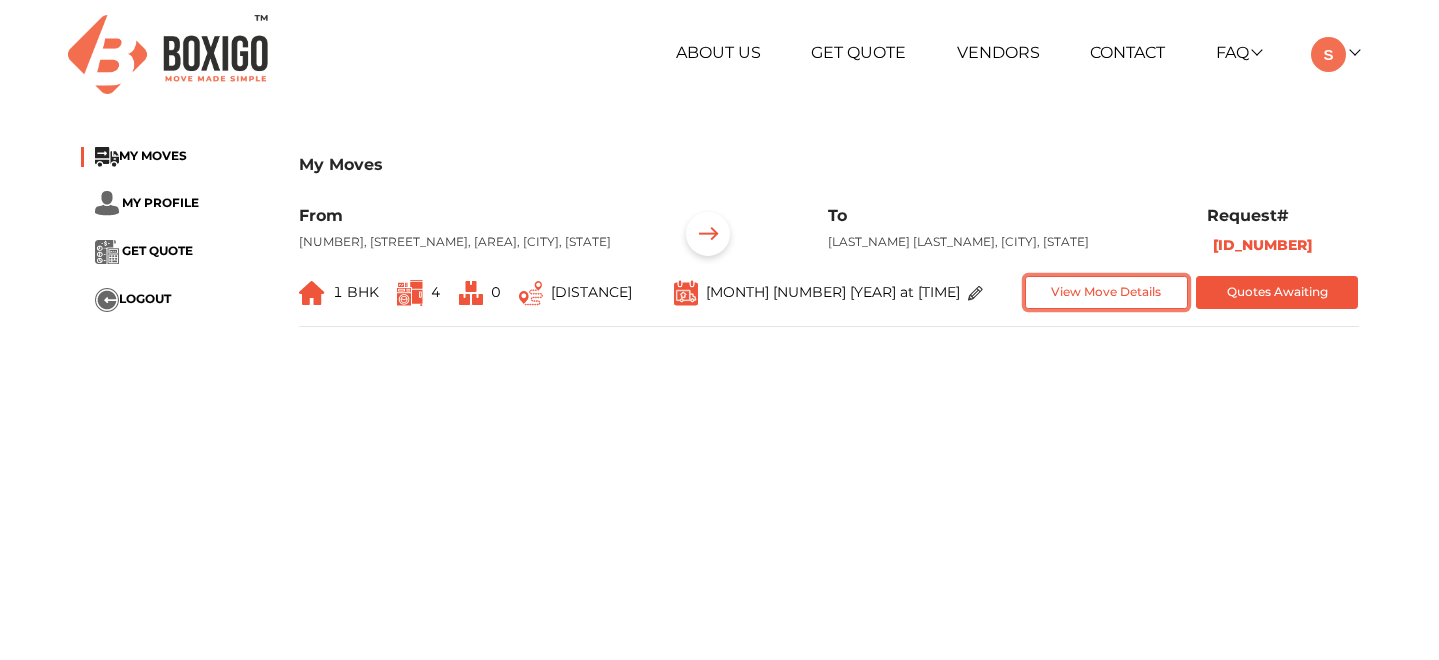click on "View Move Details" at bounding box center (1106, 292) 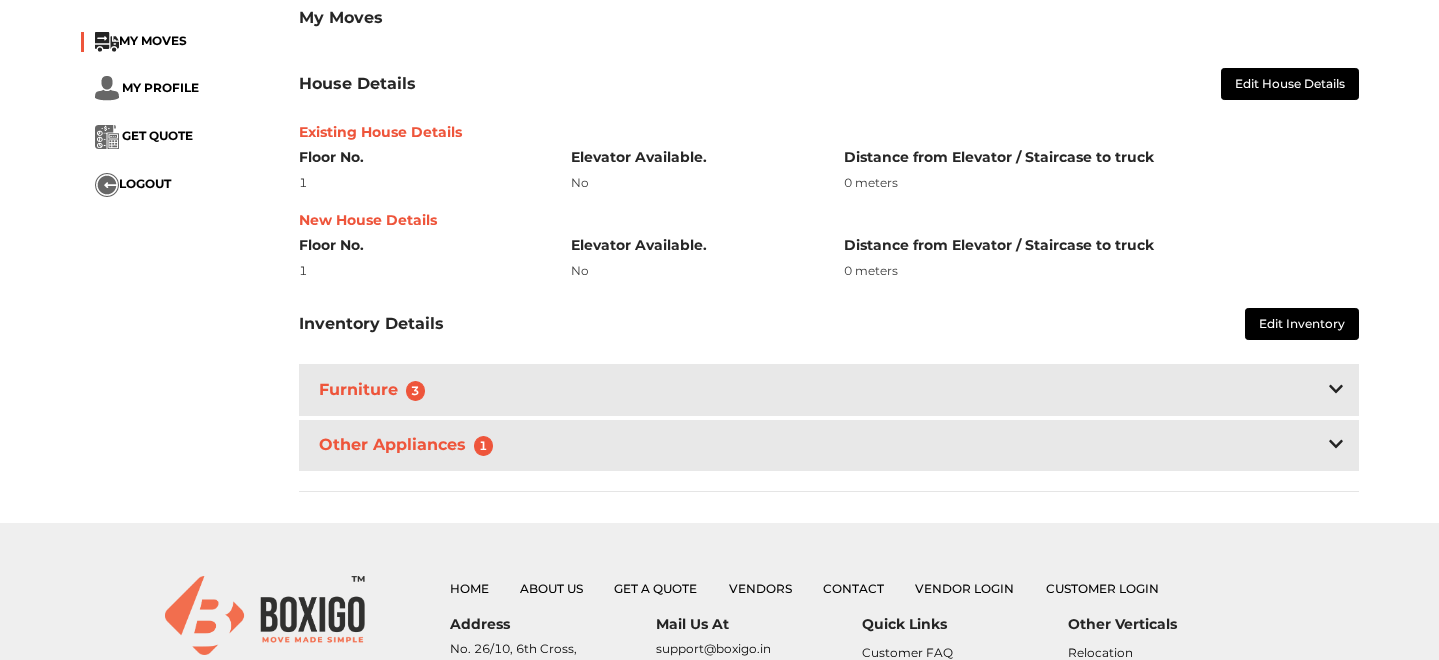 scroll, scrollTop: 394, scrollLeft: 0, axis: vertical 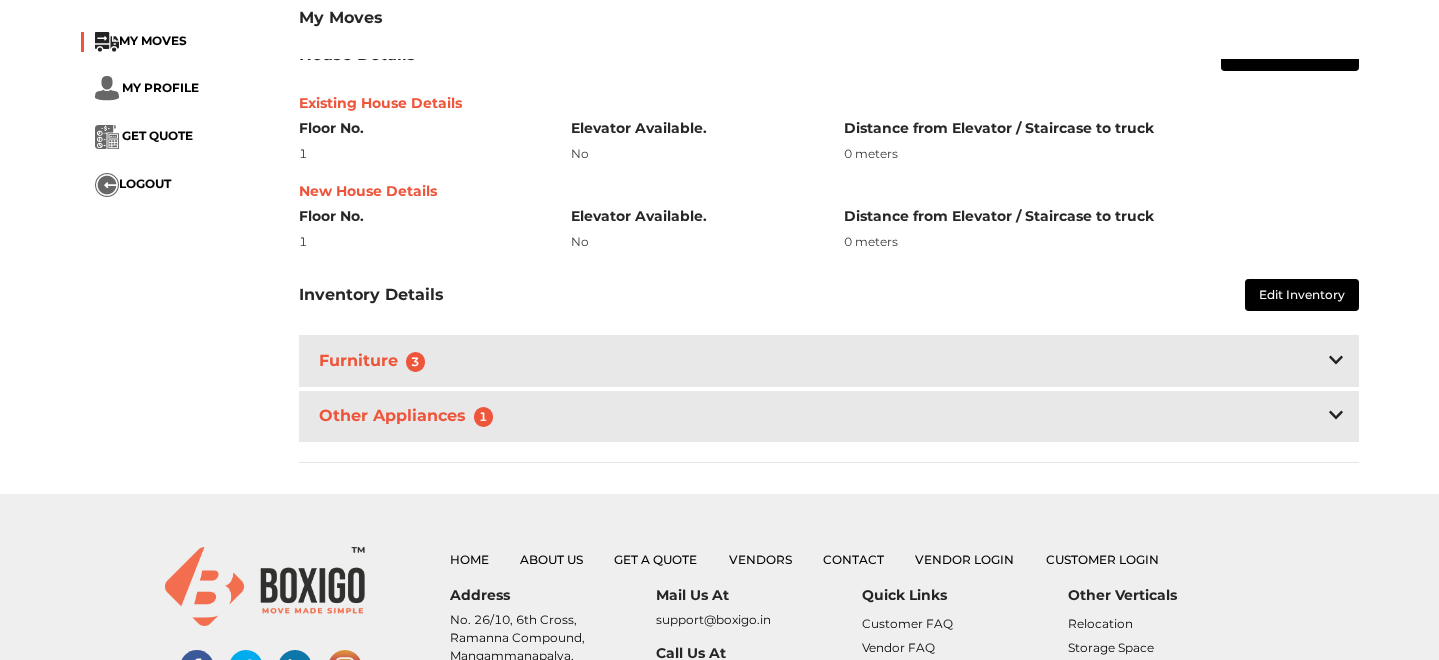 click on "Furniture 3" at bounding box center (829, 360) 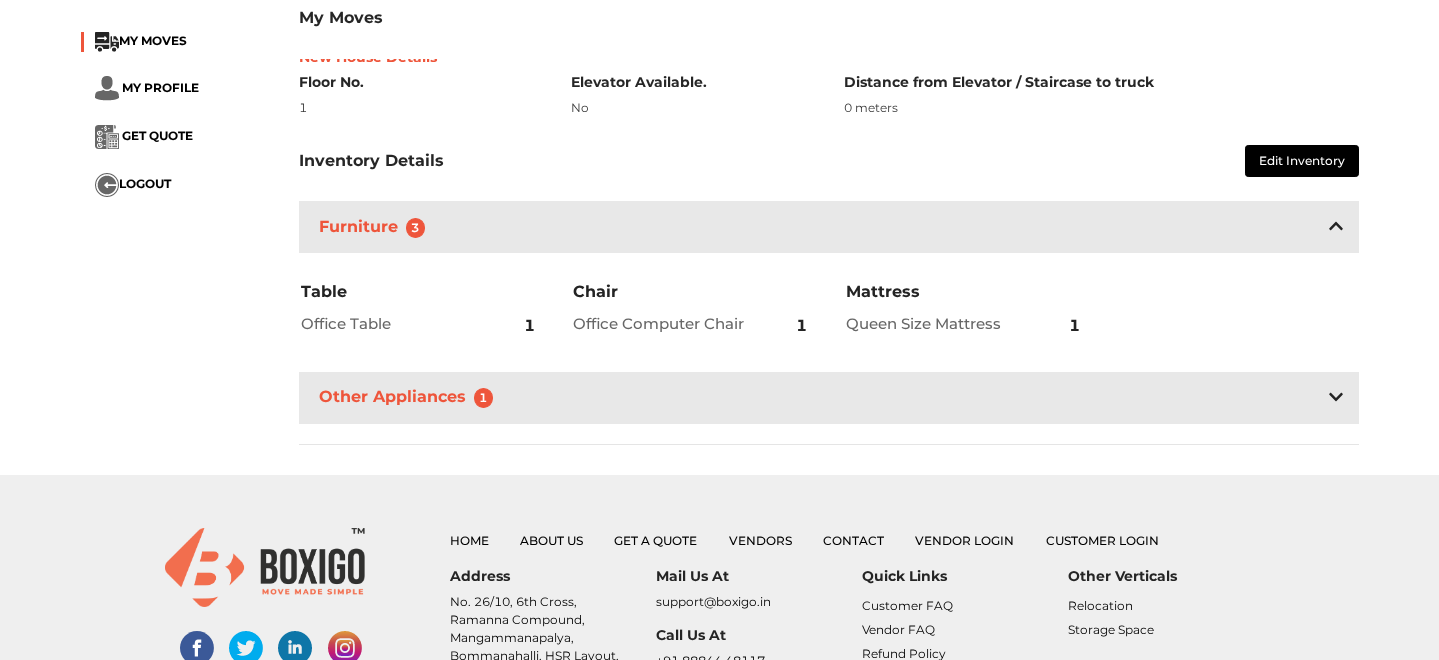 scroll, scrollTop: 547, scrollLeft: 0, axis: vertical 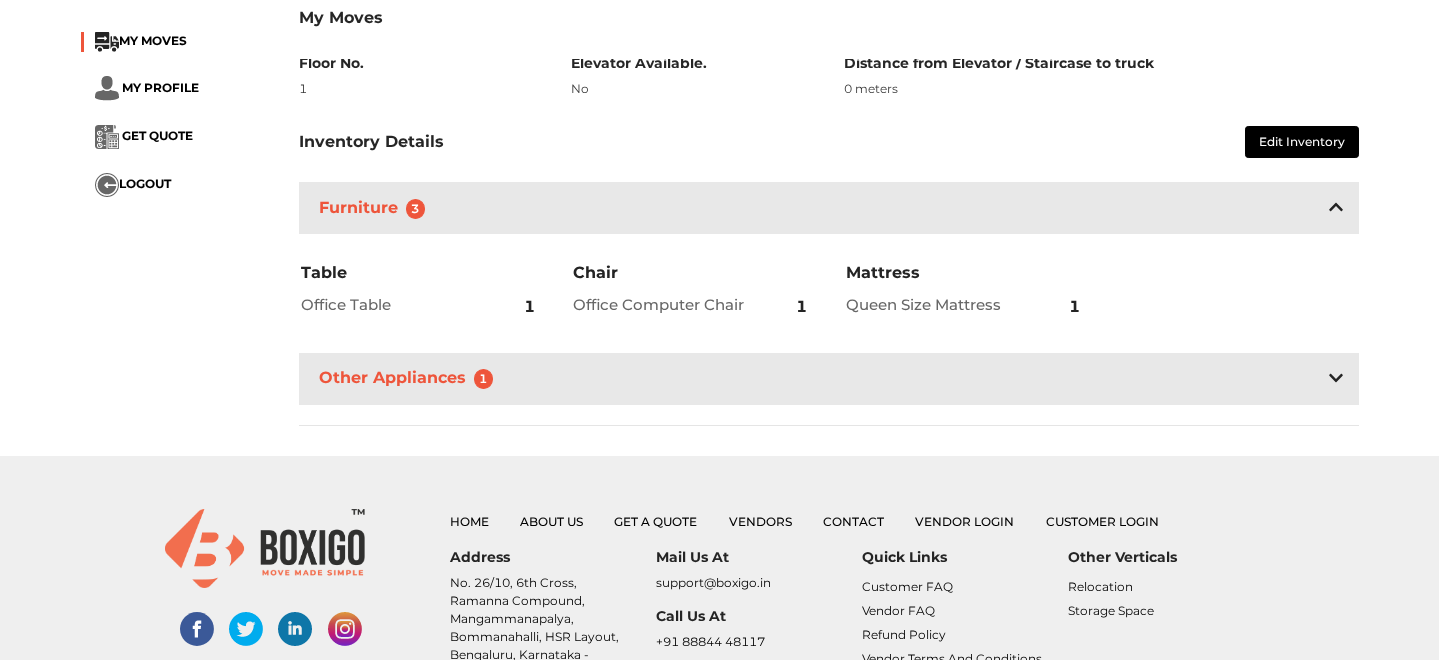 click on "Other Appliances 1" at bounding box center (829, 378) 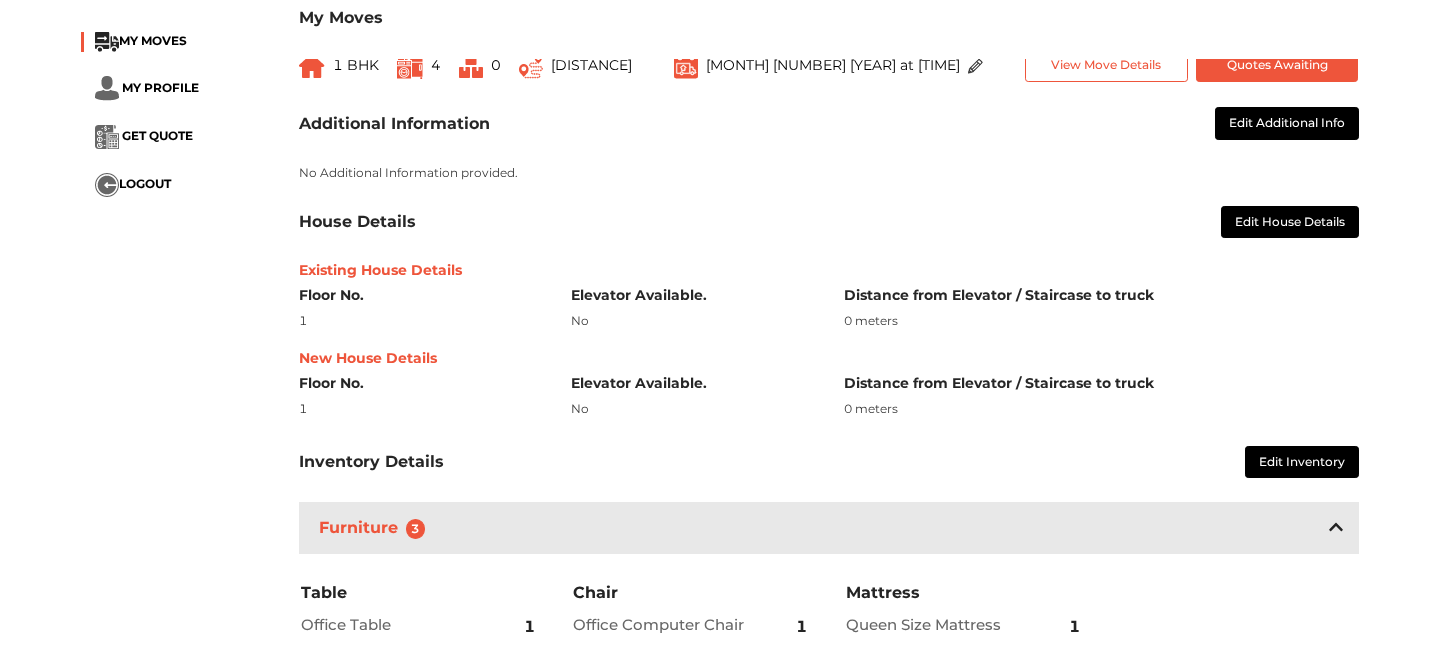scroll, scrollTop: 223, scrollLeft: 0, axis: vertical 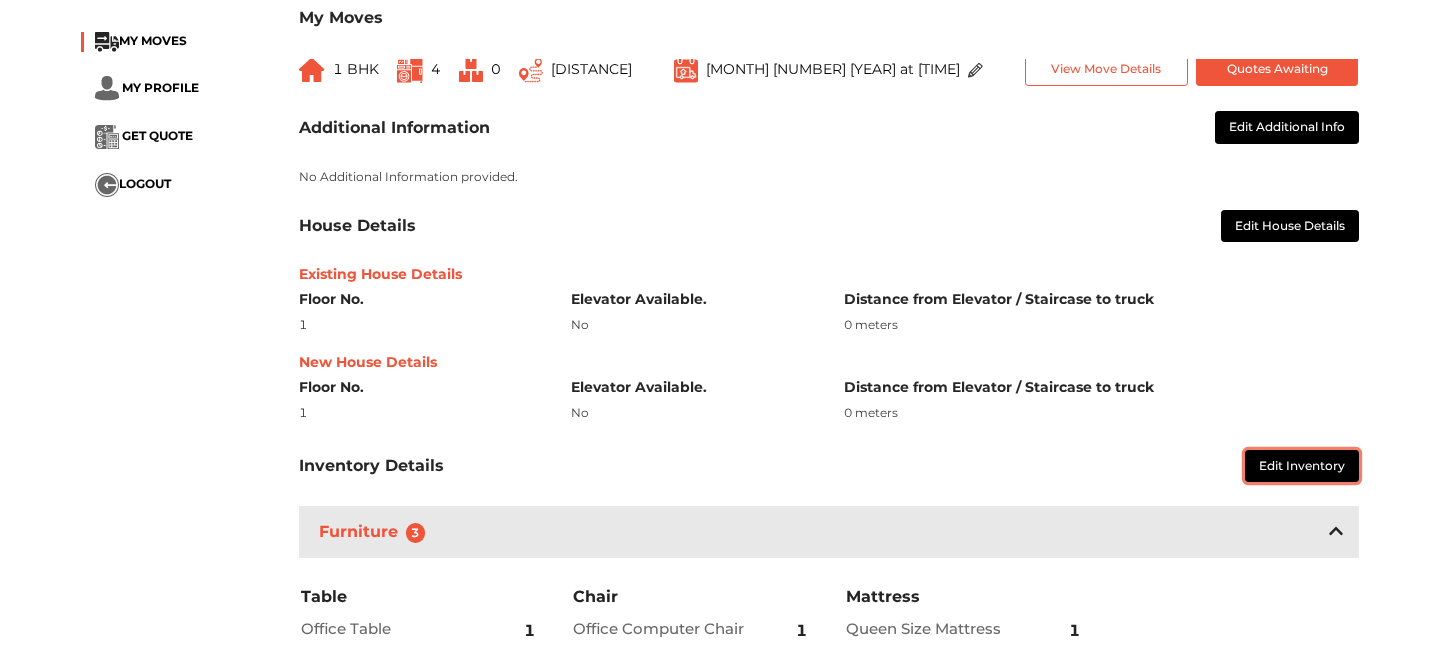 click on "Edit Inventory" at bounding box center [1302, 466] 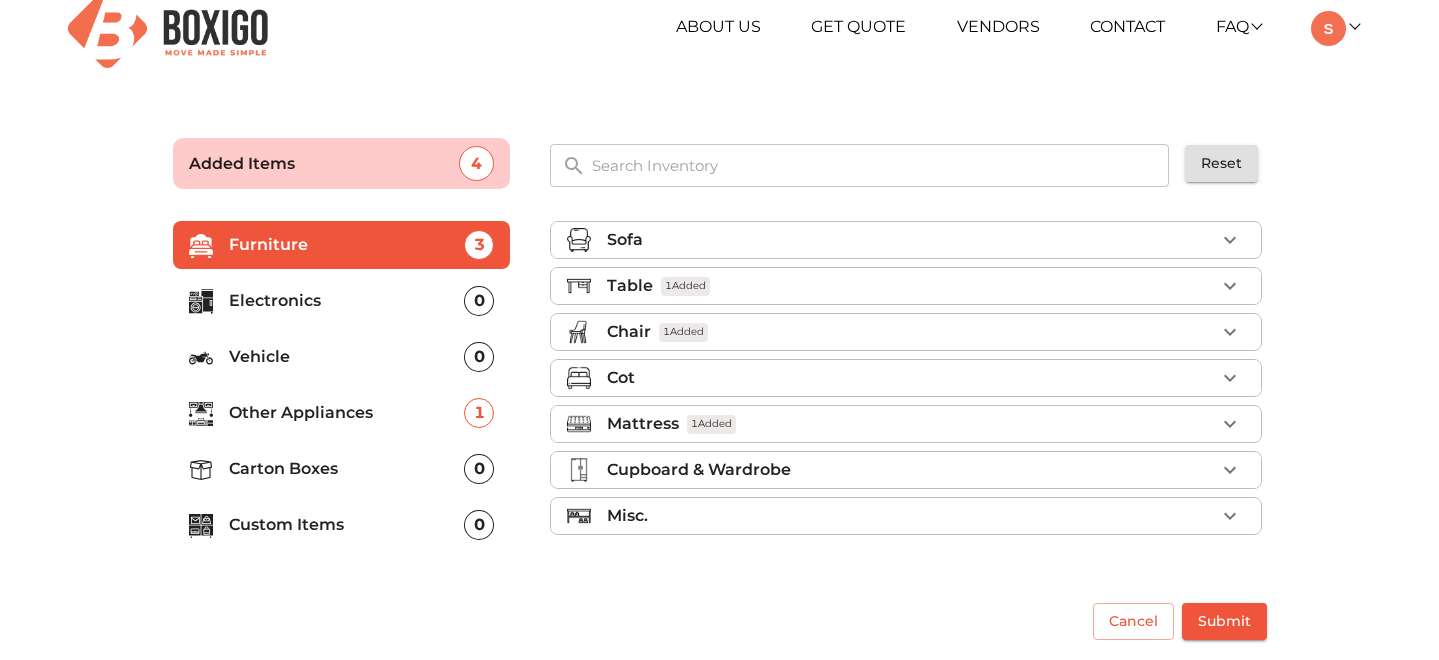 scroll, scrollTop: 25, scrollLeft: 0, axis: vertical 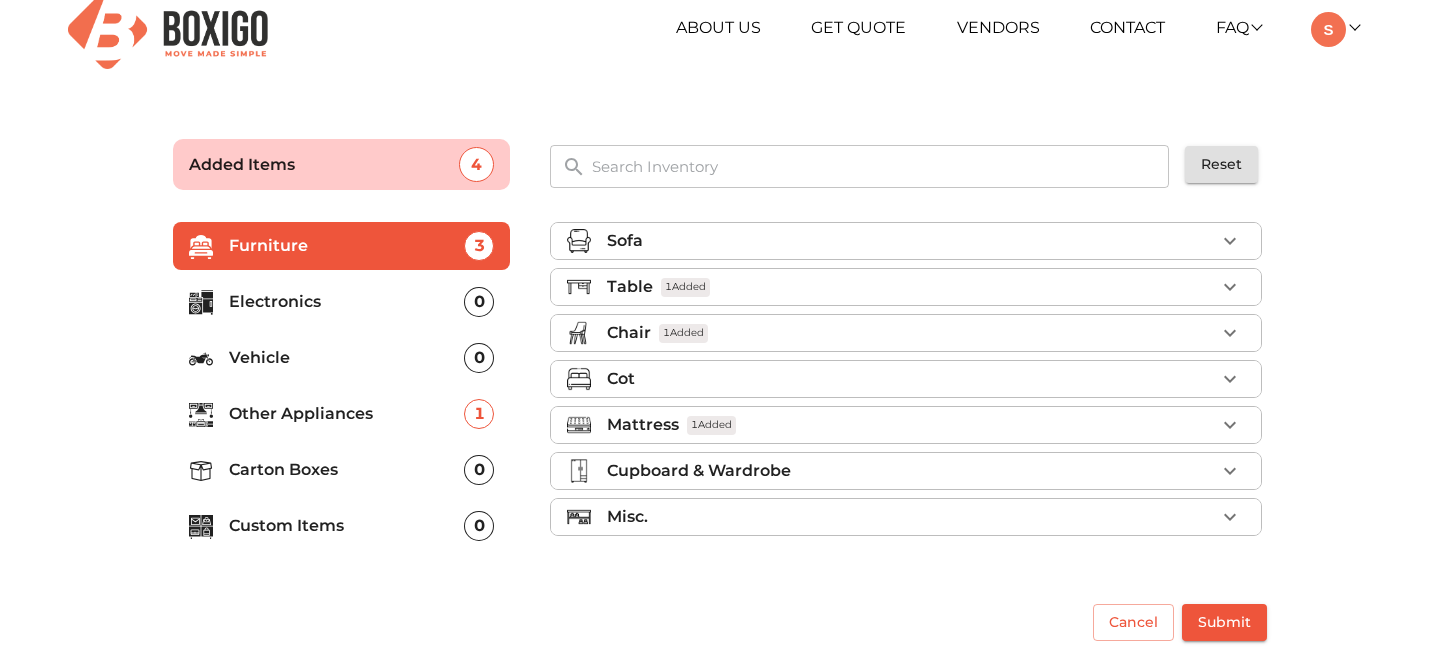 click on "Electronics" at bounding box center [347, 302] 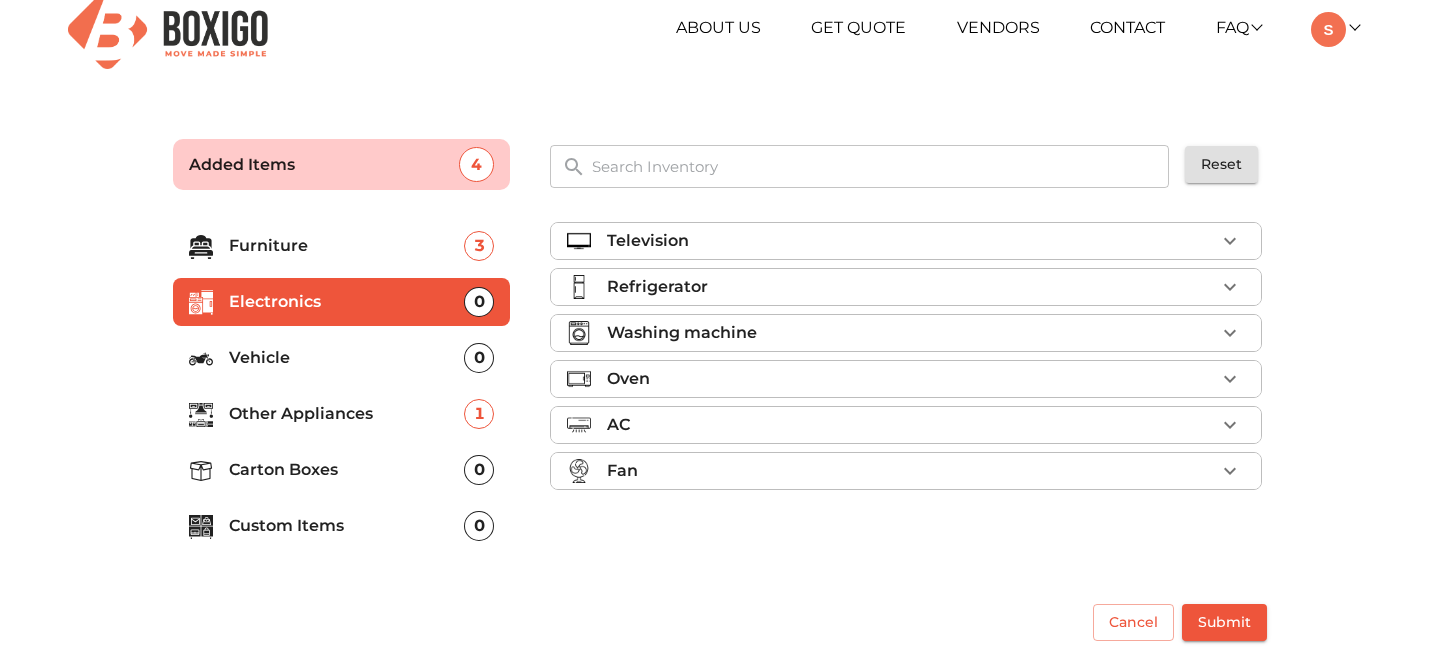 click on "Vehicle" at bounding box center [347, 358] 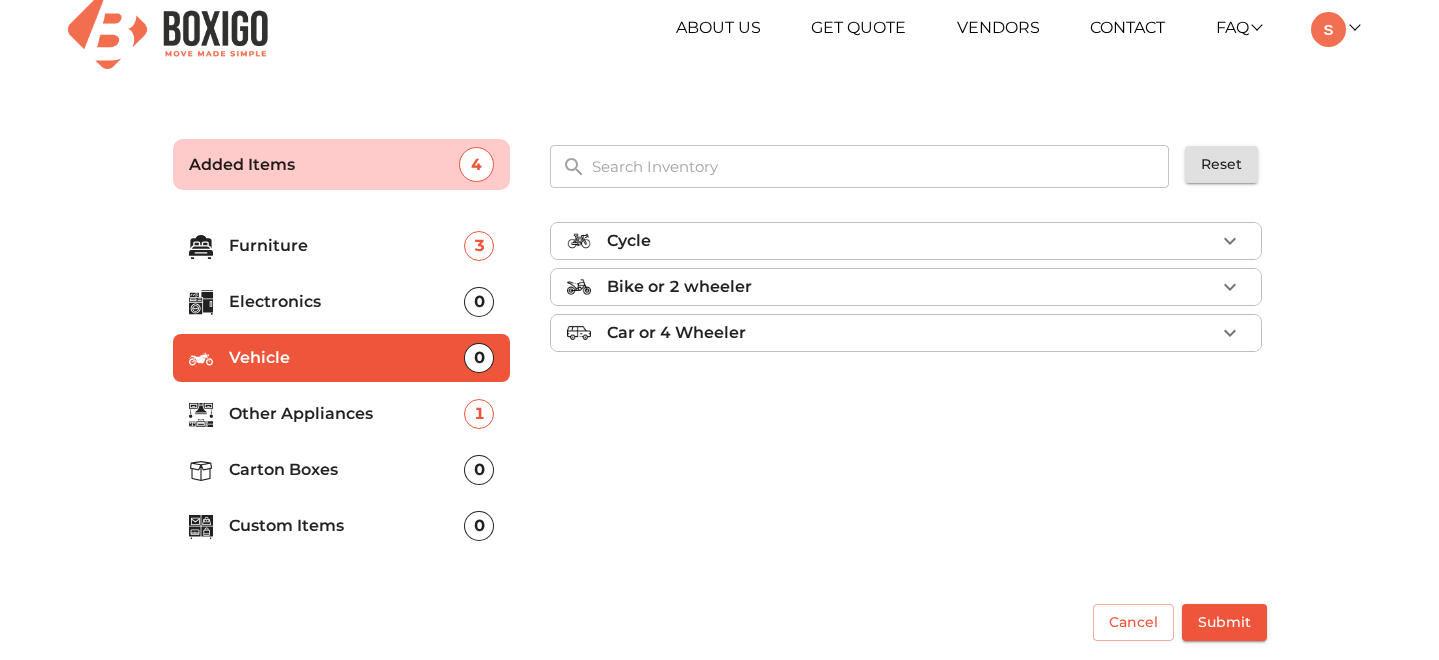 click on "Other Appliances" at bounding box center [347, 414] 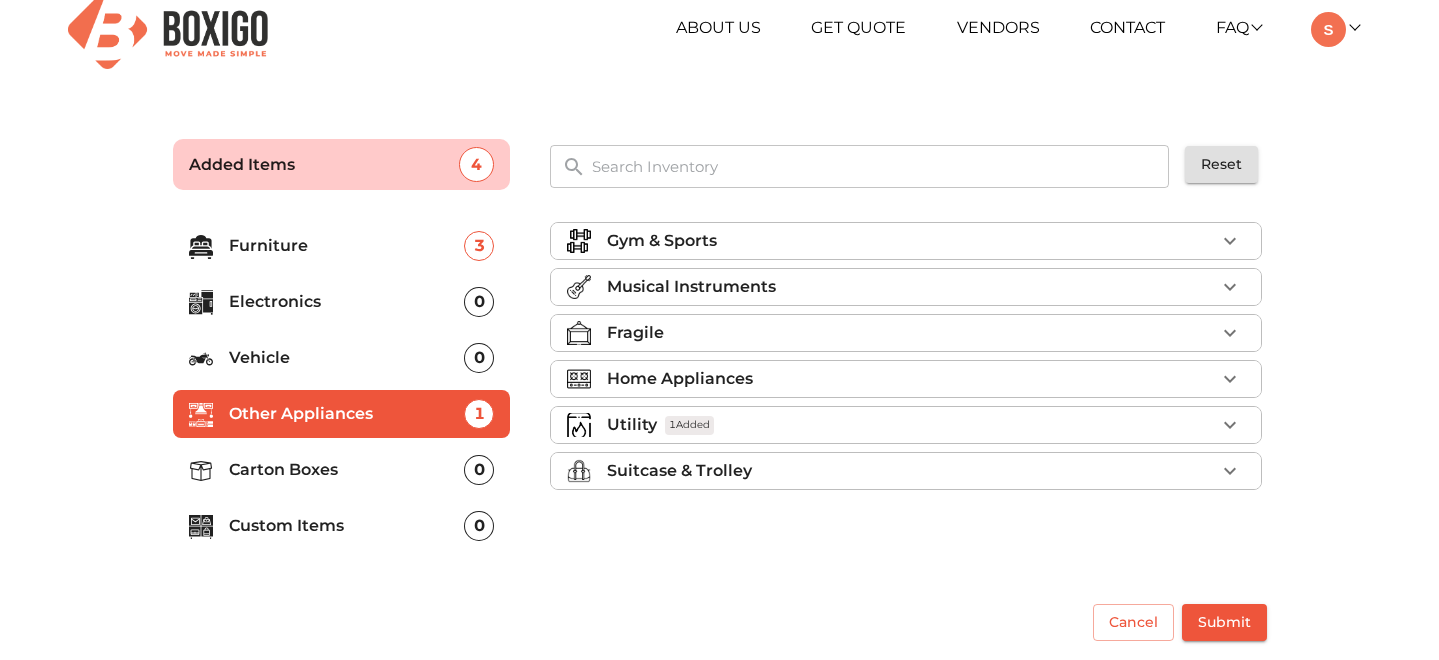click on "Home Appliances" at bounding box center [680, 379] 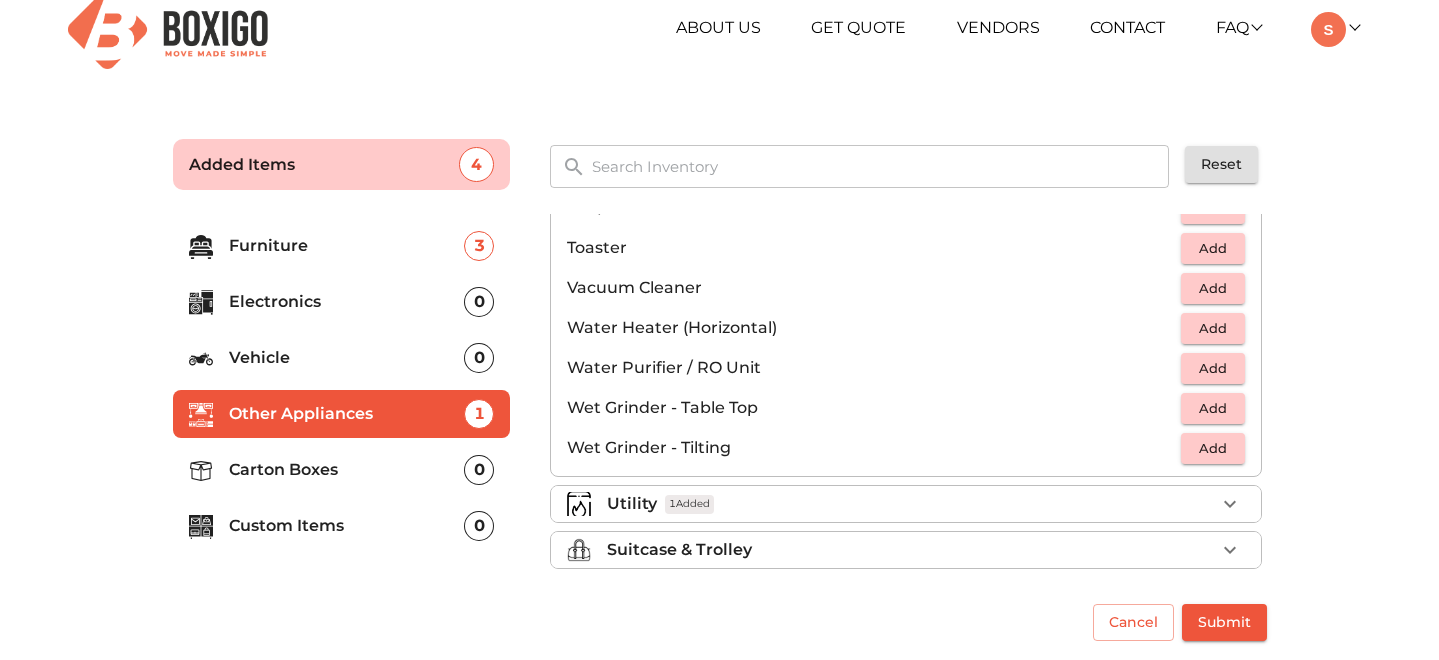 scroll, scrollTop: 1389, scrollLeft: 0, axis: vertical 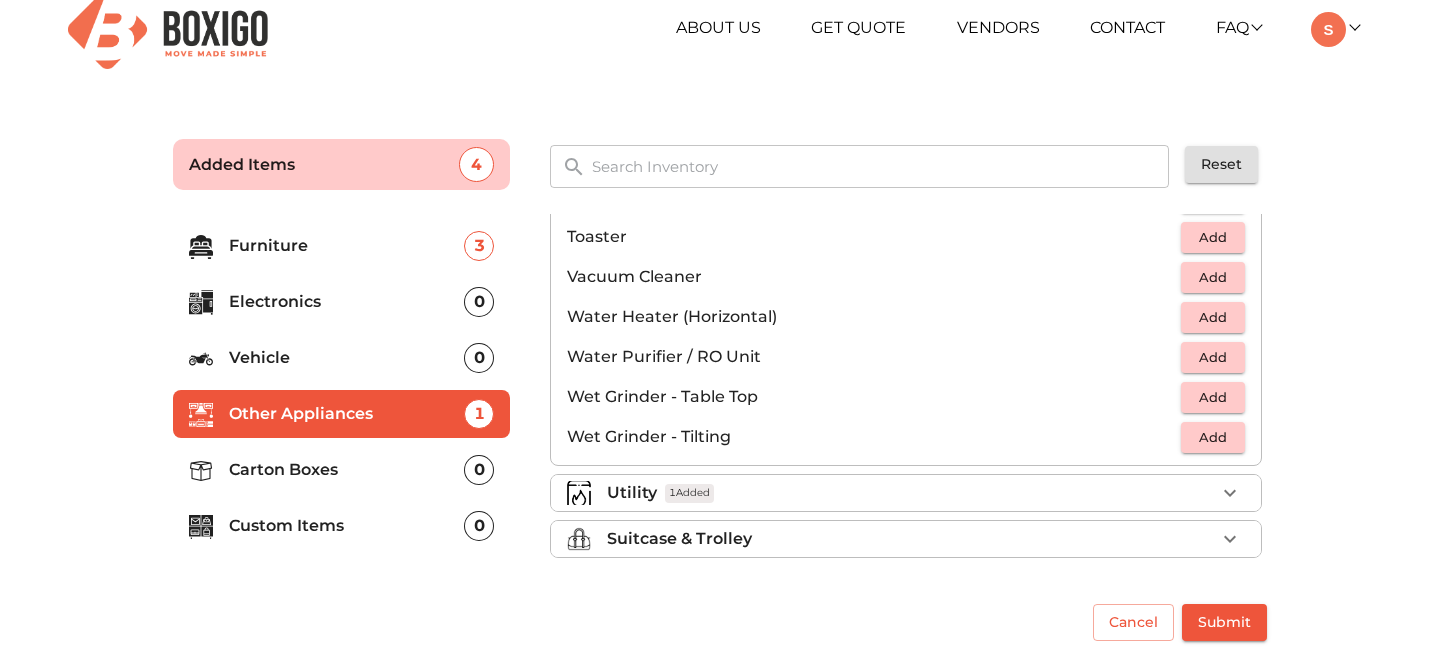 click on "Carton Boxes" at bounding box center [347, 470] 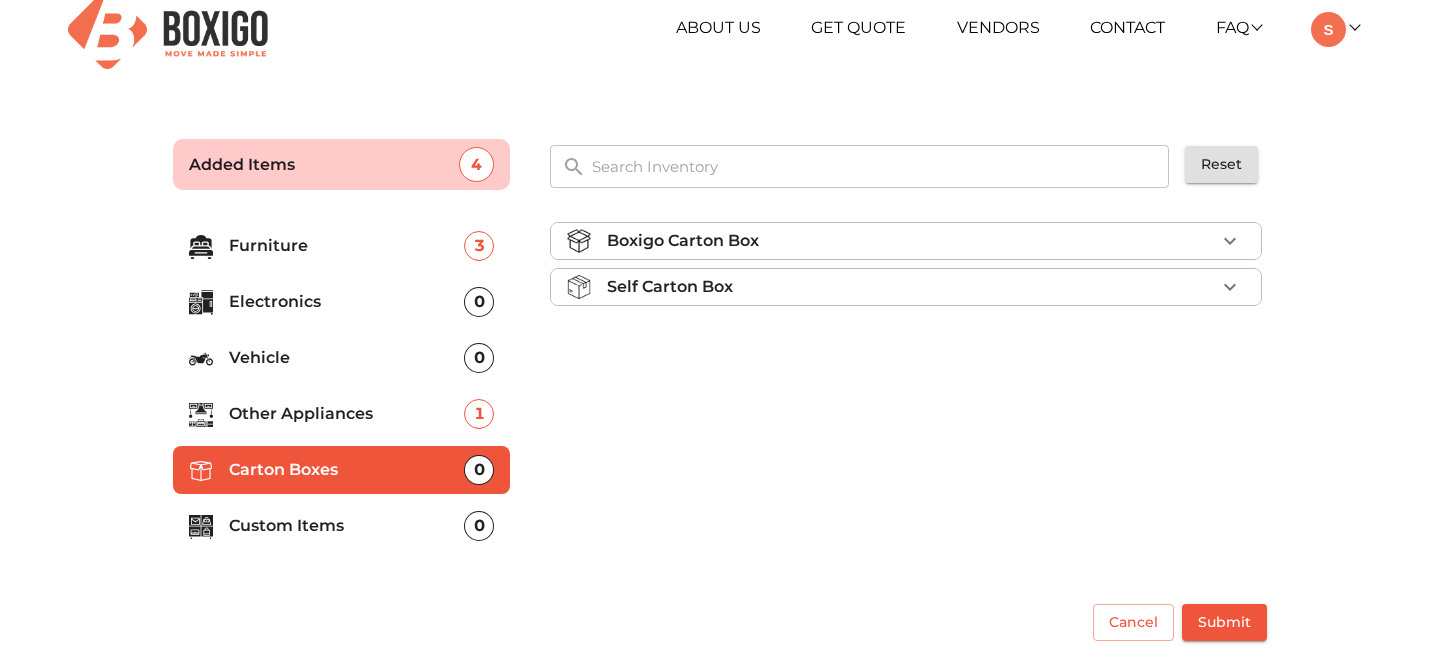 scroll, scrollTop: 0, scrollLeft: 0, axis: both 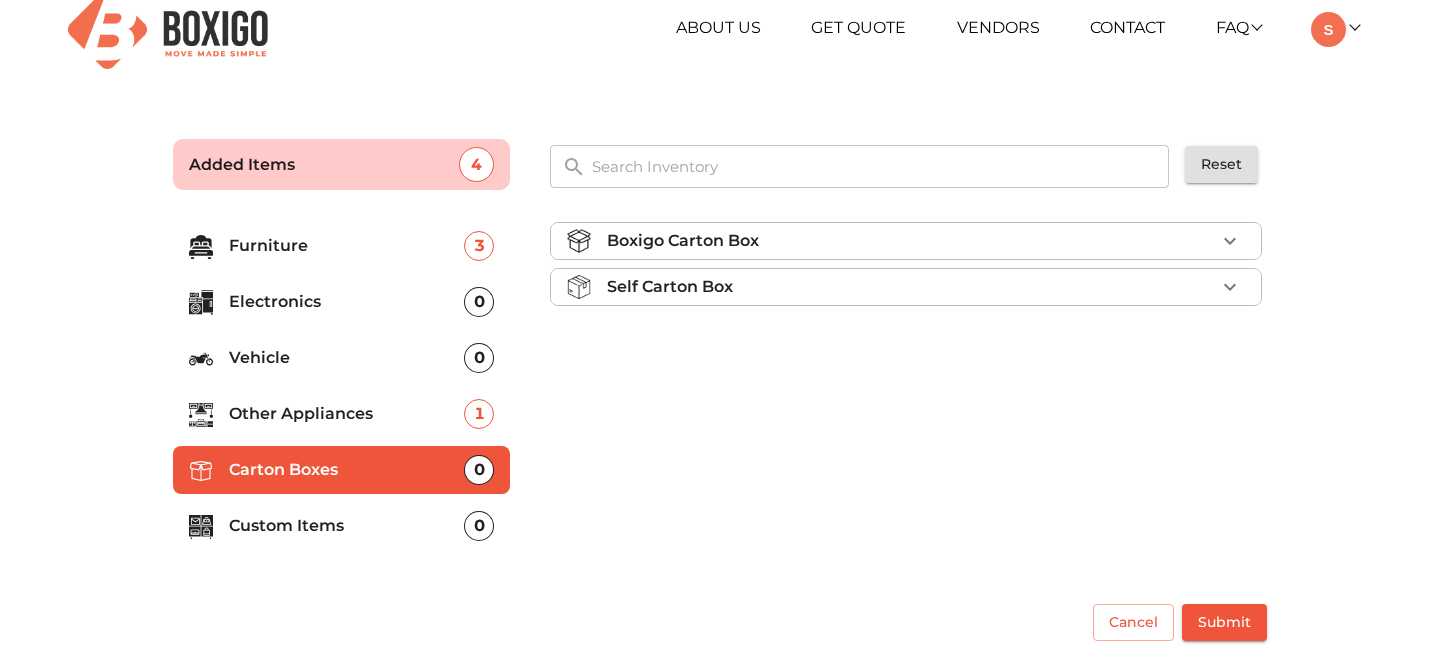 click on "Self Carton Box" at bounding box center (670, 287) 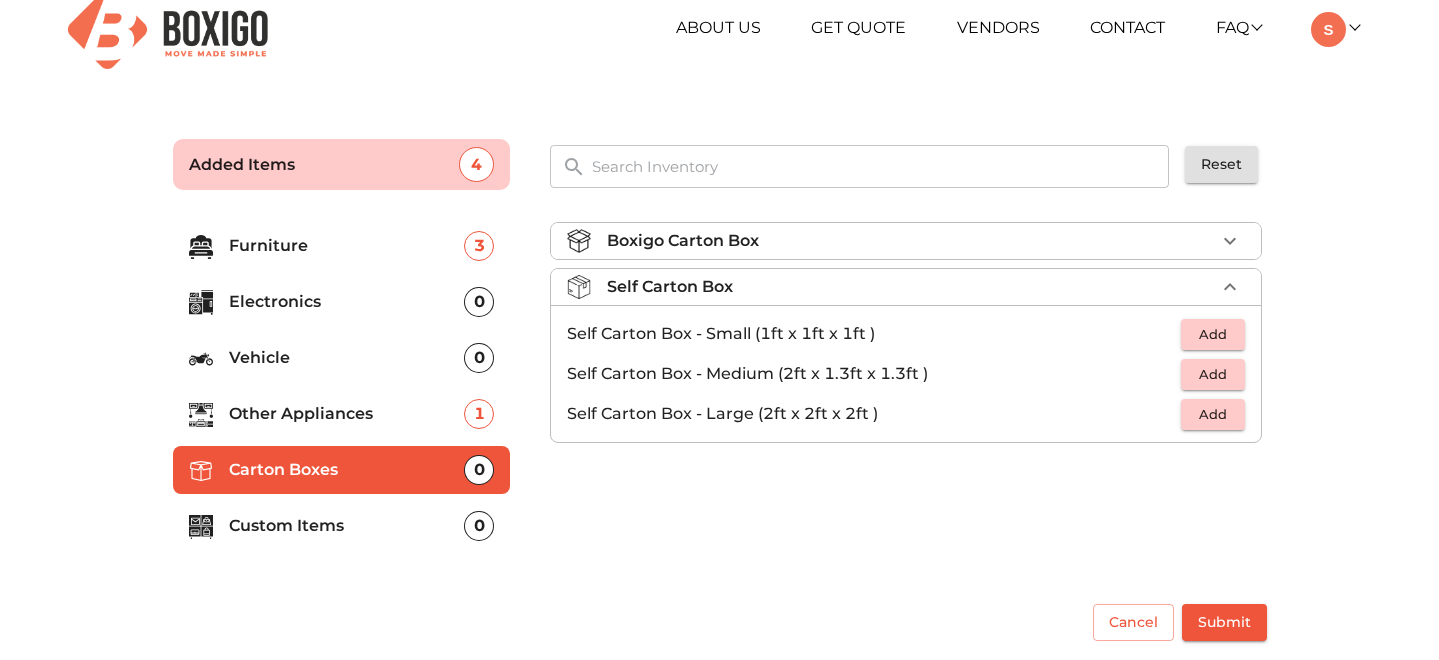 click on "Self Carton Box" at bounding box center [670, 287] 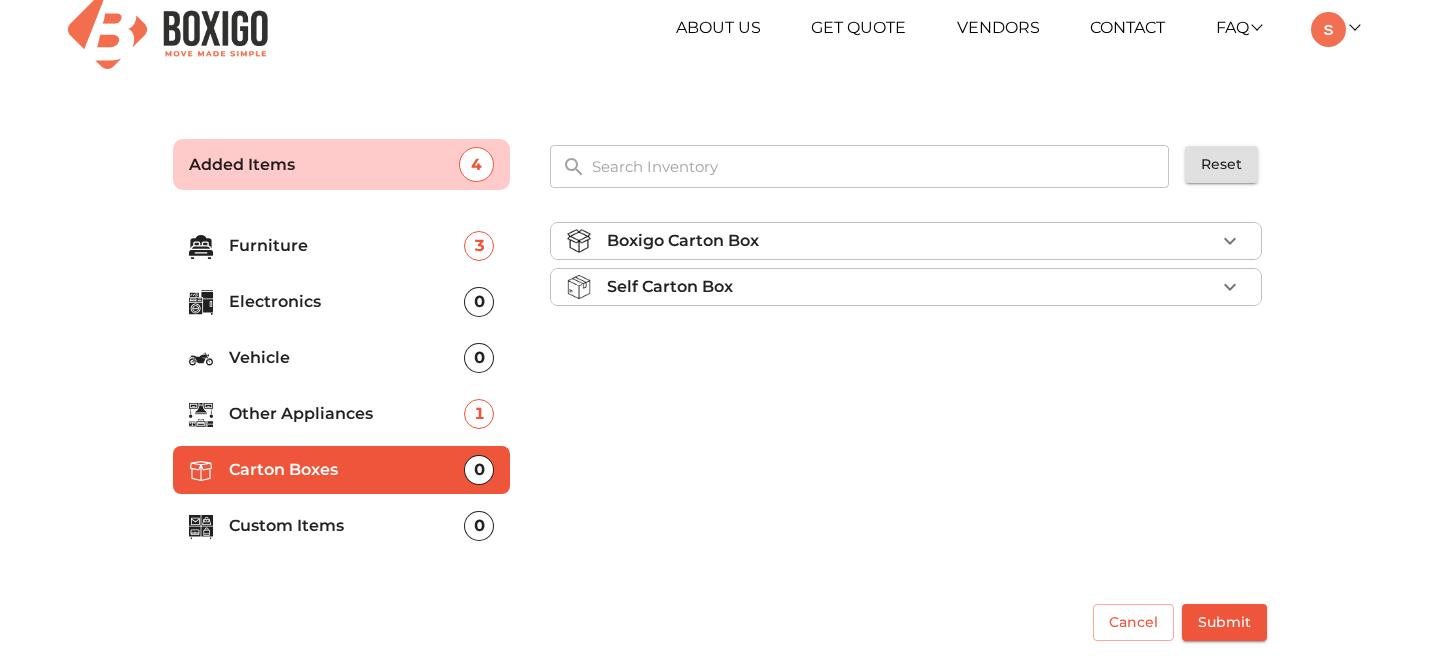 click at bounding box center [579, 241] 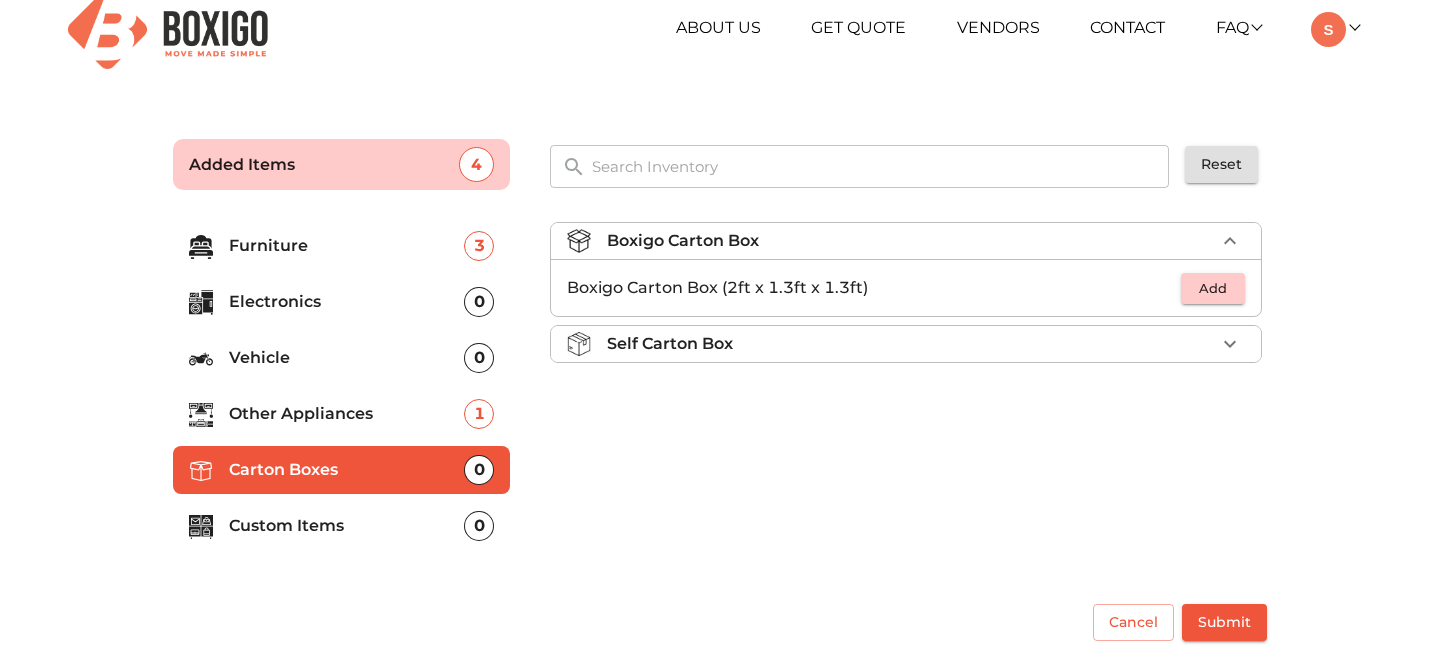 click at bounding box center (579, 241) 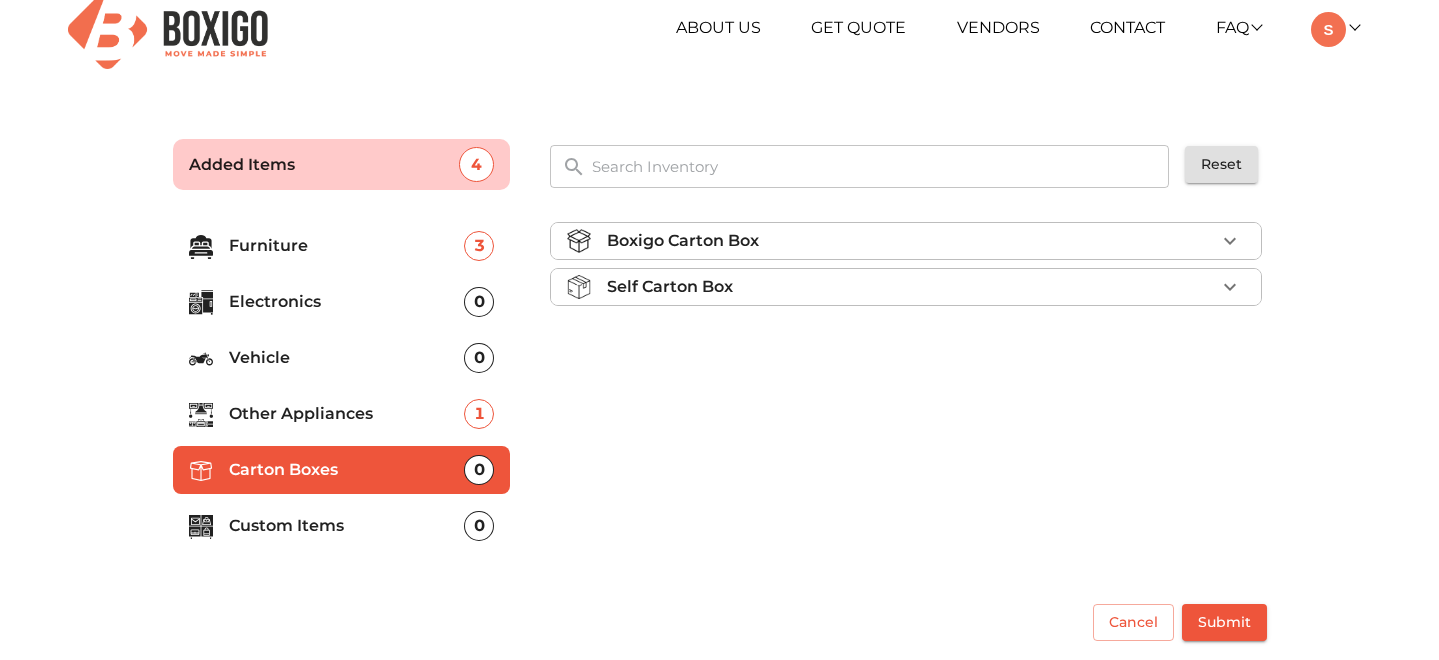 click on "Electronics" at bounding box center (347, 302) 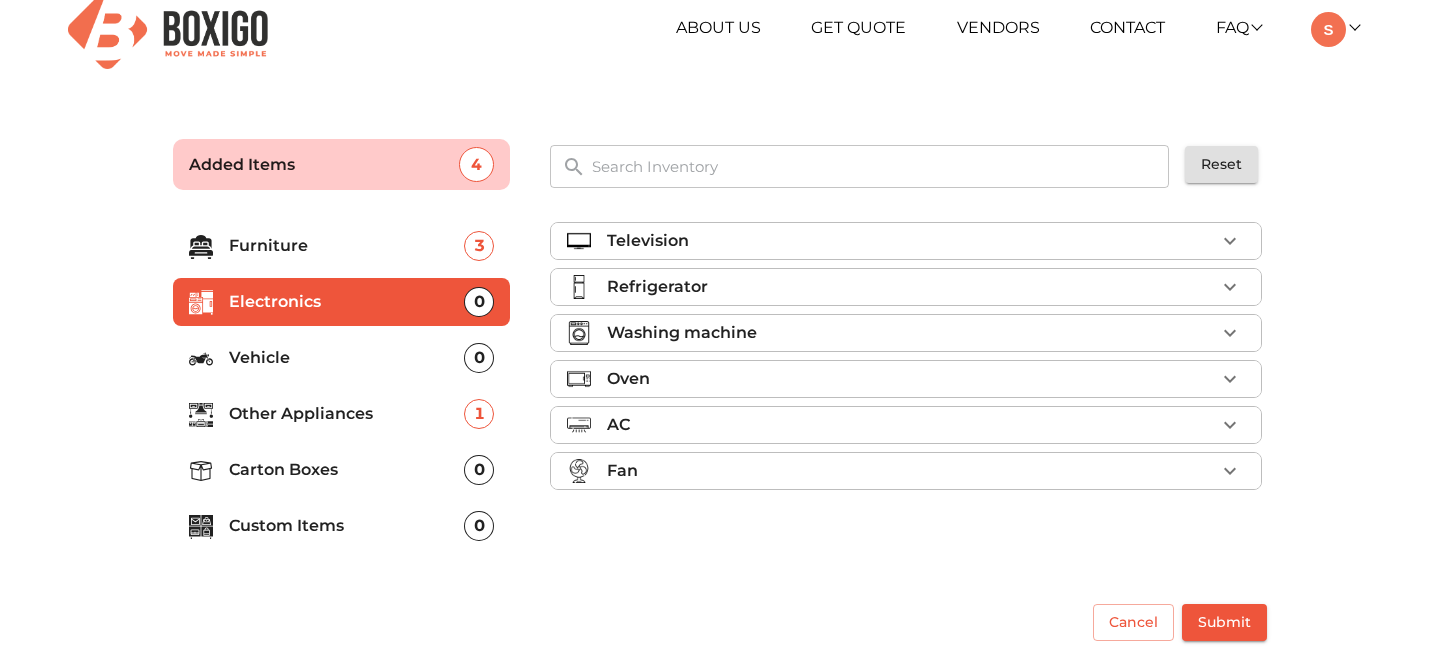 click on "Furniture 3 Electronics 0 Vehicle 0 Other Appliances 1 Carton Boxes 0 Custom Items 0" at bounding box center (342, 390) 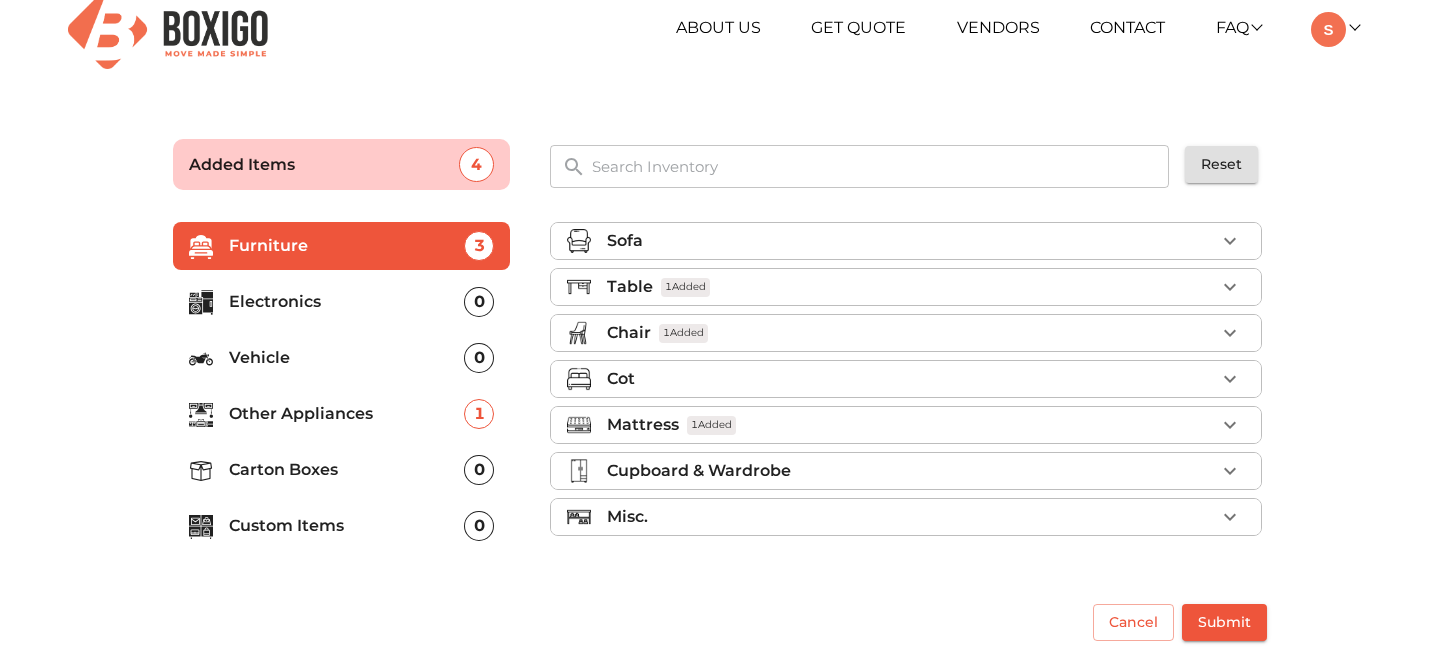 click on "Other Appliances" at bounding box center [347, 414] 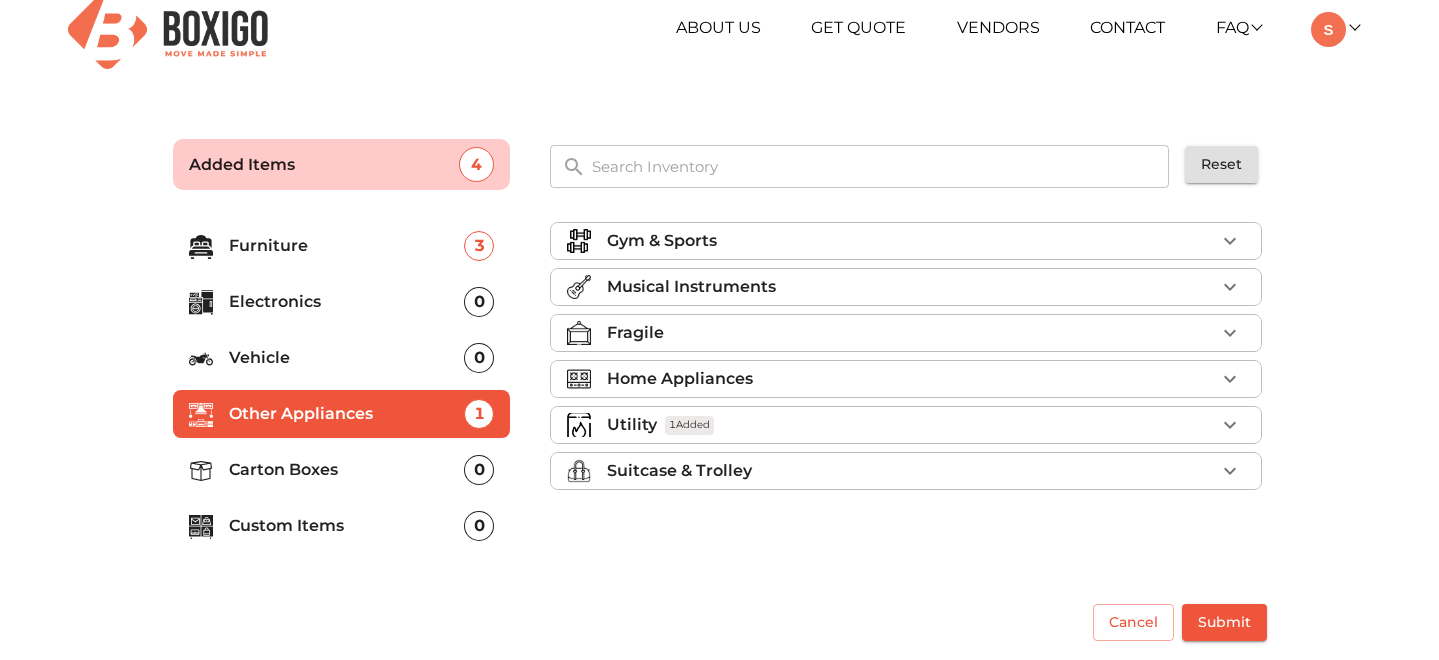 click on "1  Added" at bounding box center (689, 425) 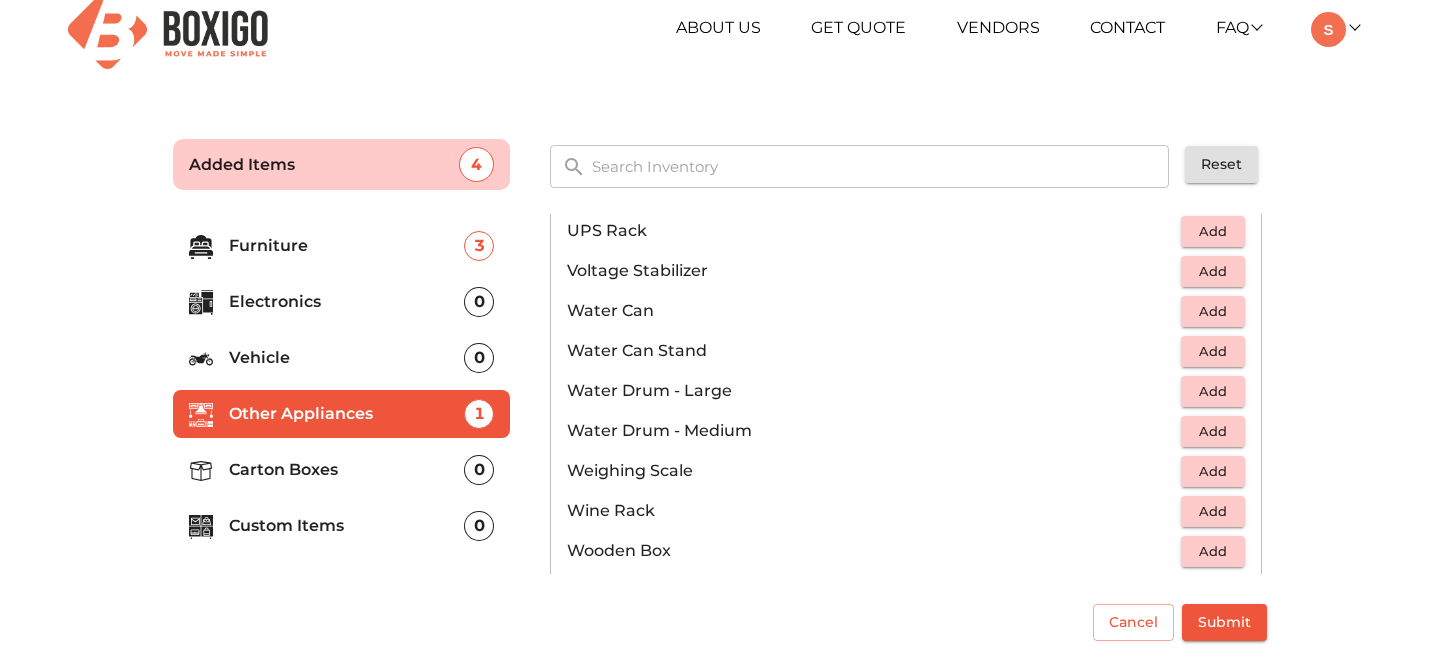 scroll, scrollTop: 1509, scrollLeft: 0, axis: vertical 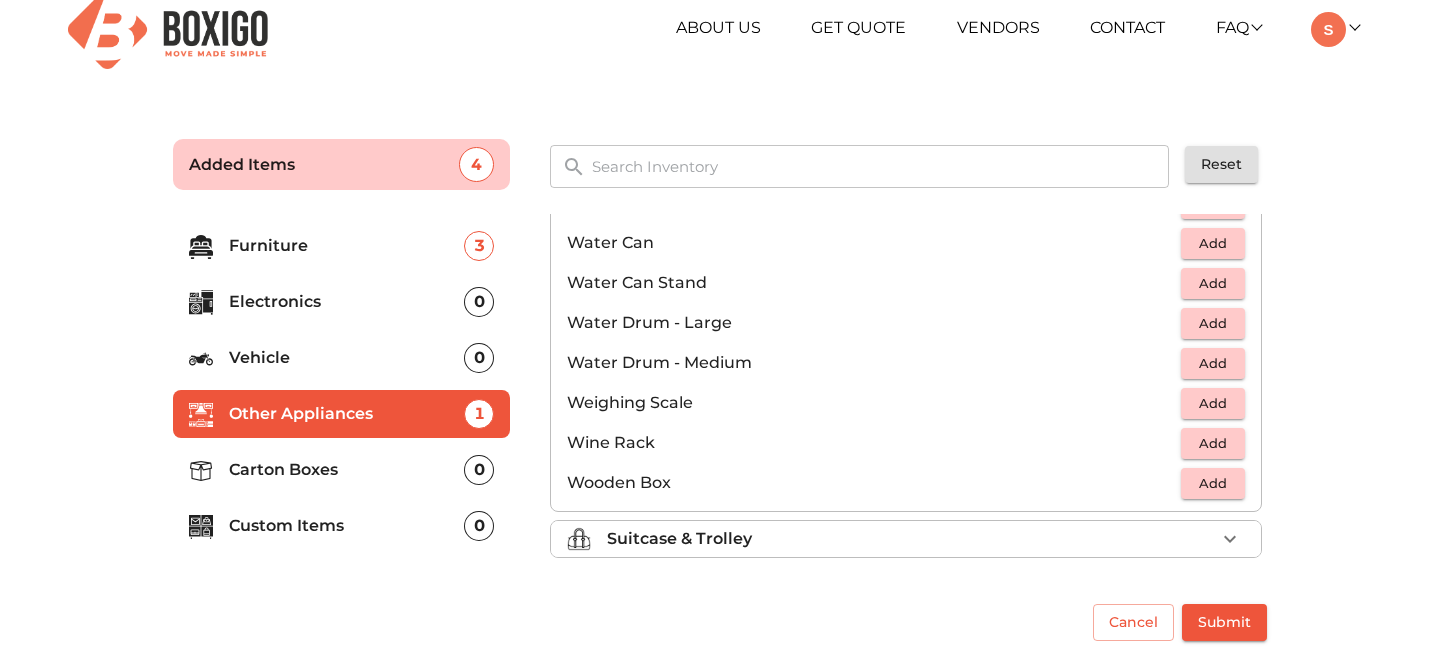 click on "Carton Boxes" at bounding box center (347, 470) 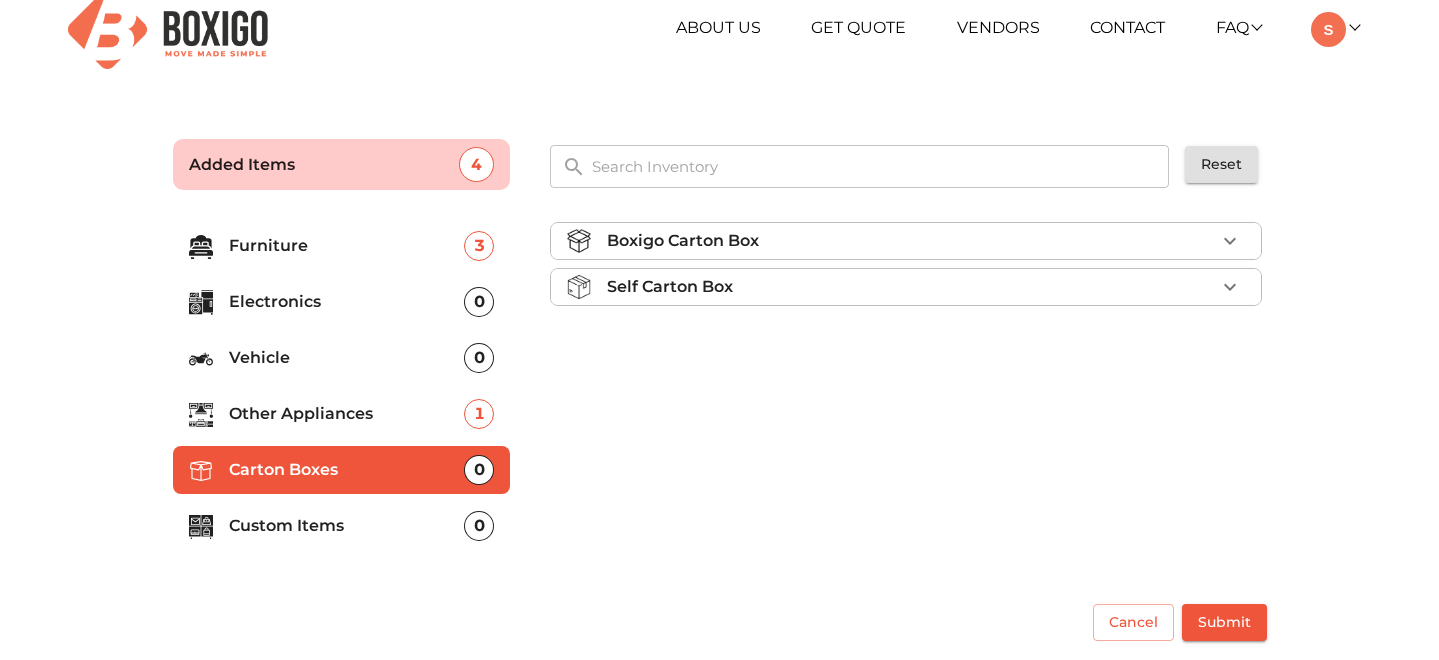 click on "Custom Items" at bounding box center (347, 526) 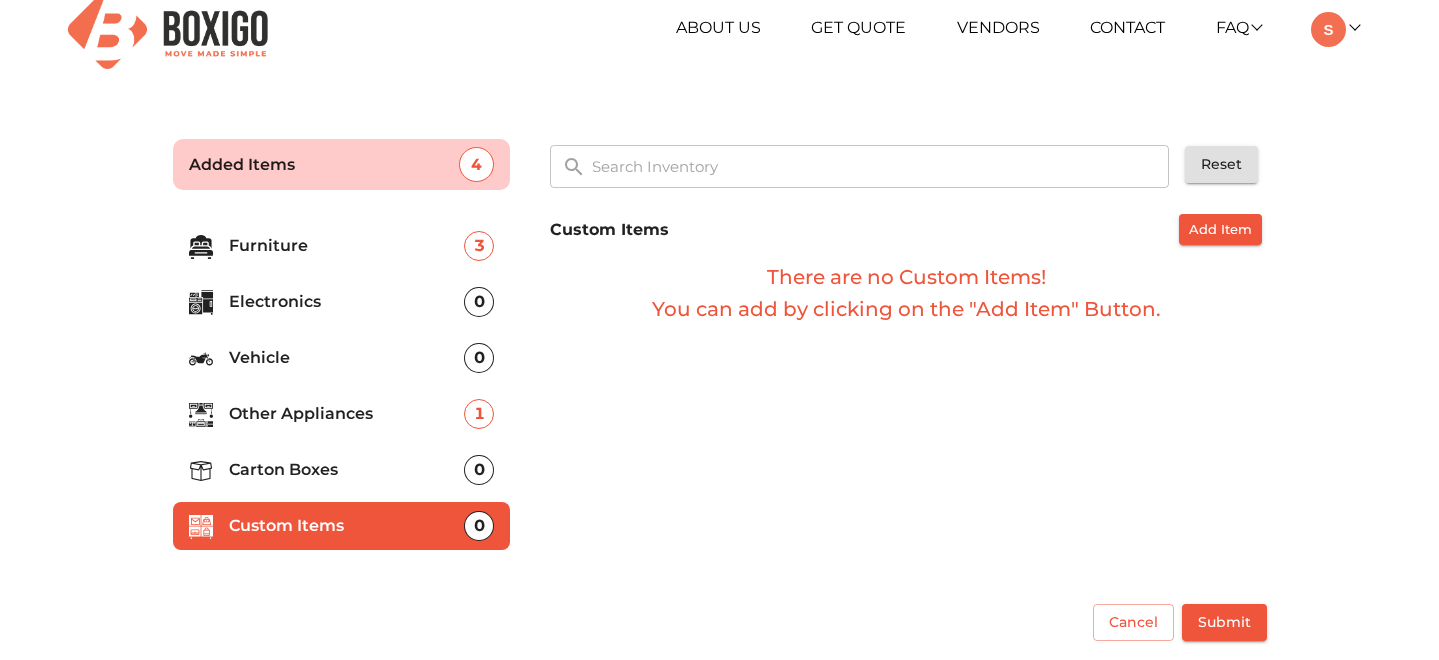 click on "Vehicle 0" at bounding box center (342, 358) 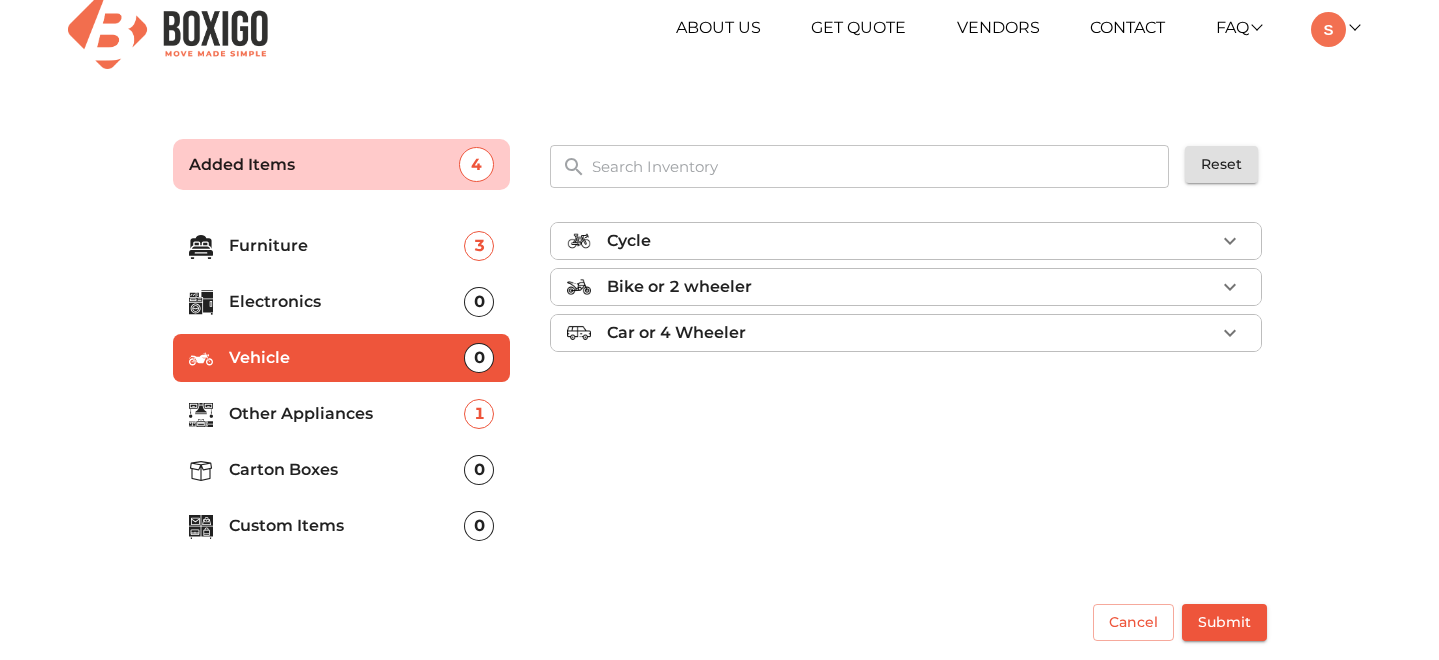 click on "Electronics" at bounding box center (347, 302) 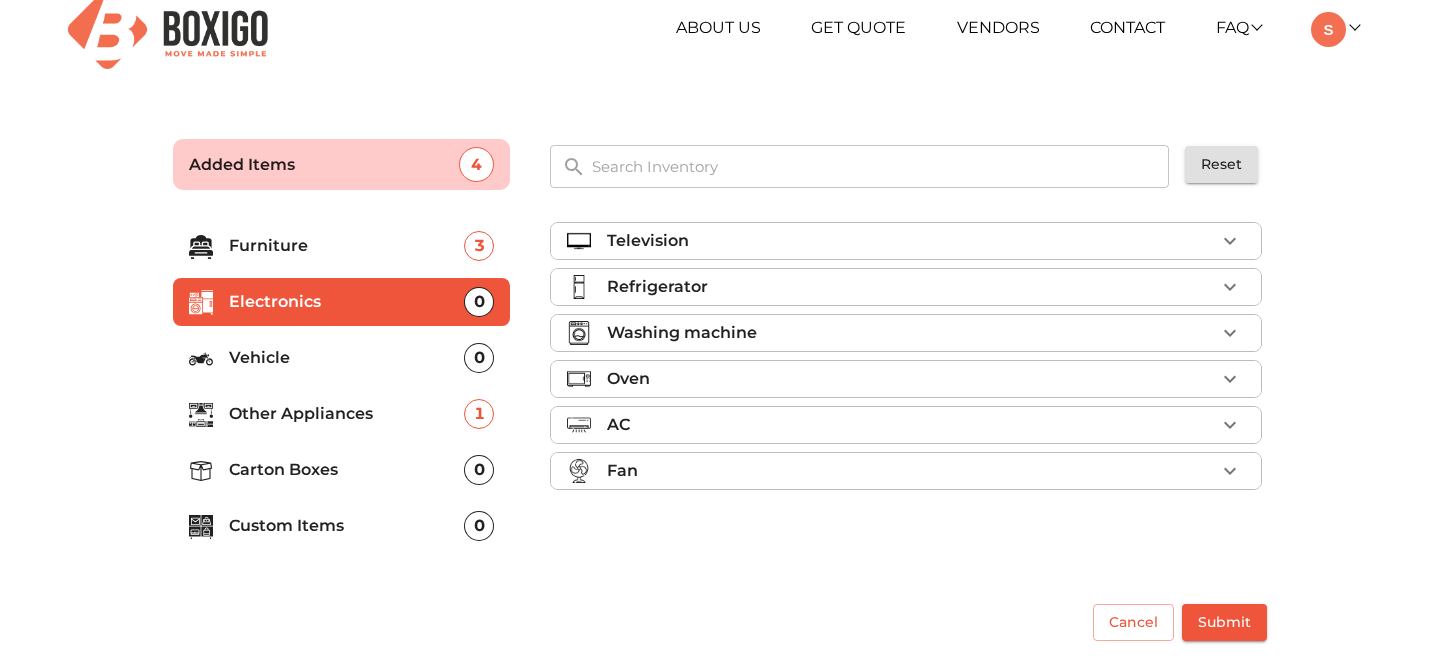click on "Furniture" at bounding box center (347, 246) 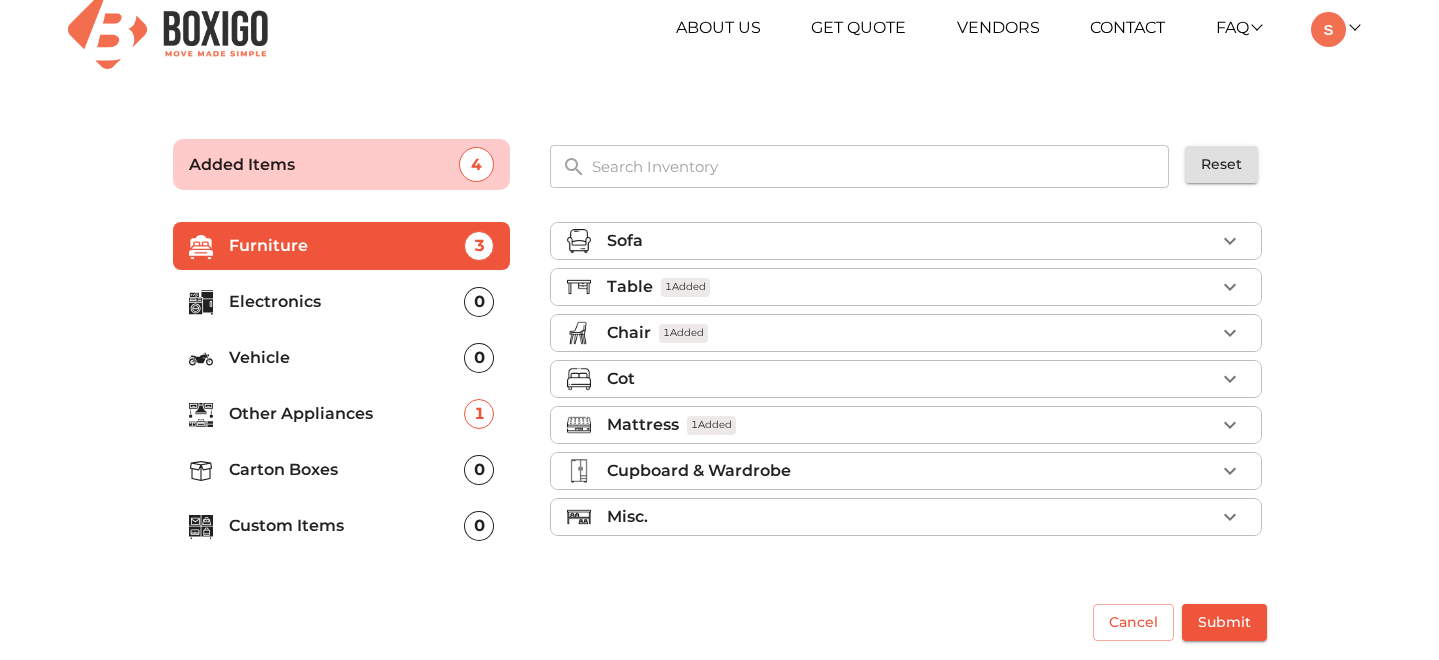 click on "Misc." at bounding box center [911, 517] 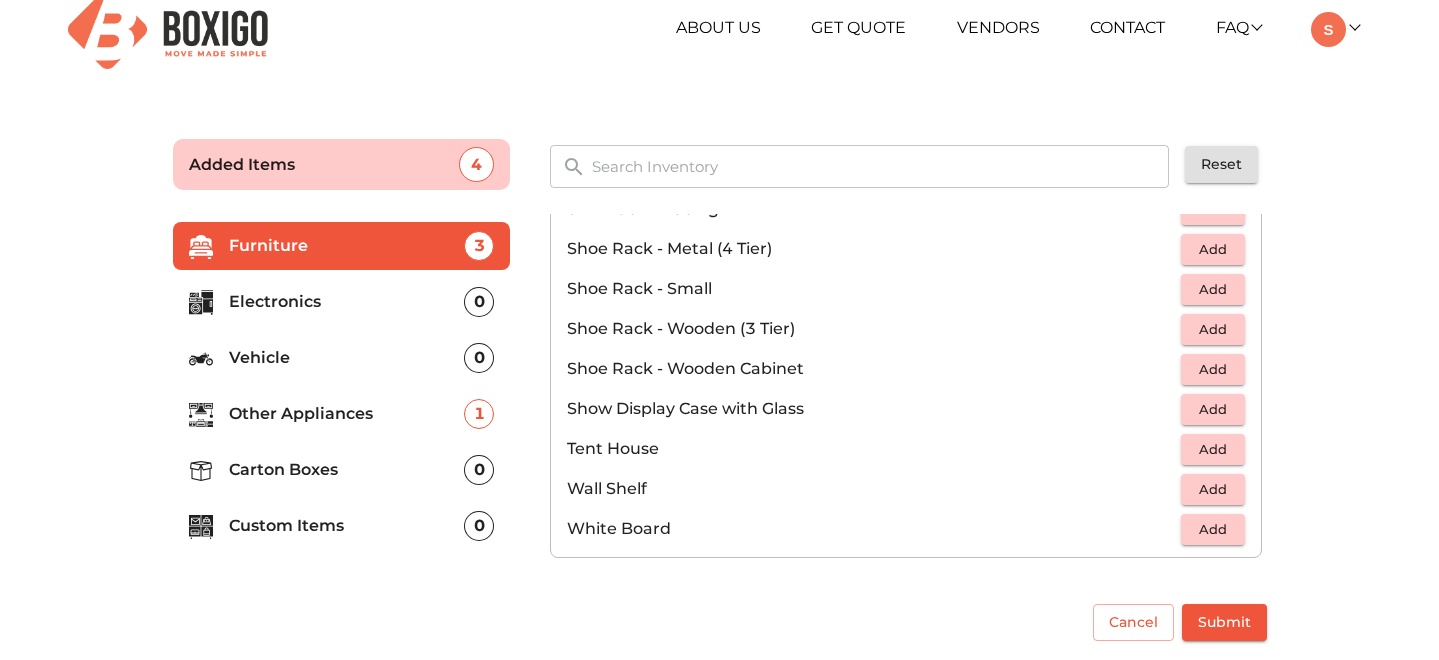 scroll, scrollTop: 705, scrollLeft: 0, axis: vertical 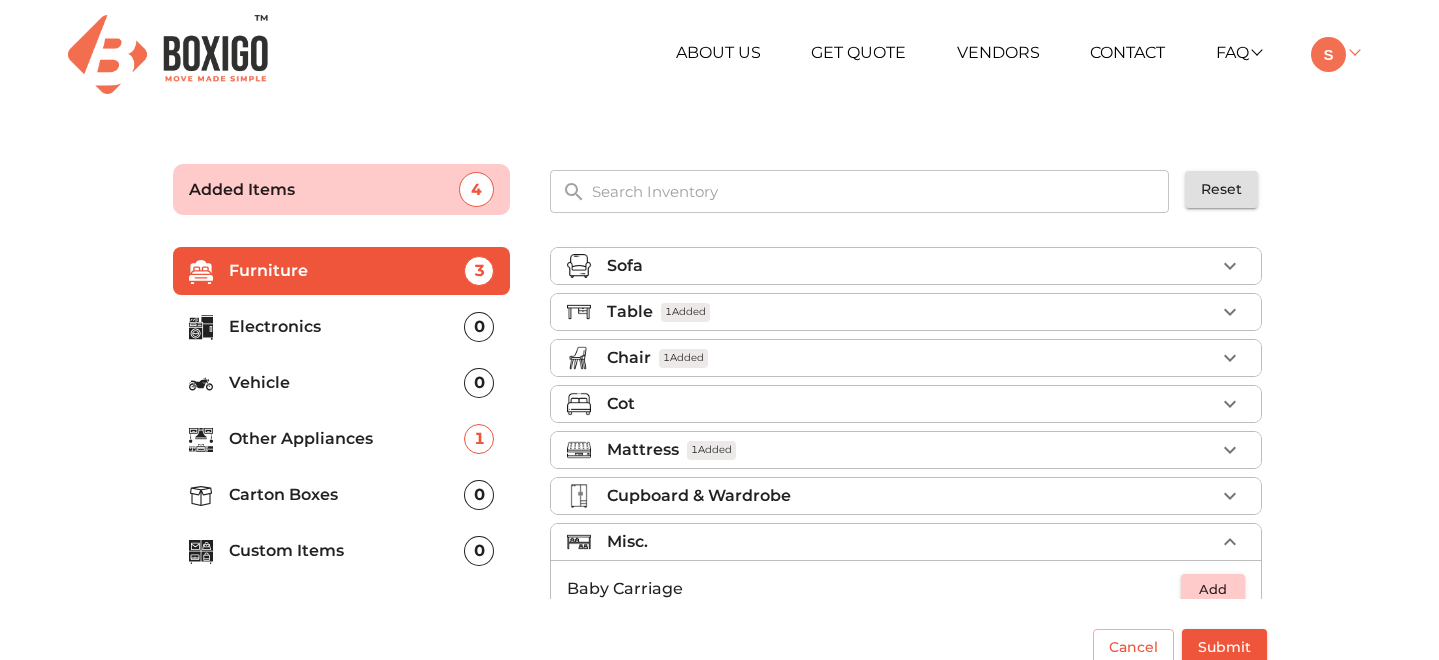 click at bounding box center (1328, 54) 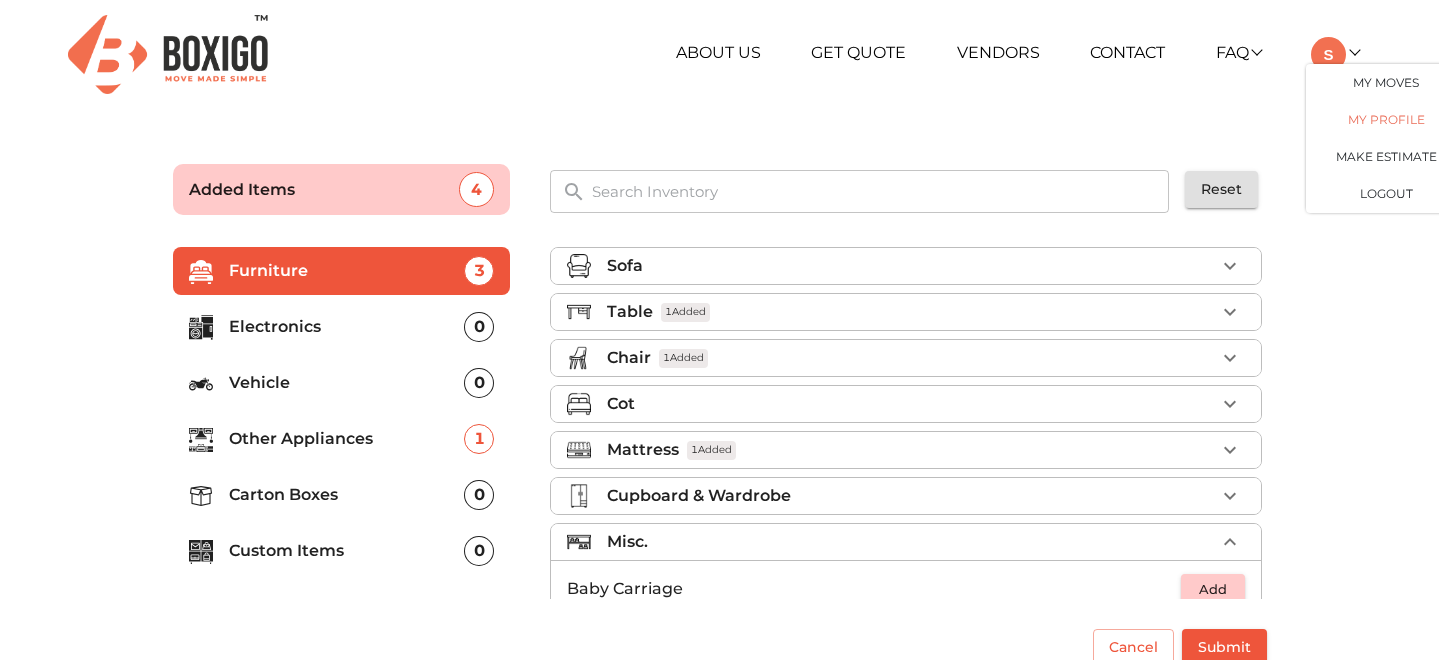 click on "My Profile" at bounding box center (1386, 119) 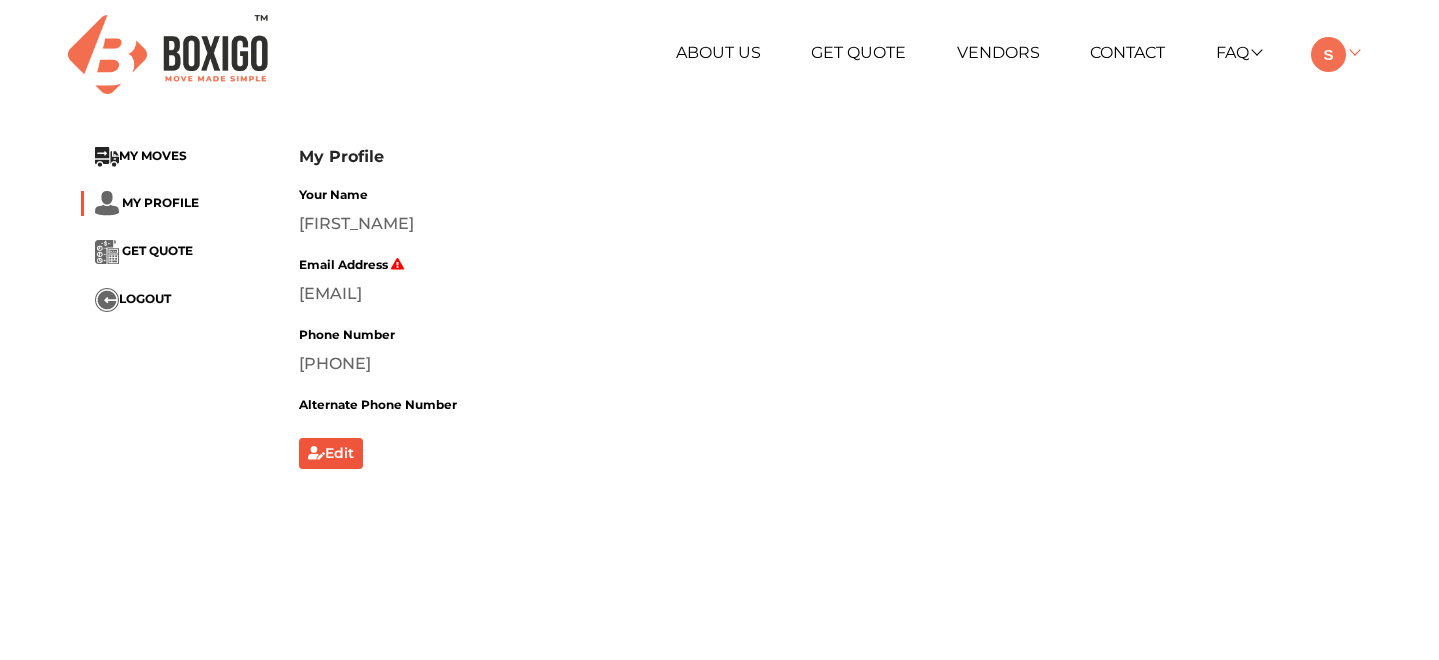 click at bounding box center (1328, 54) 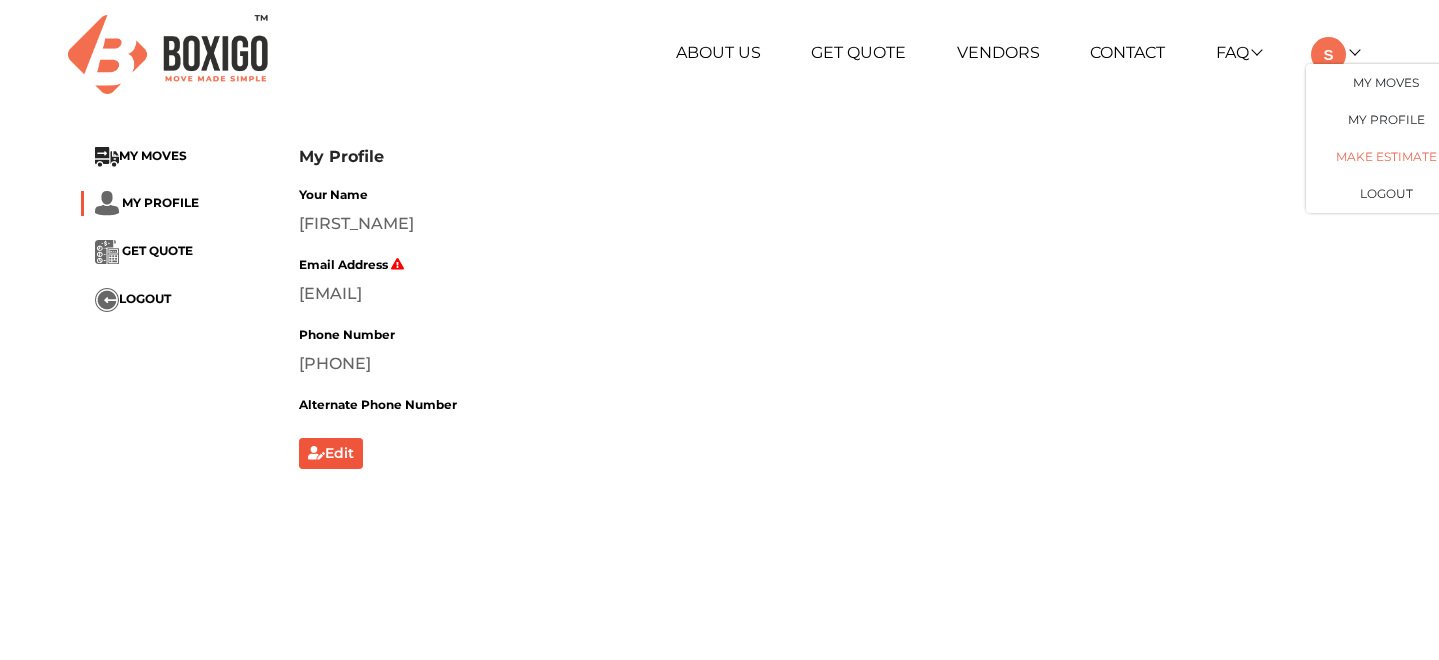click on "Make Estimate" at bounding box center (1386, 157) 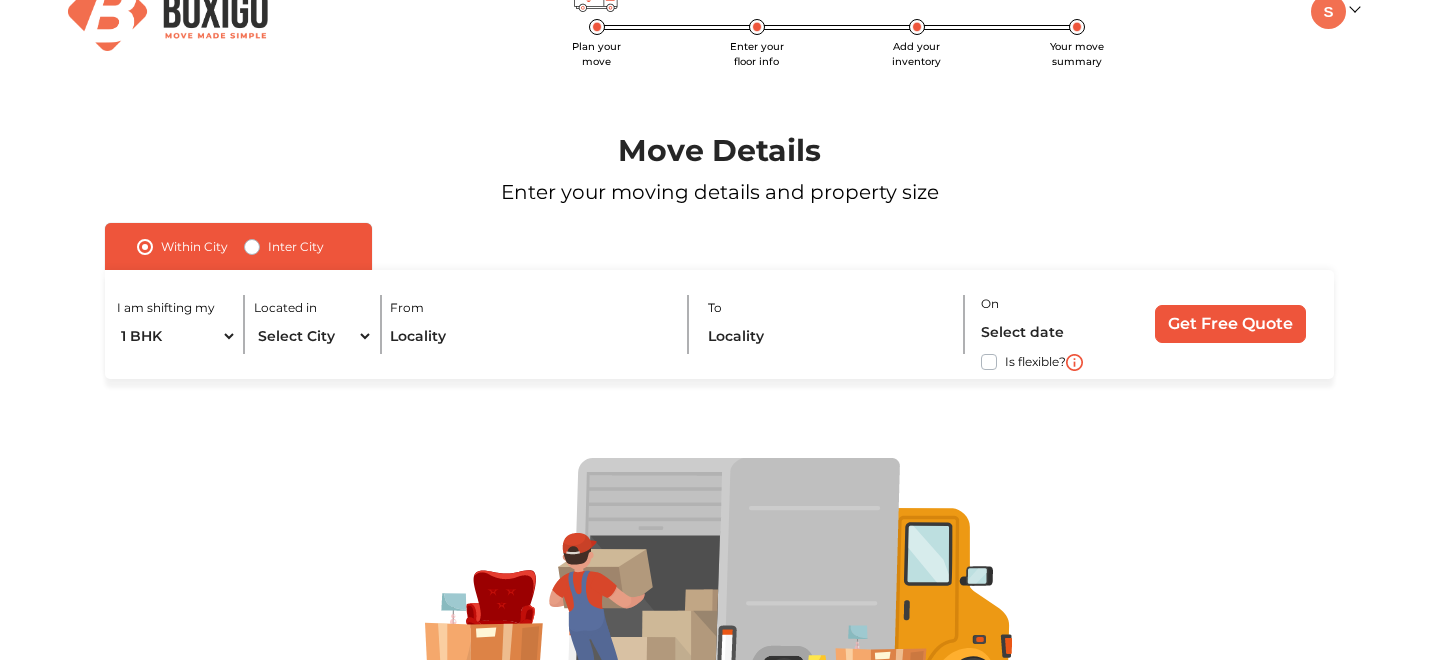 scroll, scrollTop: 0, scrollLeft: 0, axis: both 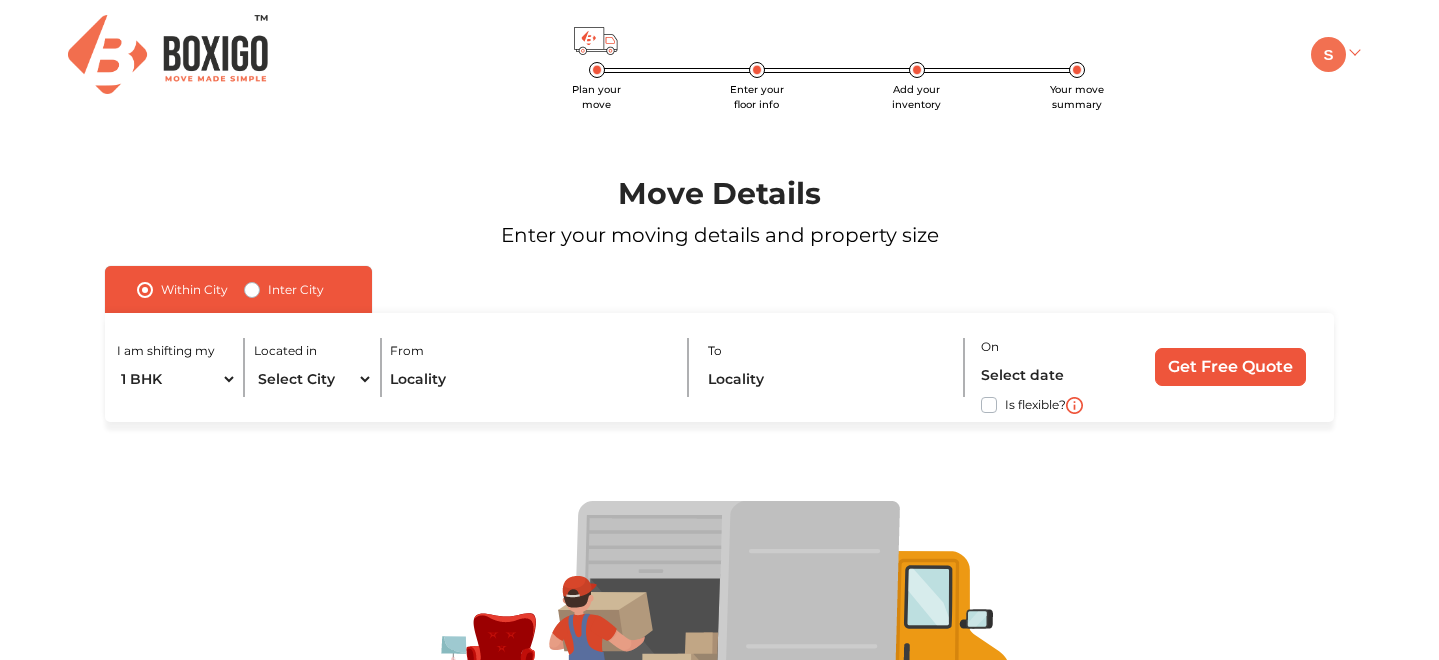 click at bounding box center (1328, 54) 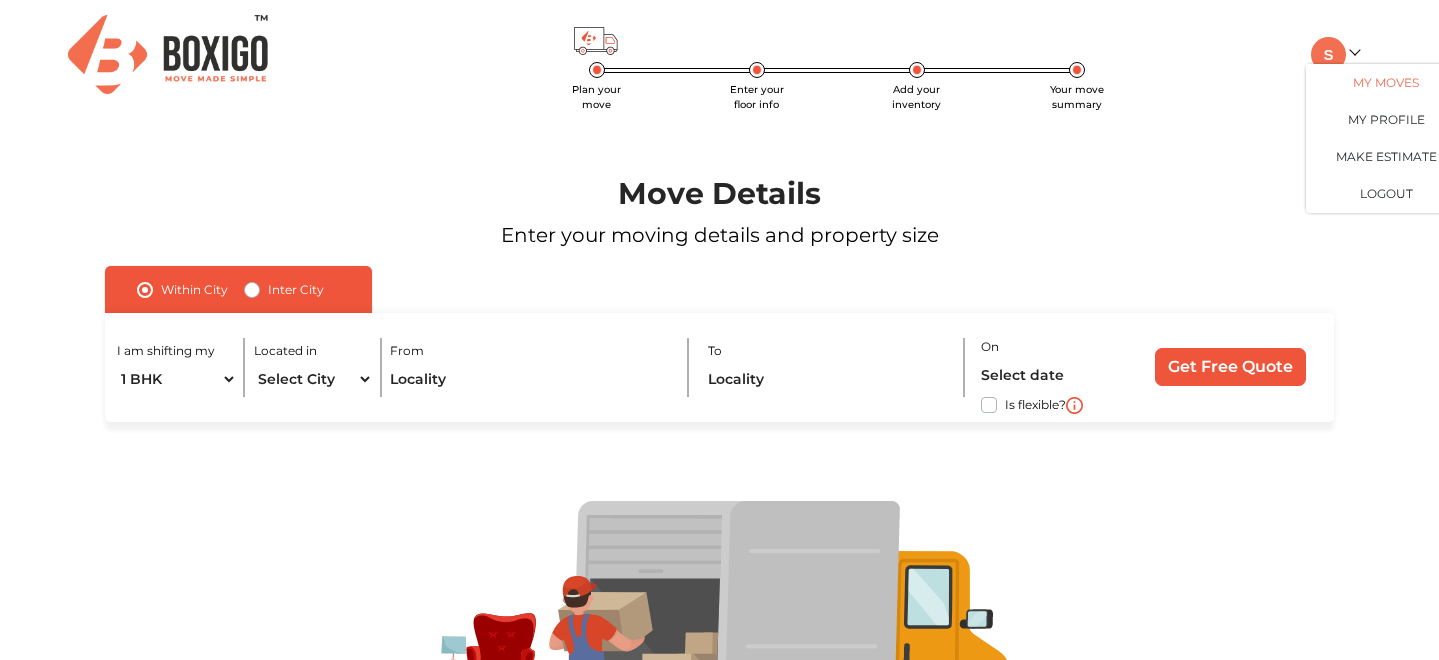 click on "My Moves" at bounding box center [1386, 82] 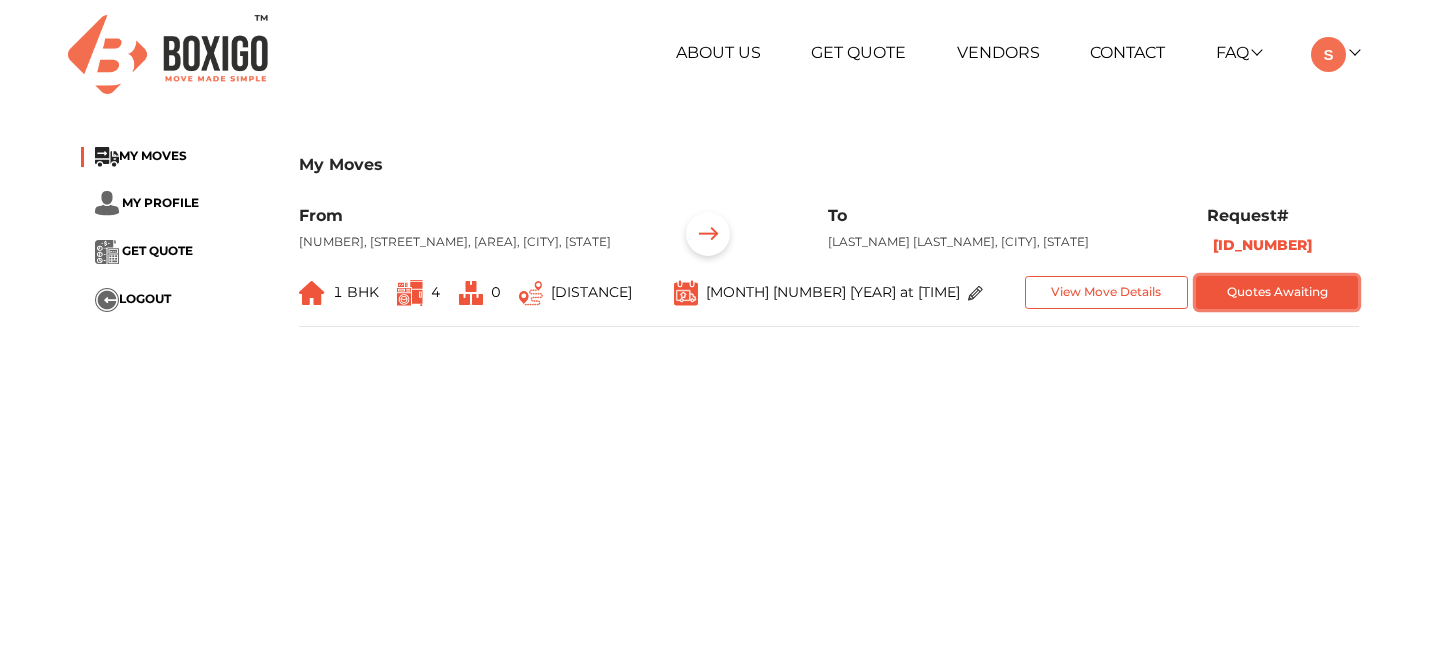 click on "Quotes Awaiting" at bounding box center [1277, 292] 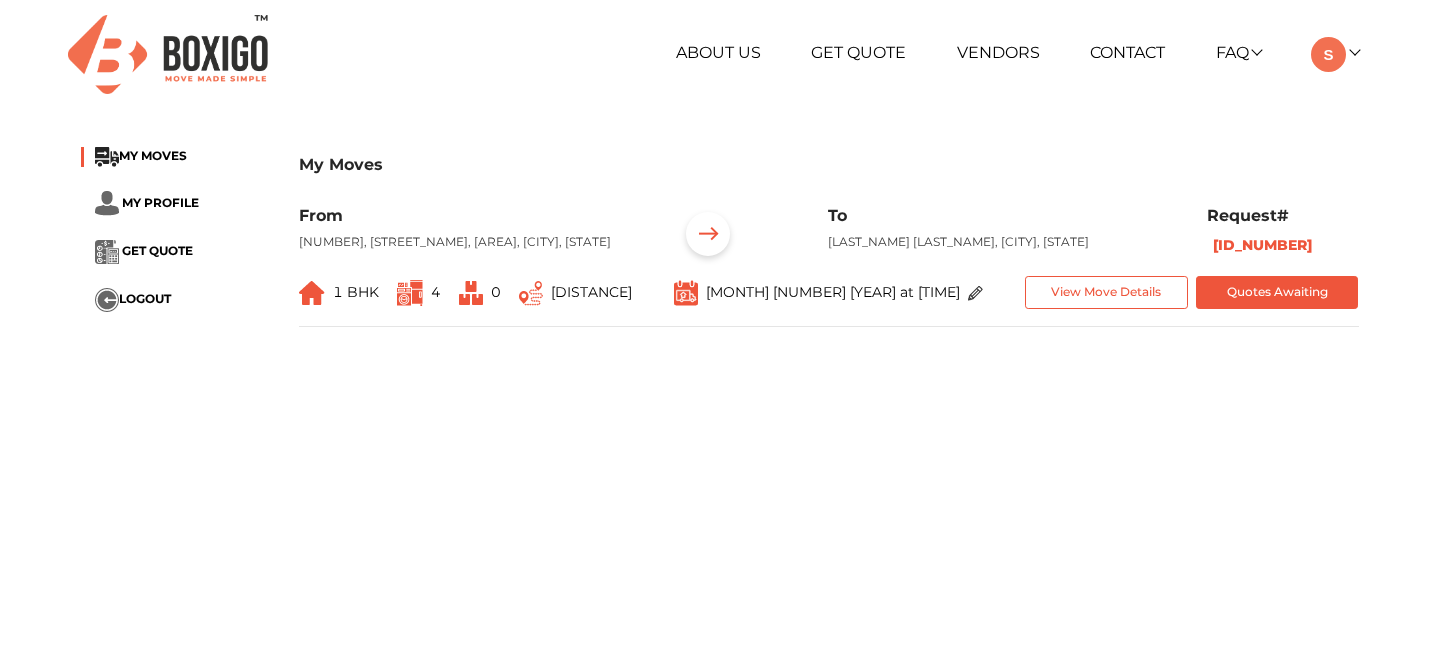 click at bounding box center (975, 293) 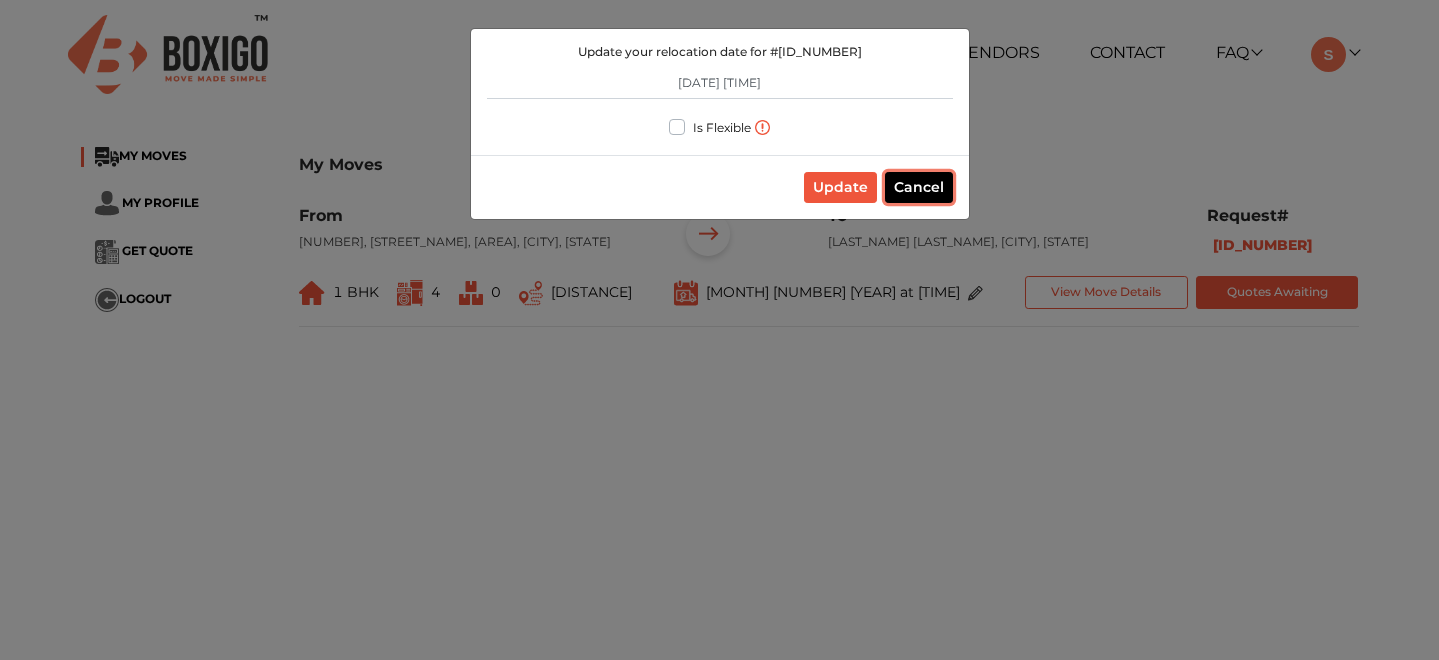 click on "Cancel" at bounding box center [919, 187] 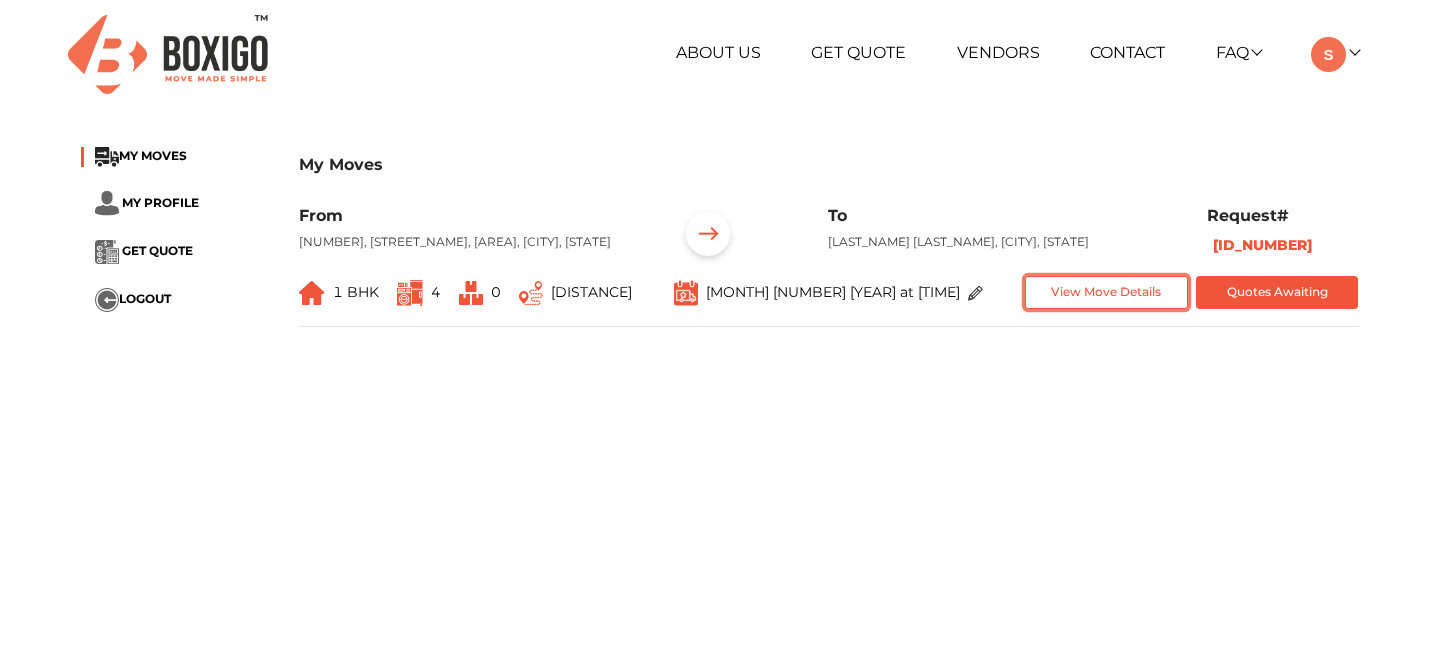 click on "View Move Details" at bounding box center [1106, 292] 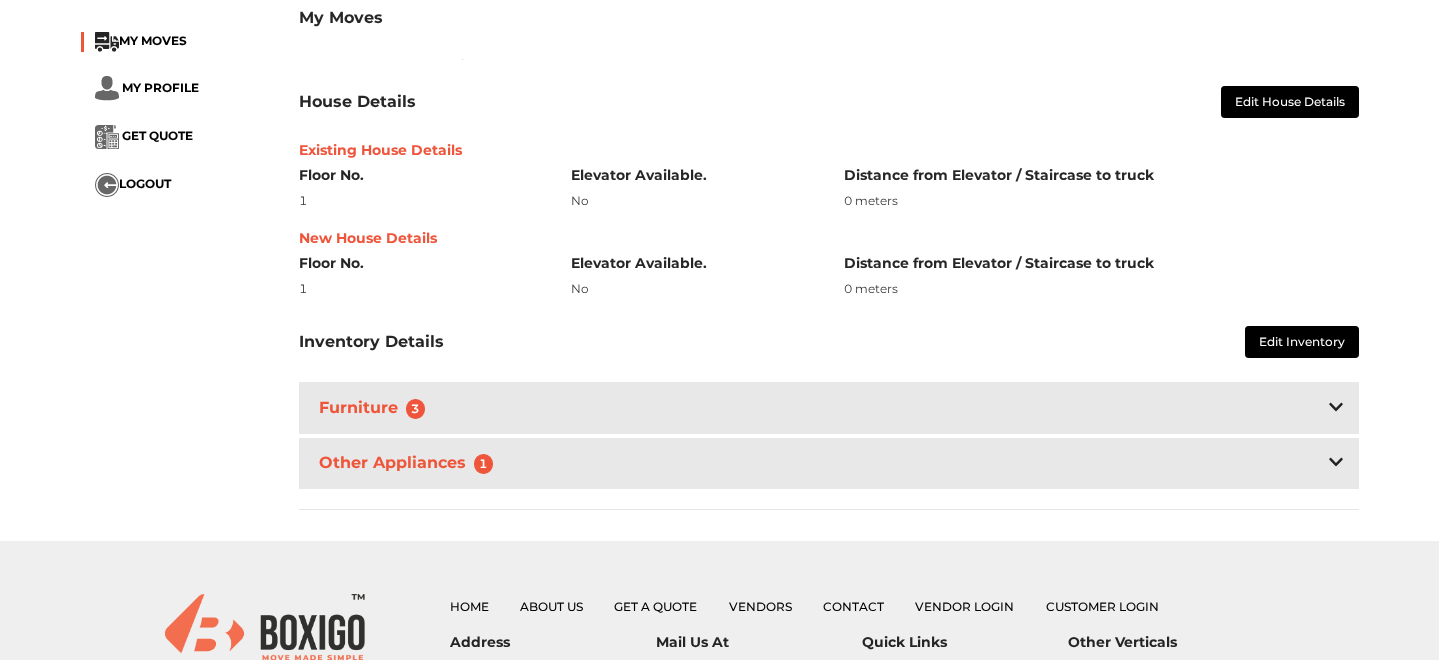 scroll, scrollTop: 350, scrollLeft: 0, axis: vertical 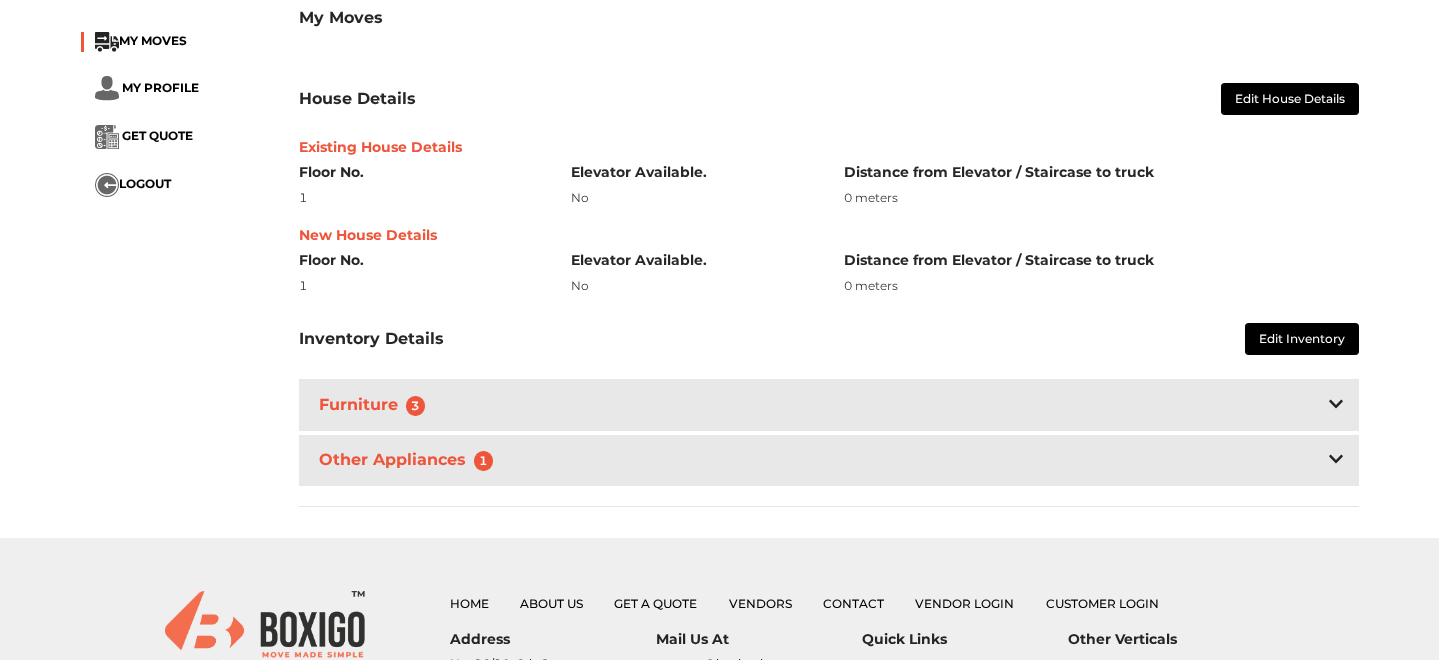 click on "Furniture 3" at bounding box center [829, 404] 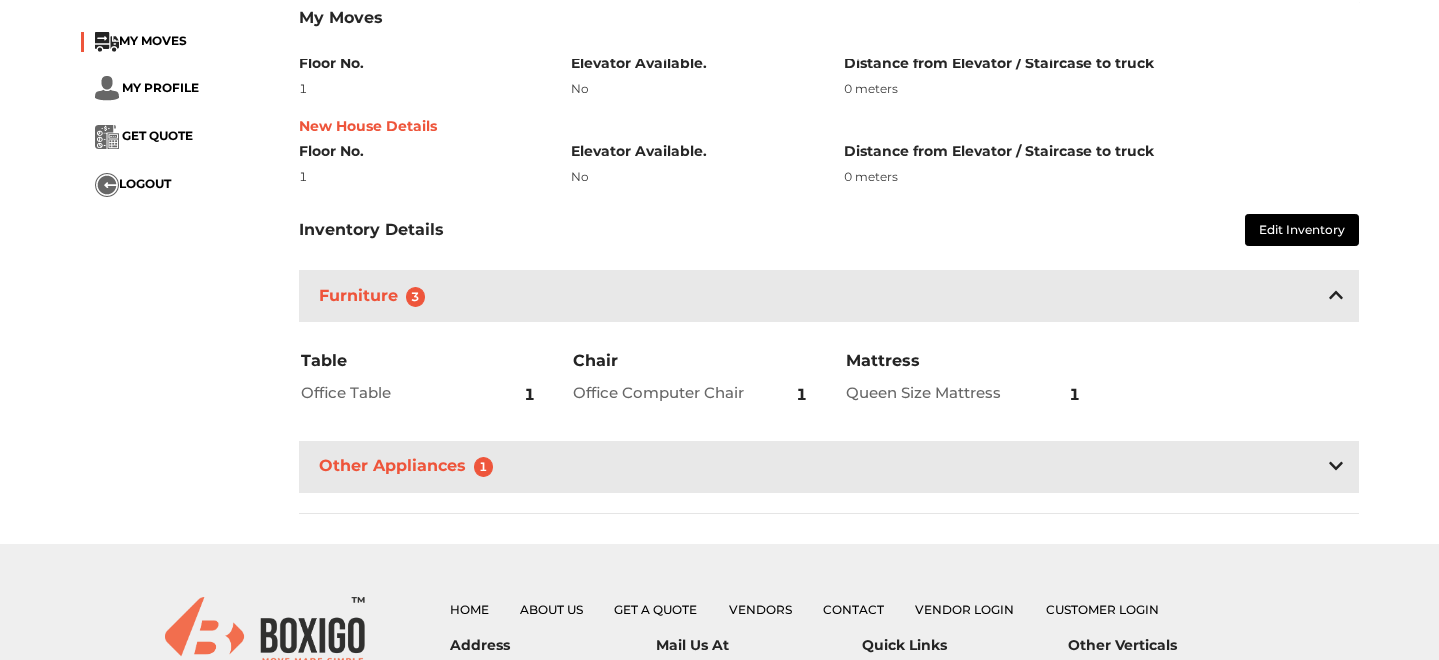 click on "Other Appliances 1" at bounding box center (829, 466) 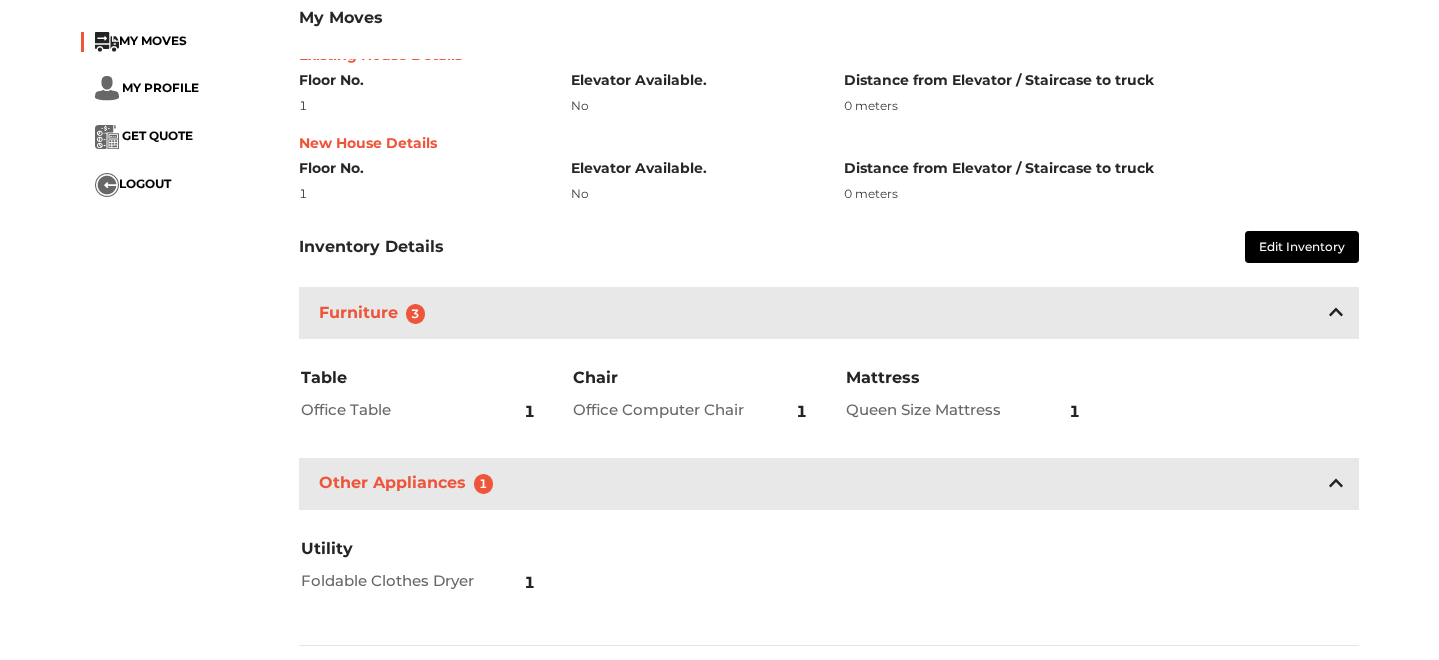 scroll, scrollTop: 0, scrollLeft: 0, axis: both 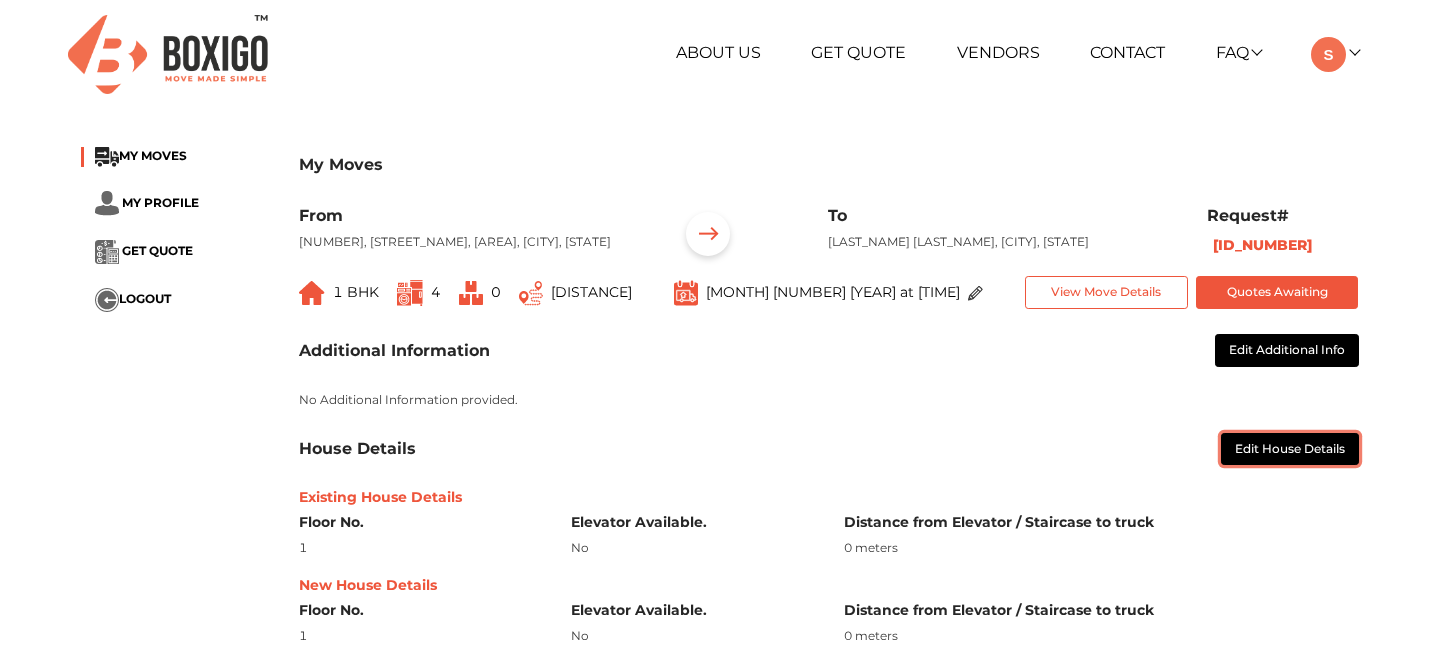 click on "Edit House Details" at bounding box center (1290, 449) 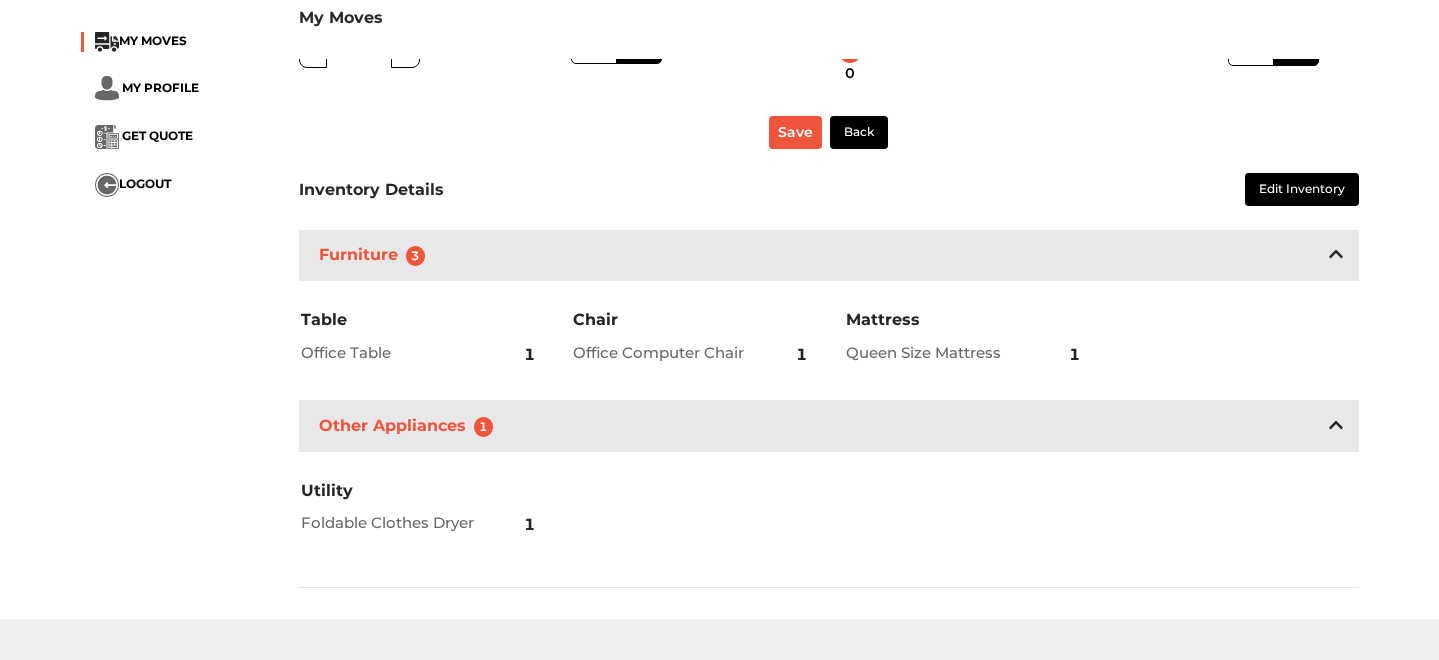 scroll, scrollTop: 606, scrollLeft: 0, axis: vertical 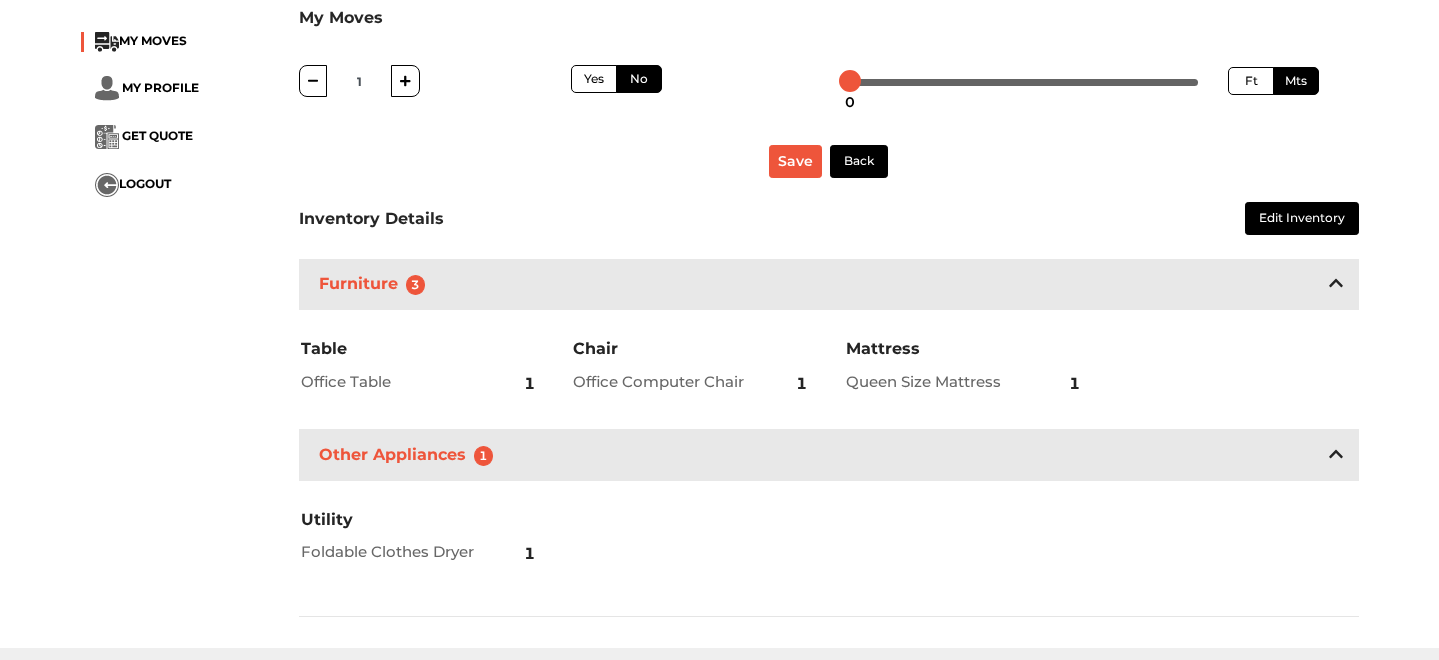 click 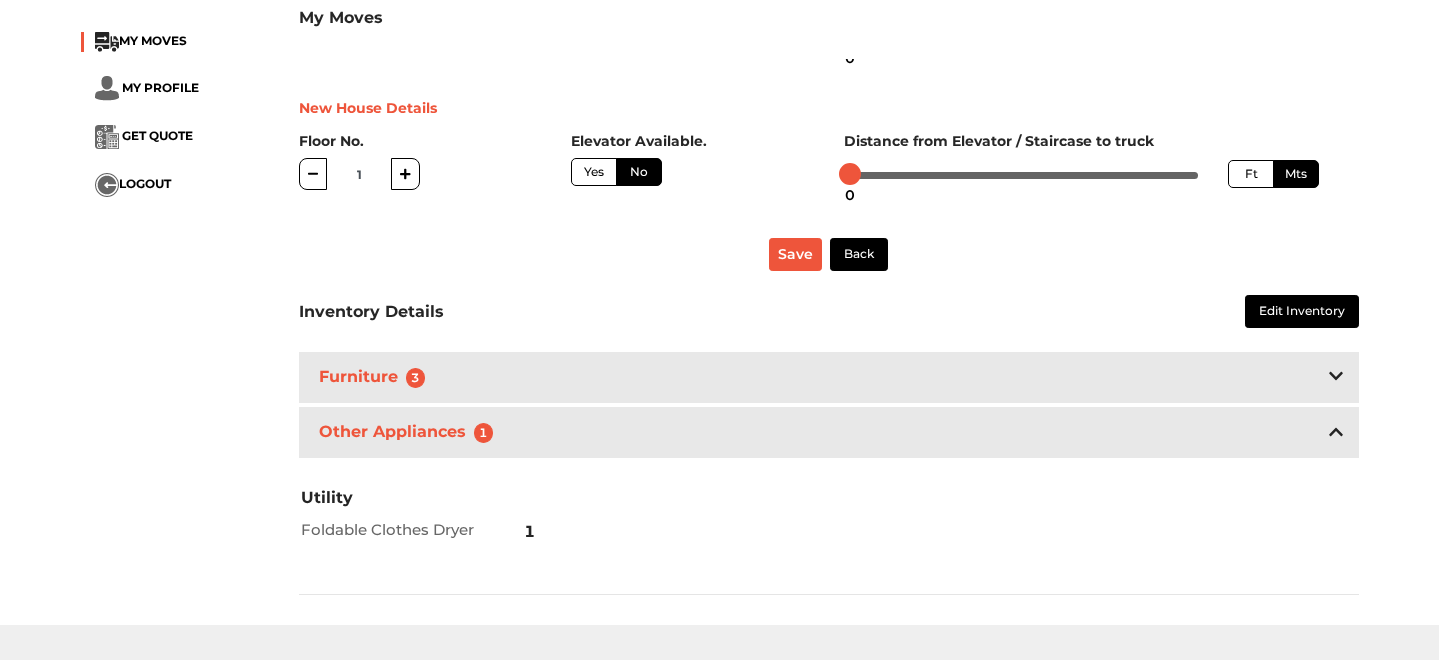 scroll, scrollTop: 599, scrollLeft: 0, axis: vertical 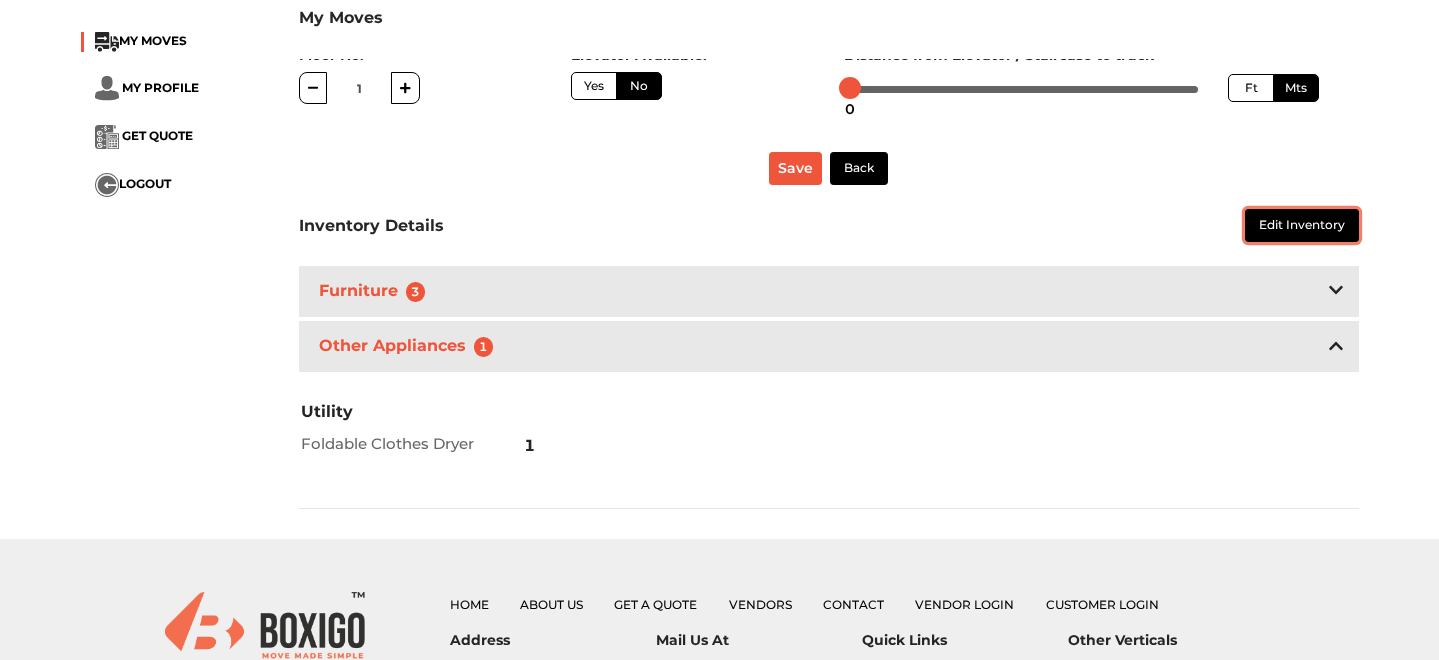 click on "Edit Inventory" at bounding box center [1302, 225] 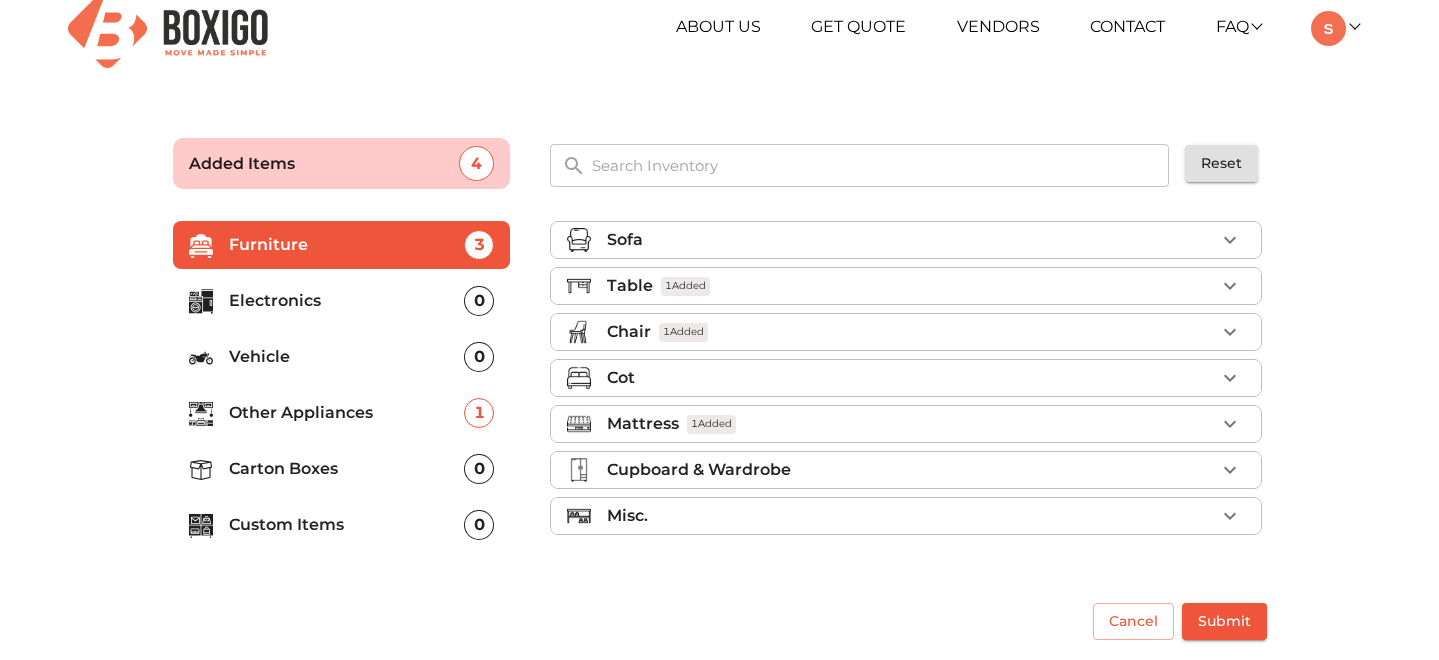 scroll, scrollTop: 25, scrollLeft: 0, axis: vertical 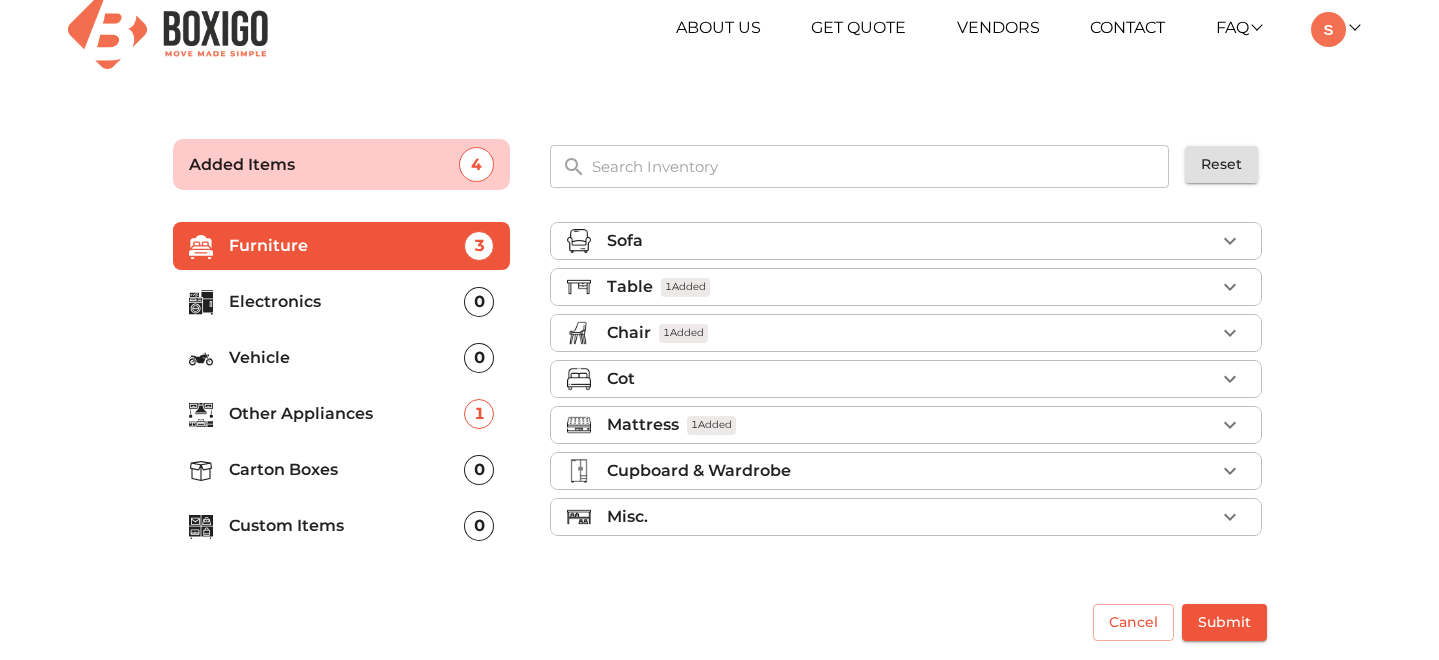 click on "Carton Boxes" at bounding box center [347, 470] 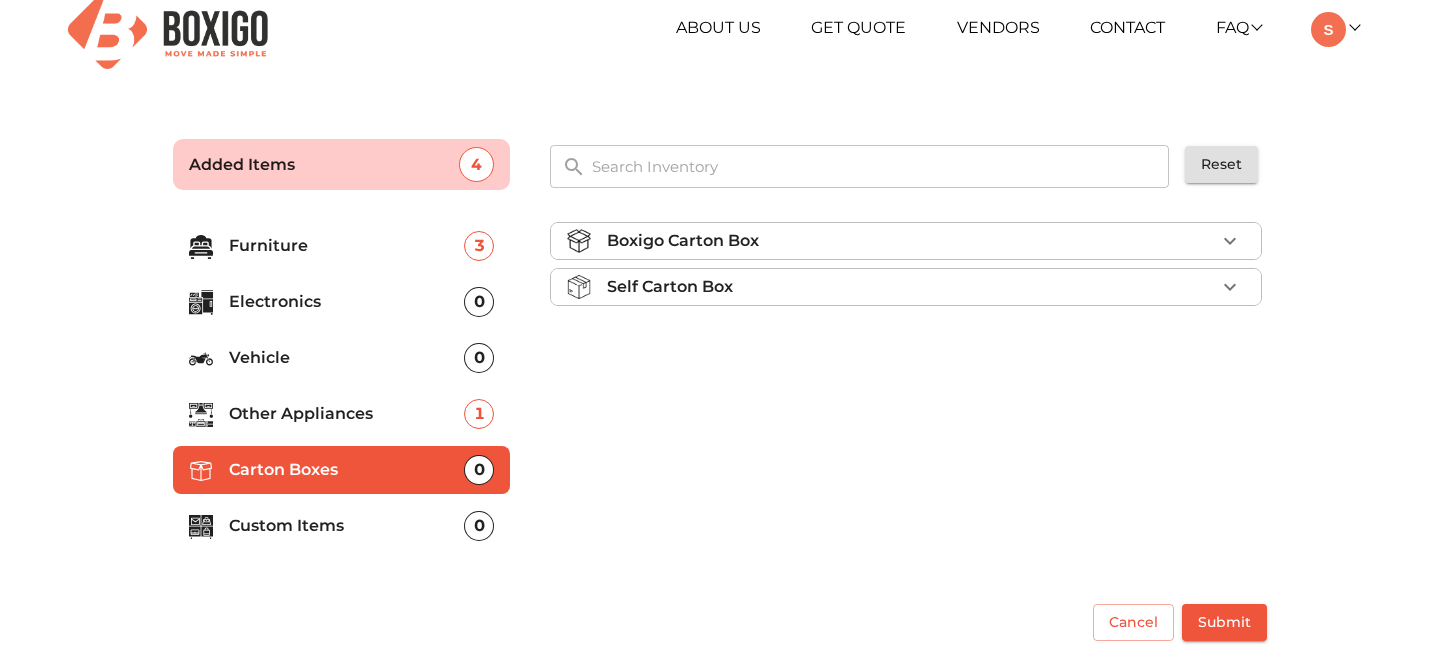 click on "Self Carton Box" at bounding box center (911, 287) 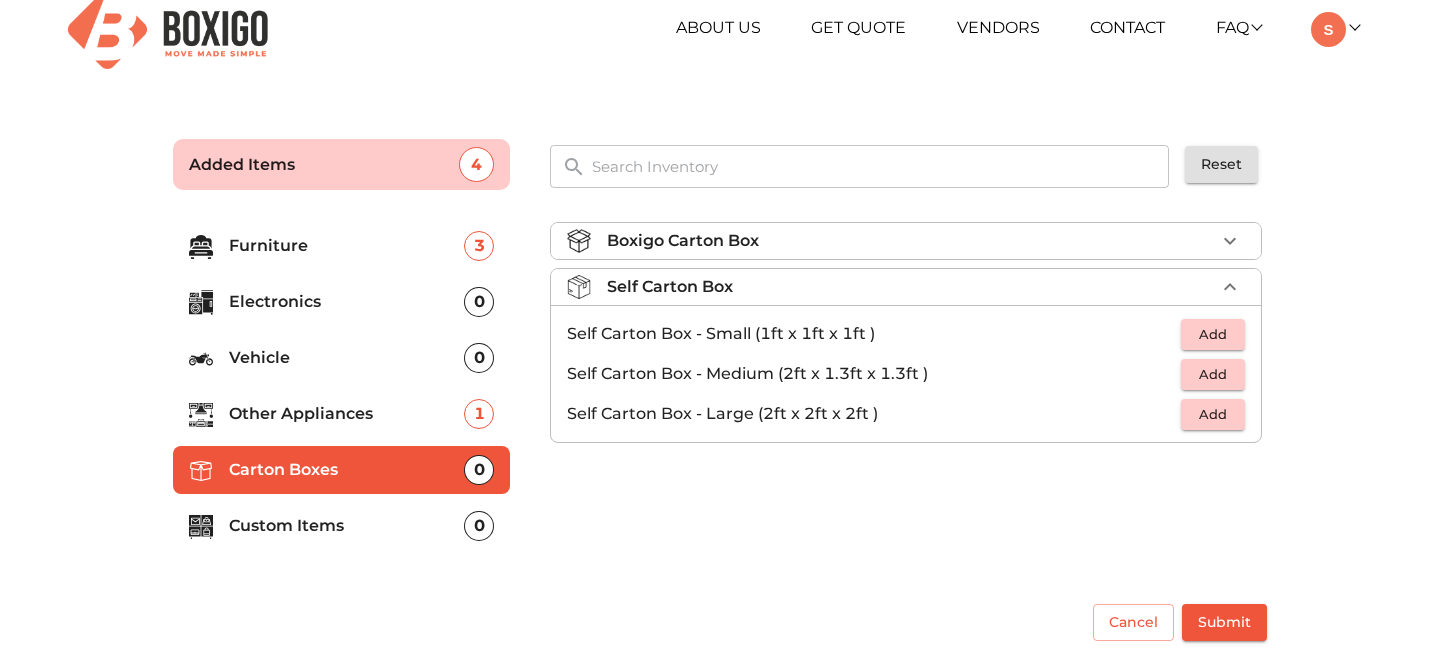 click on "Boxigo Carton Box" at bounding box center [906, 241] 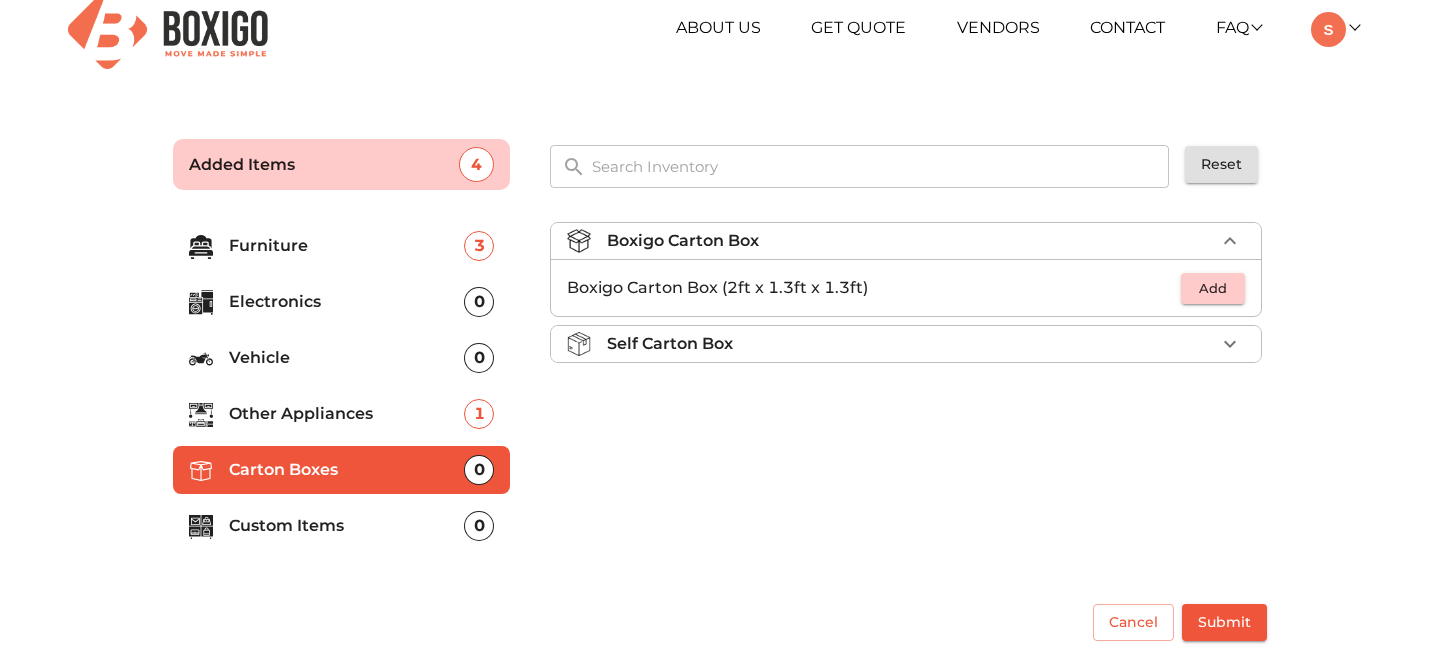 click on "Self Carton Box" at bounding box center (670, 344) 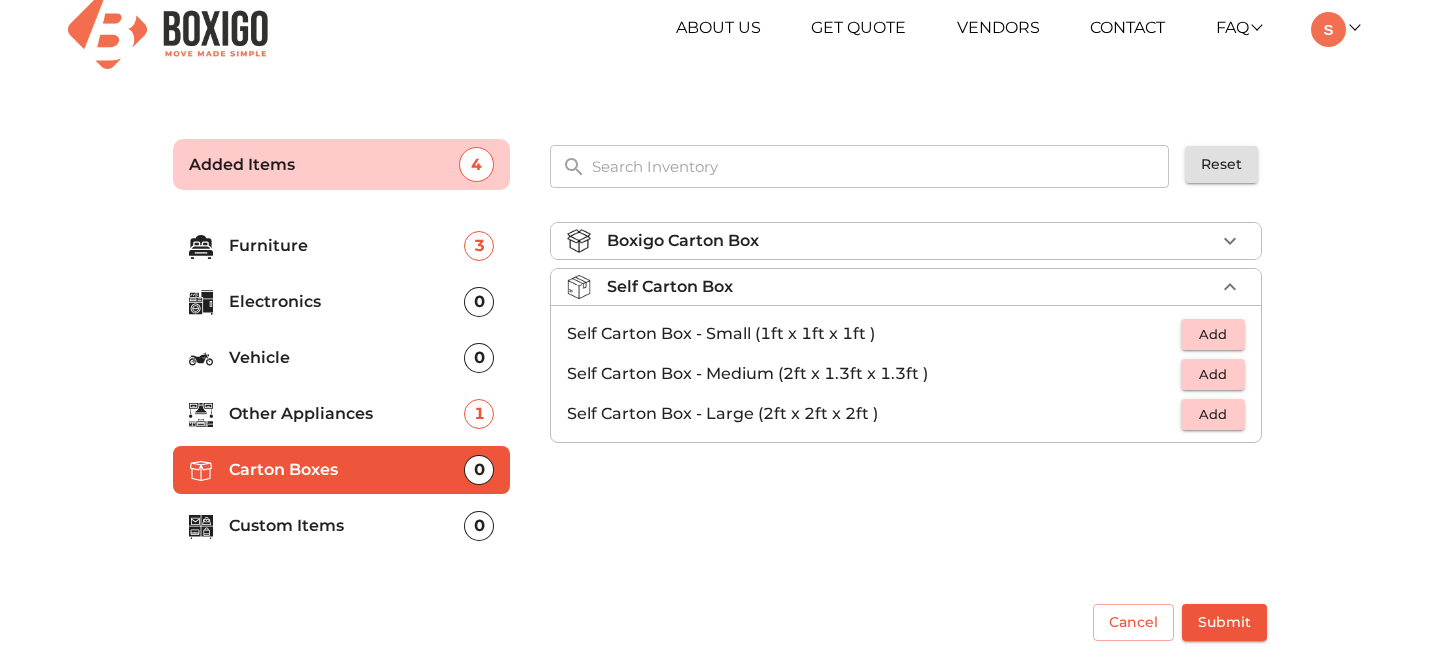 click on "Boxigo Carton Box" at bounding box center (683, 241) 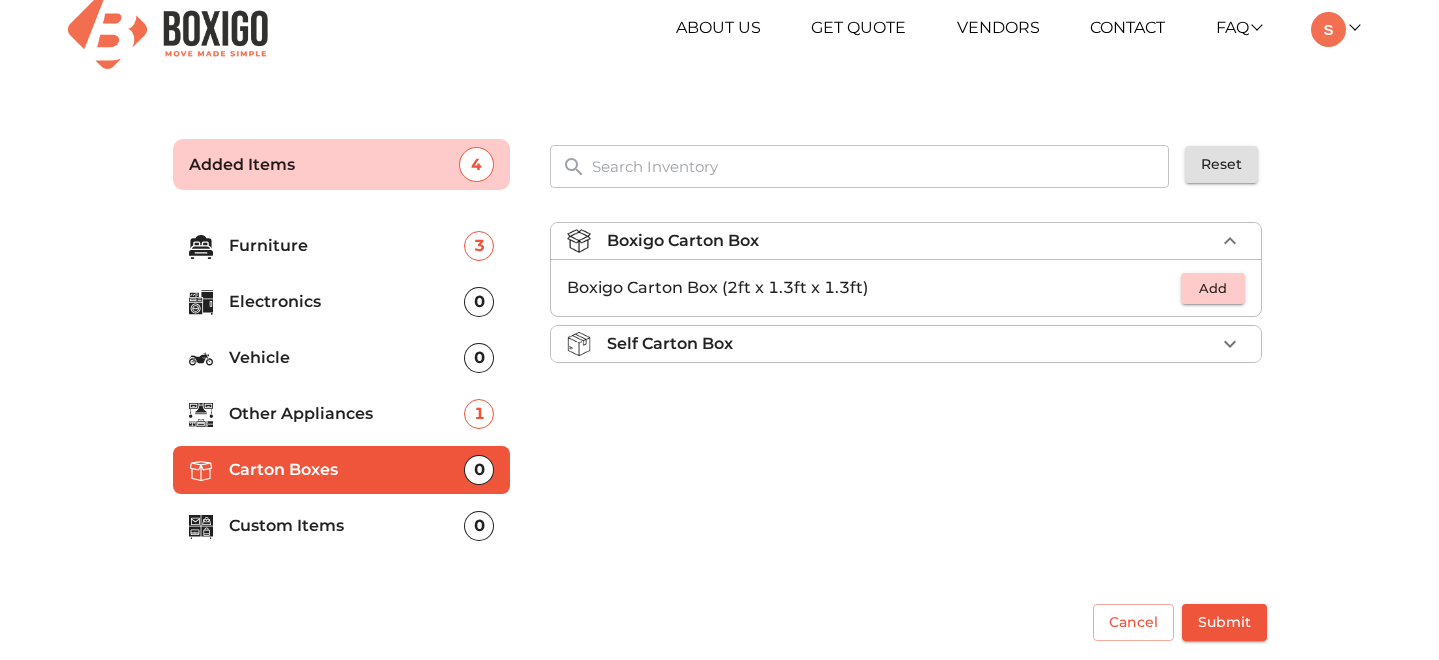 click on "Add" at bounding box center [1213, 288] 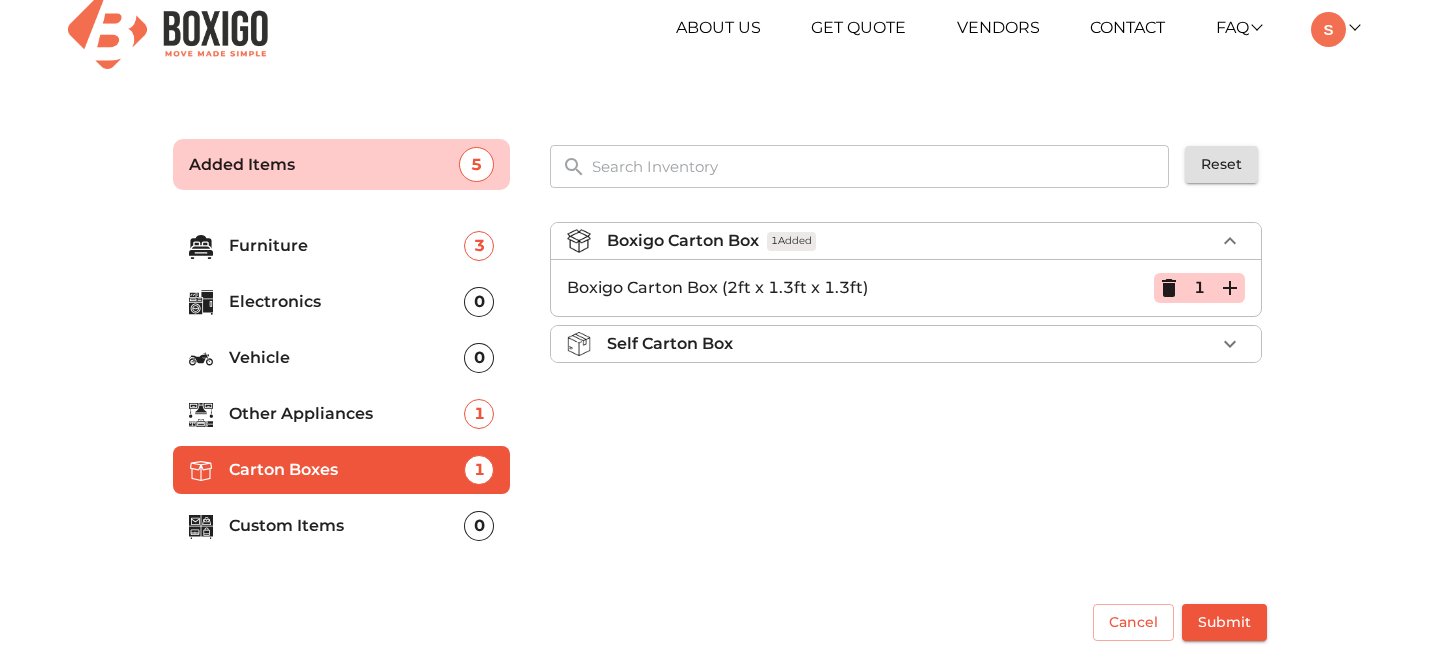 click on "Custom Items 0" at bounding box center (342, 526) 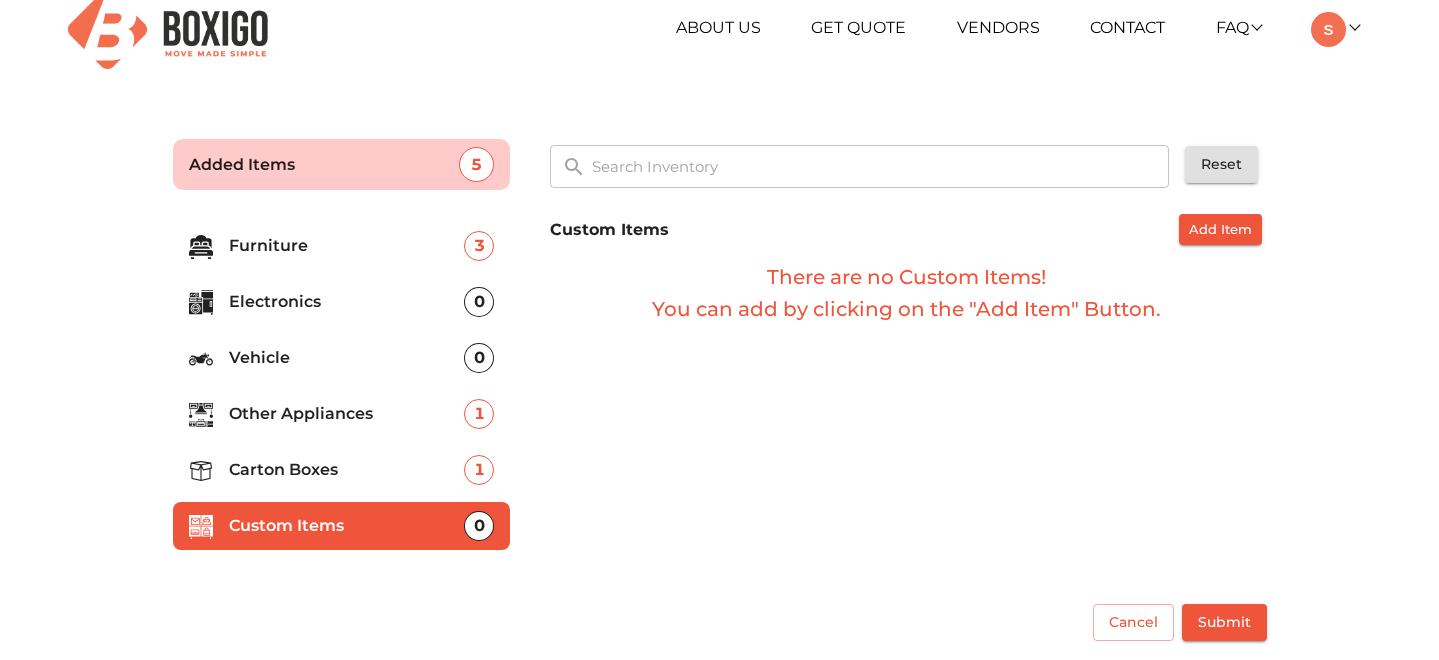 click on "Add Item" at bounding box center [1220, 229] 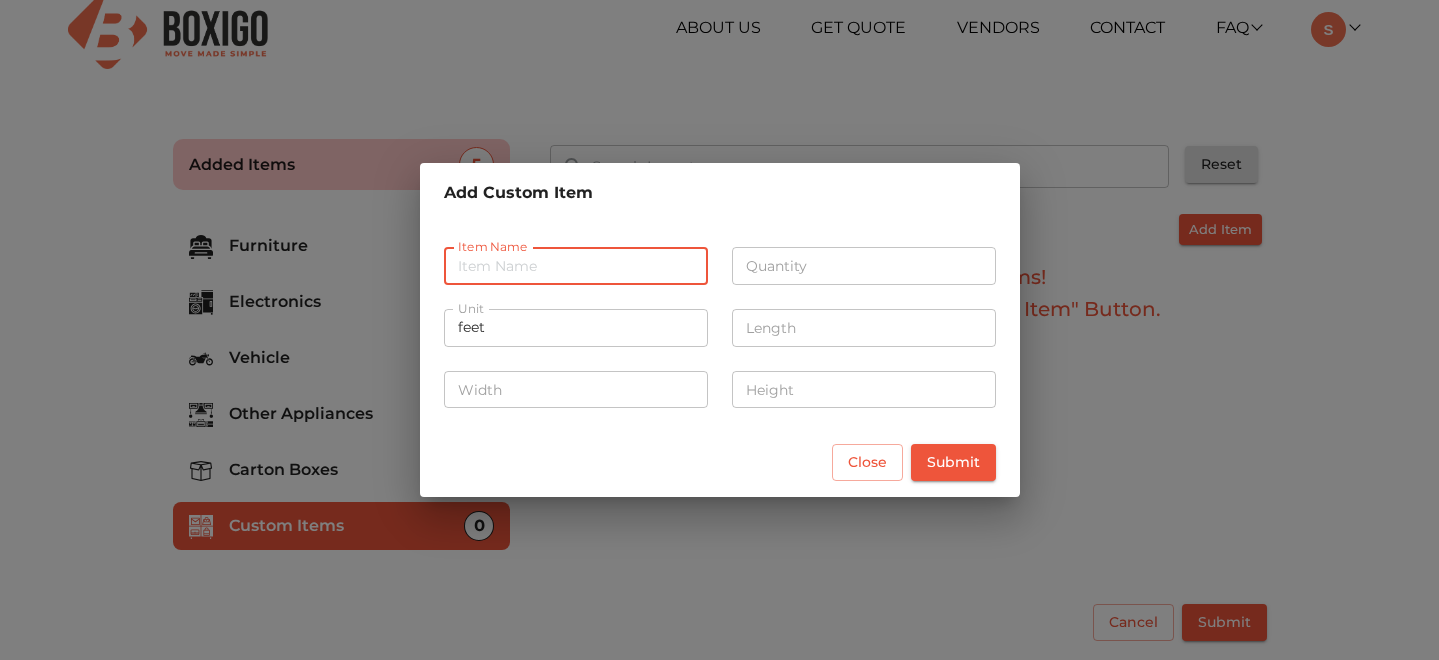 click at bounding box center (576, 266) 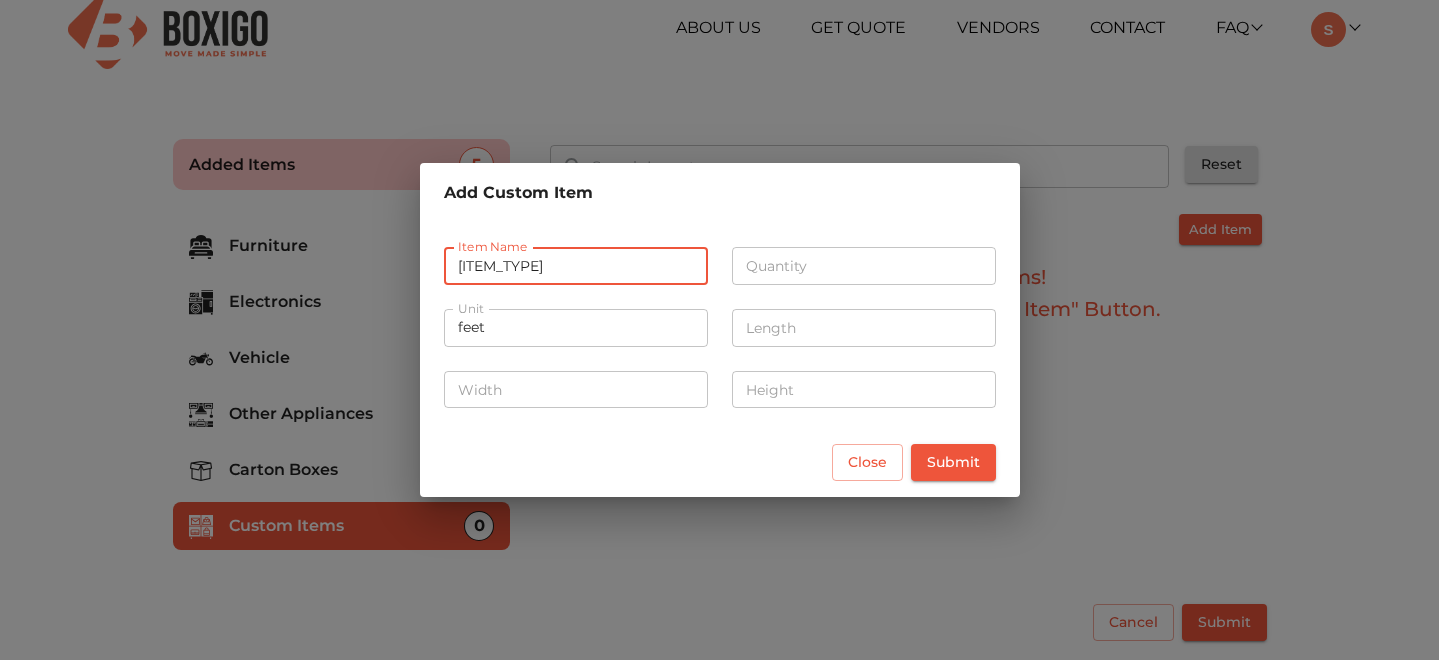 type on "Clothes" 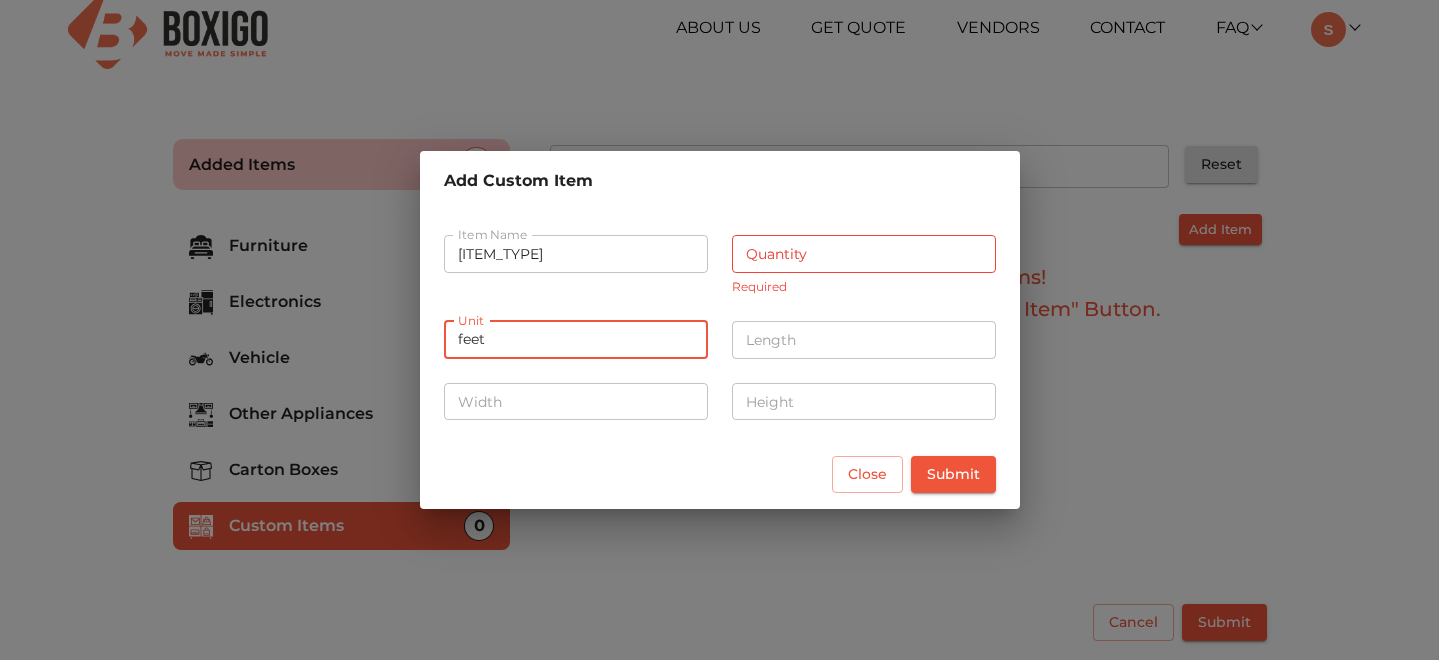 click on "feet" at bounding box center (576, 340) 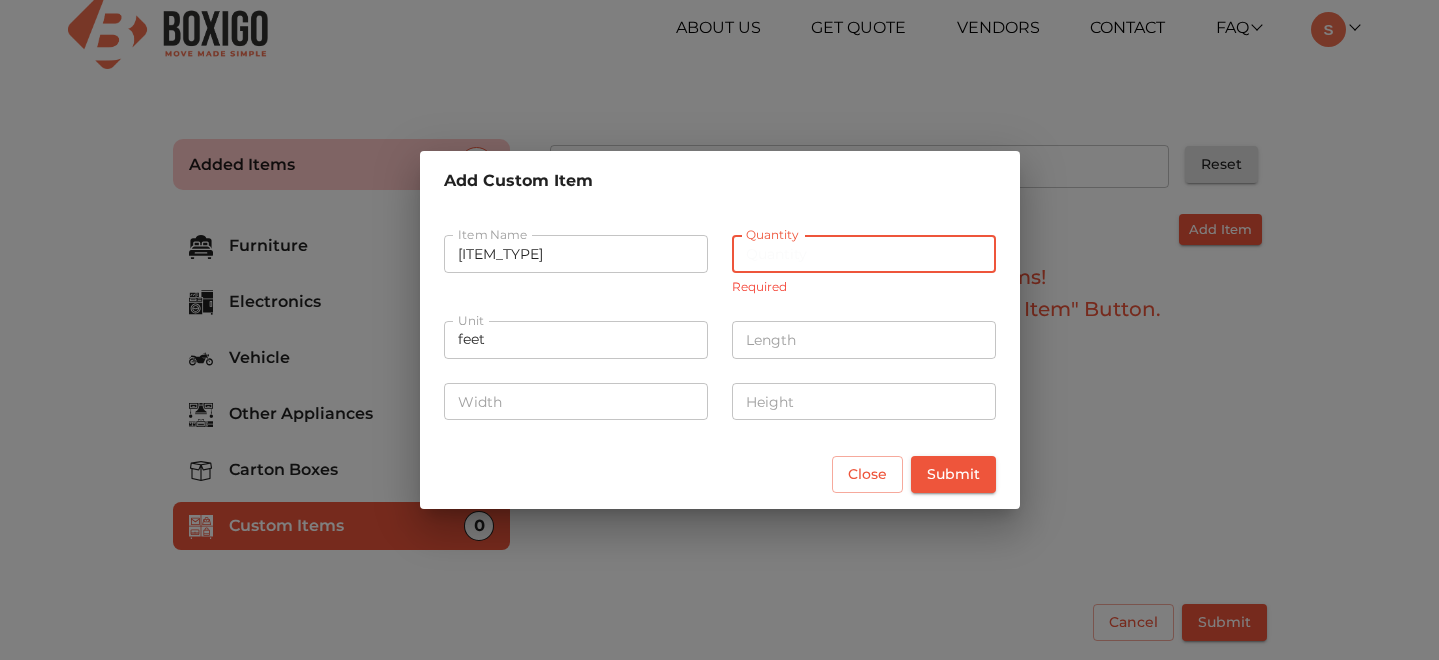 click at bounding box center (864, 254) 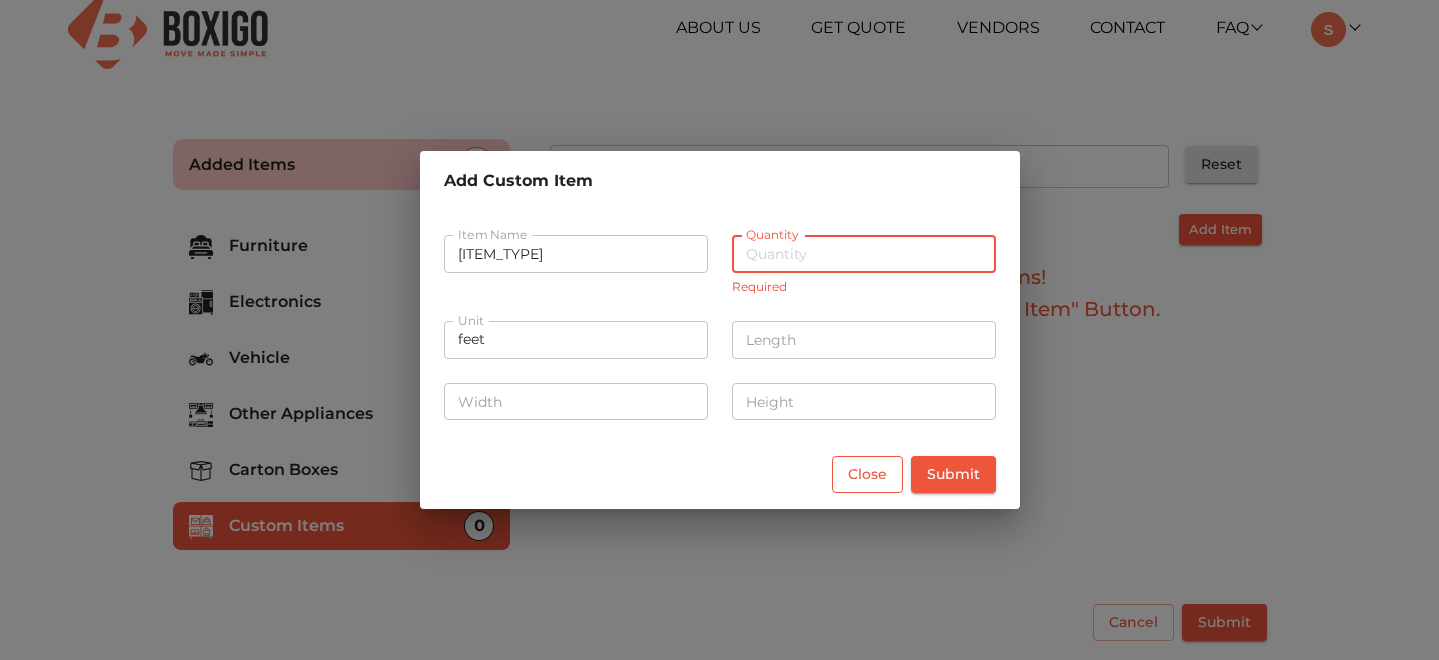 click on "Close" at bounding box center (867, 474) 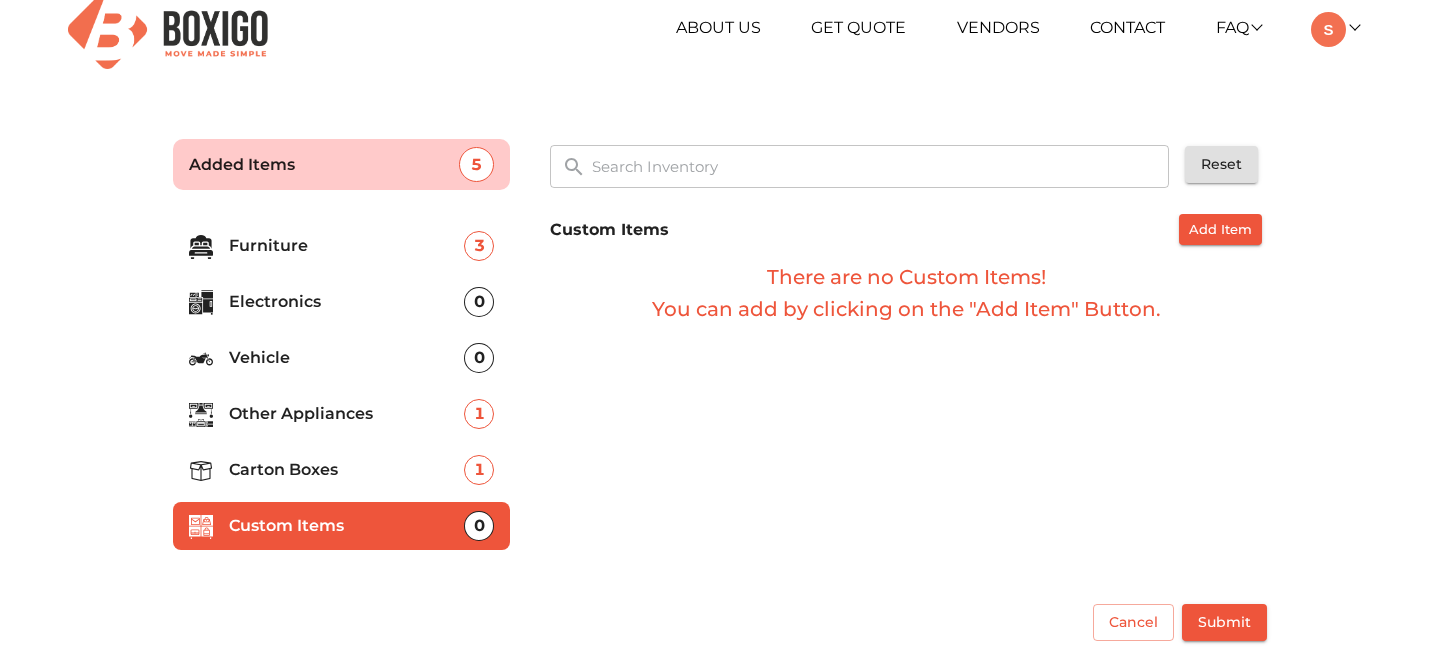 click on "Custom Items Add Item There are no Custom Items! You can add by clicking on the "Add Item" Button." at bounding box center [908, 269] 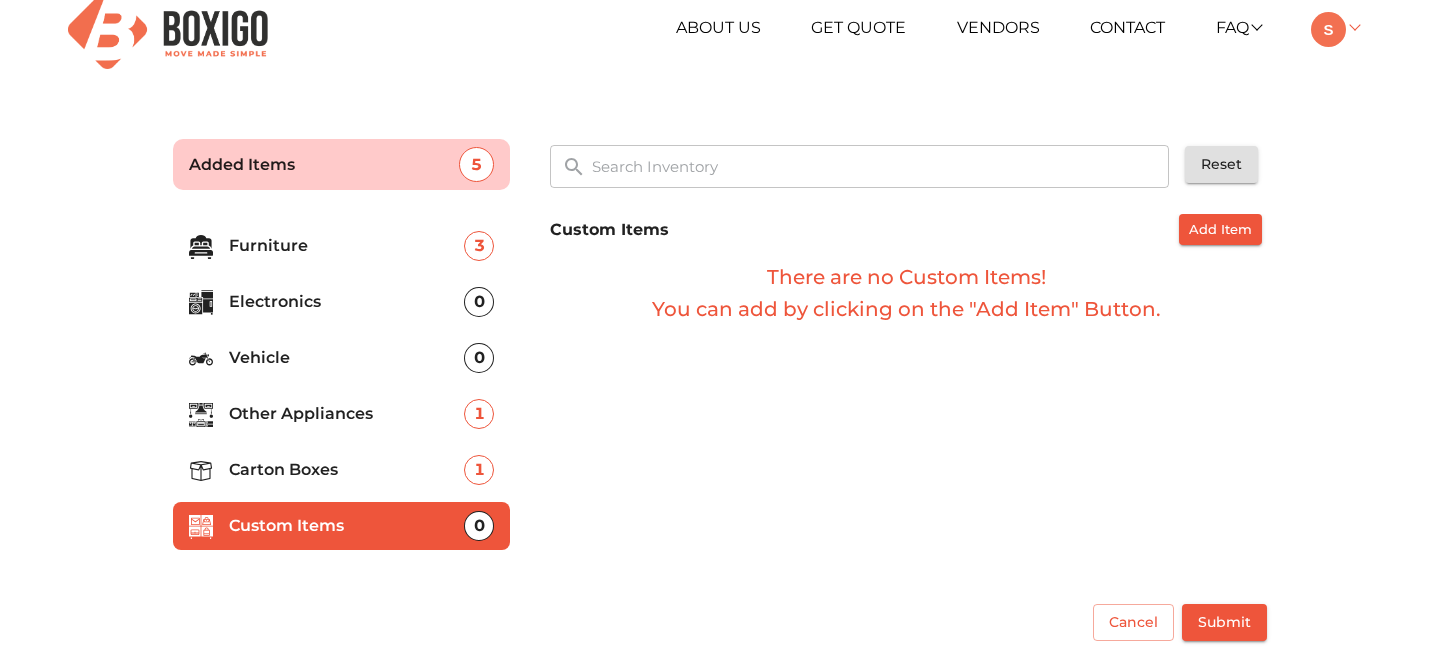 click at bounding box center (1328, 29) 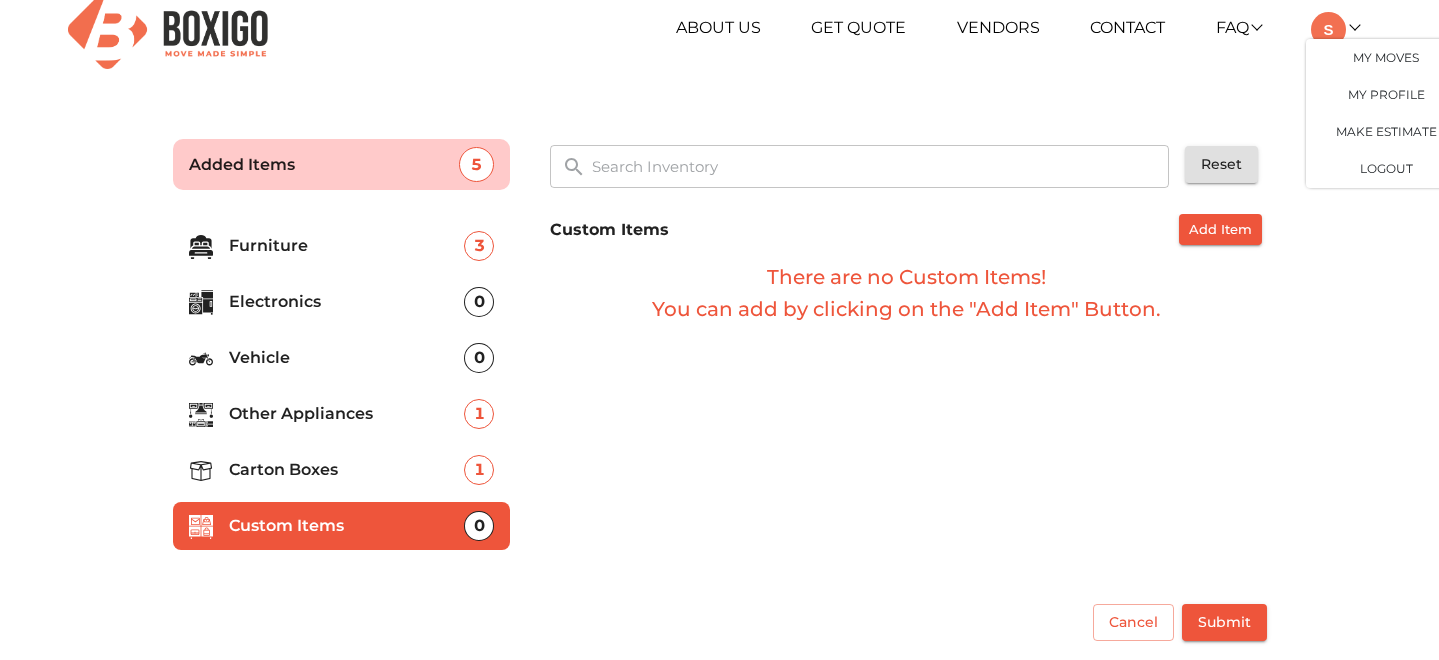 click on "Submit" at bounding box center (1224, 622) 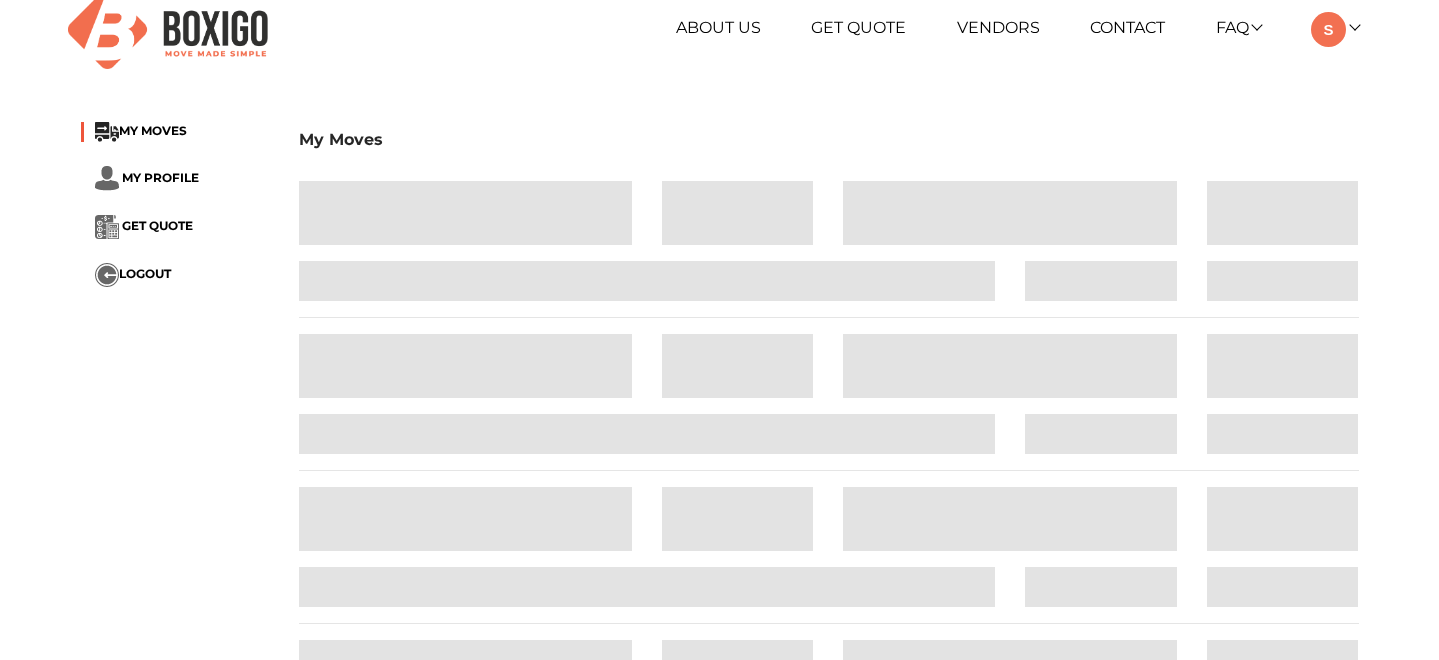 scroll, scrollTop: 0, scrollLeft: 0, axis: both 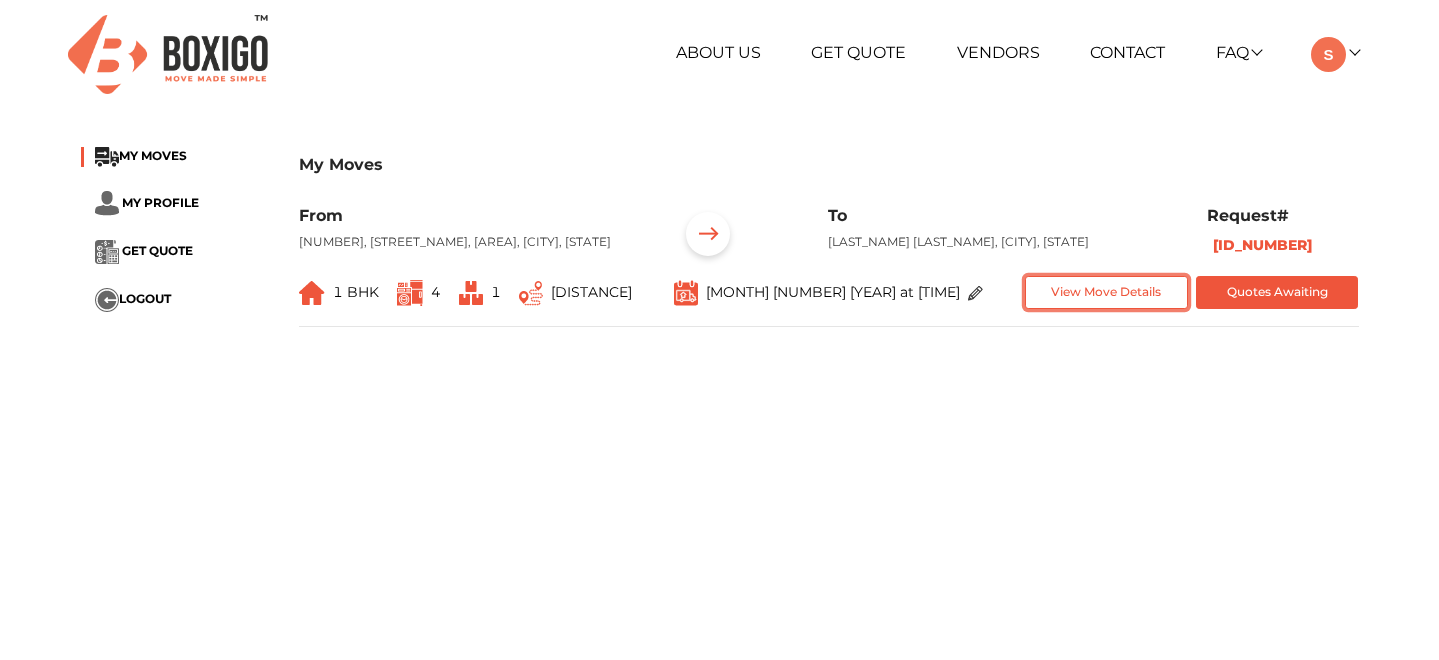 click on "View Move Details" at bounding box center [1106, 292] 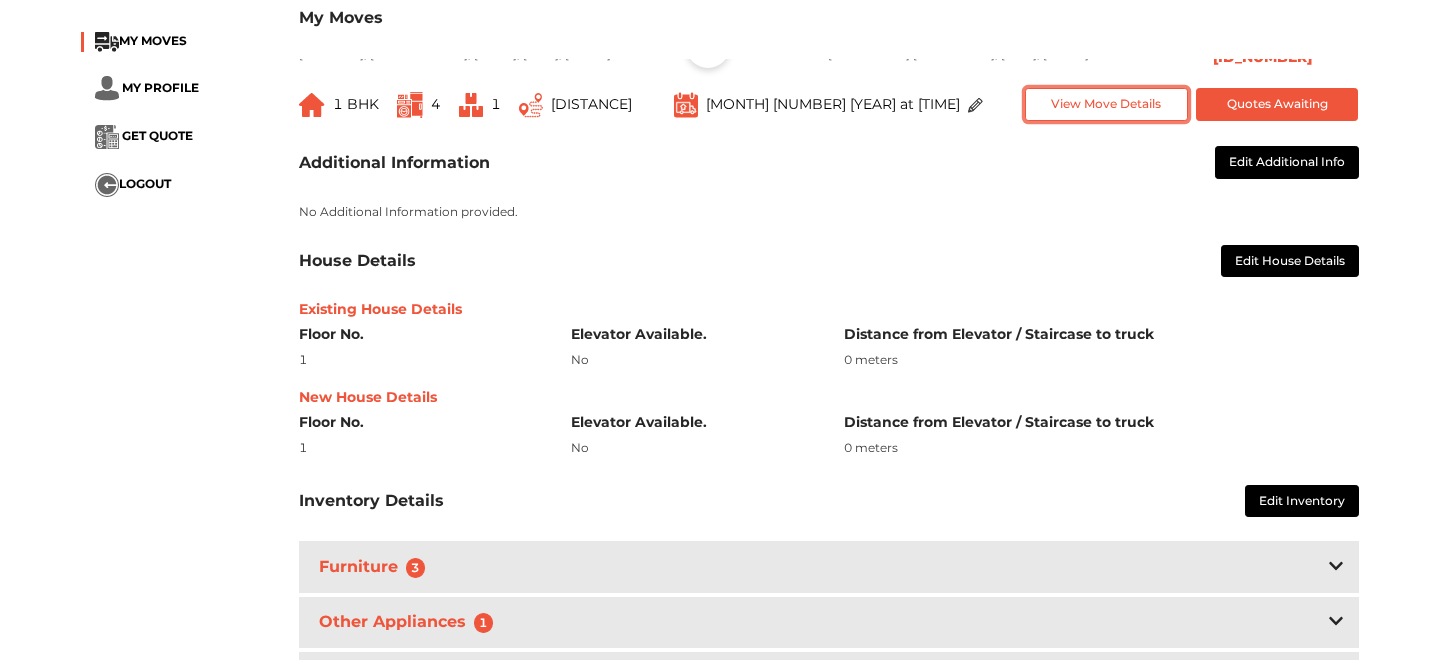 scroll, scrollTop: 0, scrollLeft: 0, axis: both 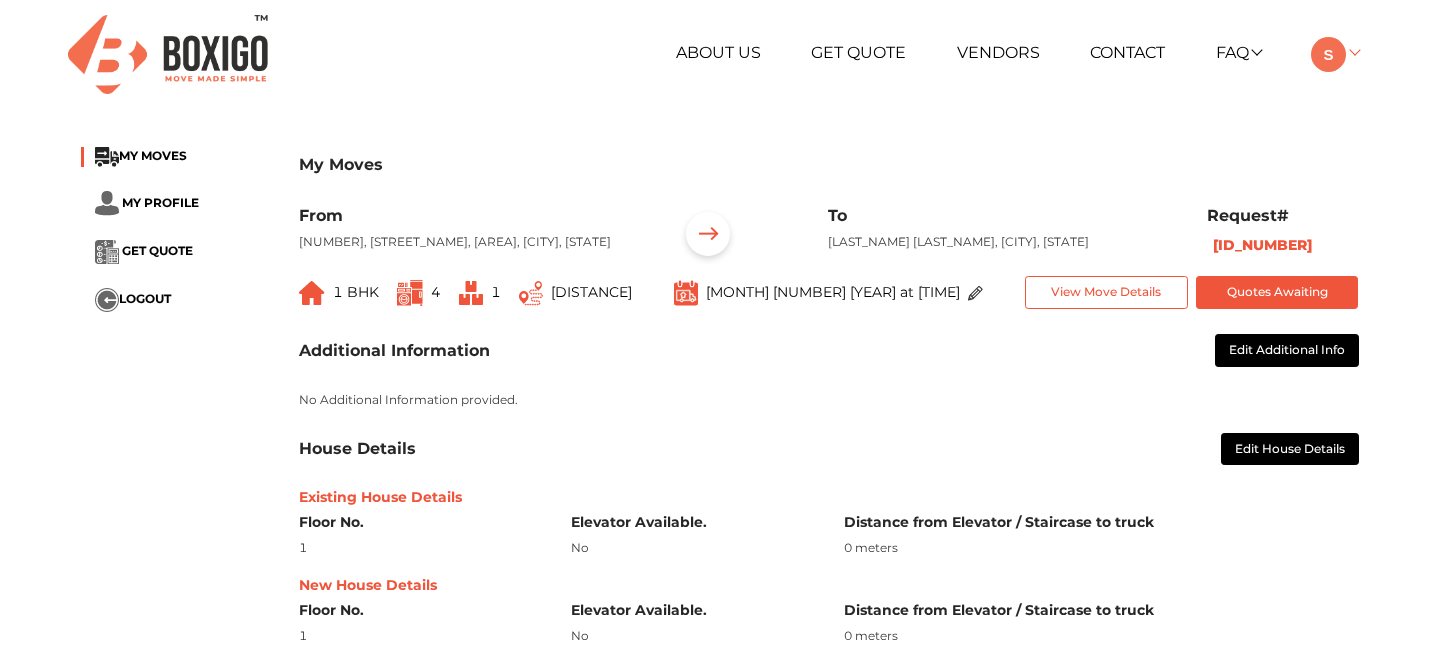 click at bounding box center [1328, 54] 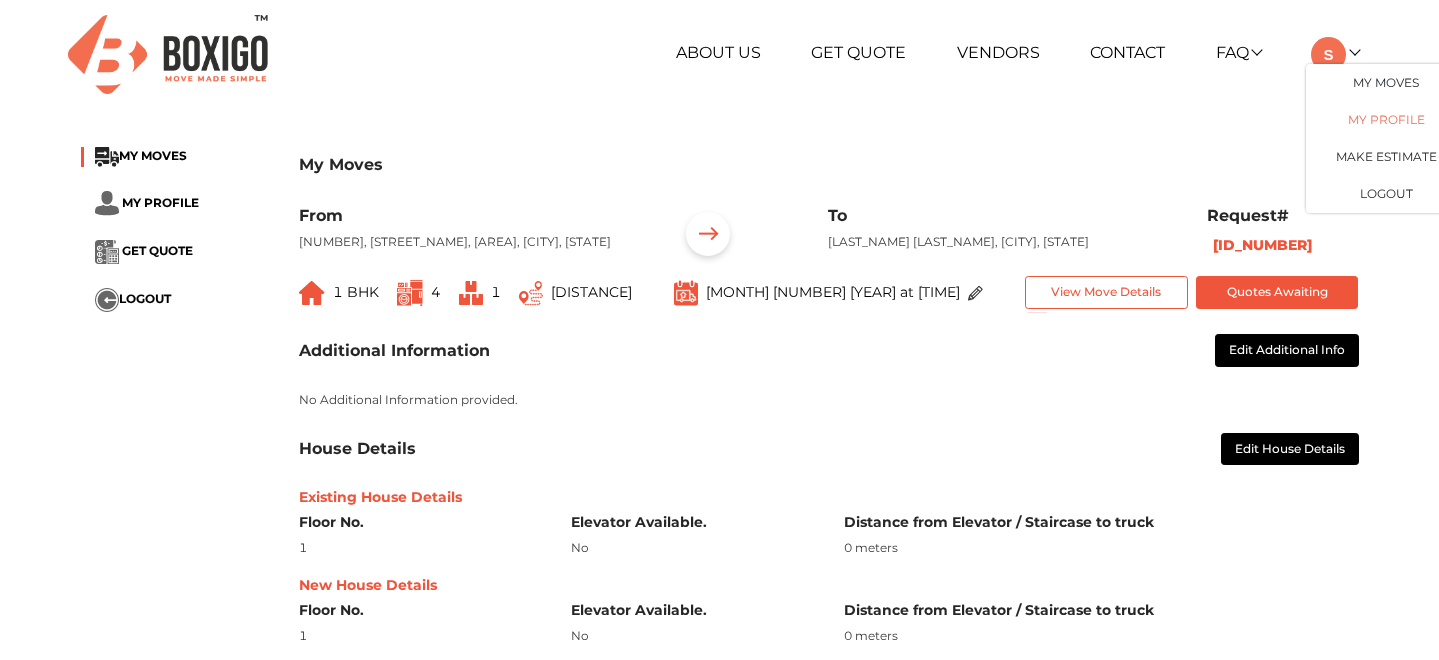 click on "My Profile" at bounding box center [1386, 119] 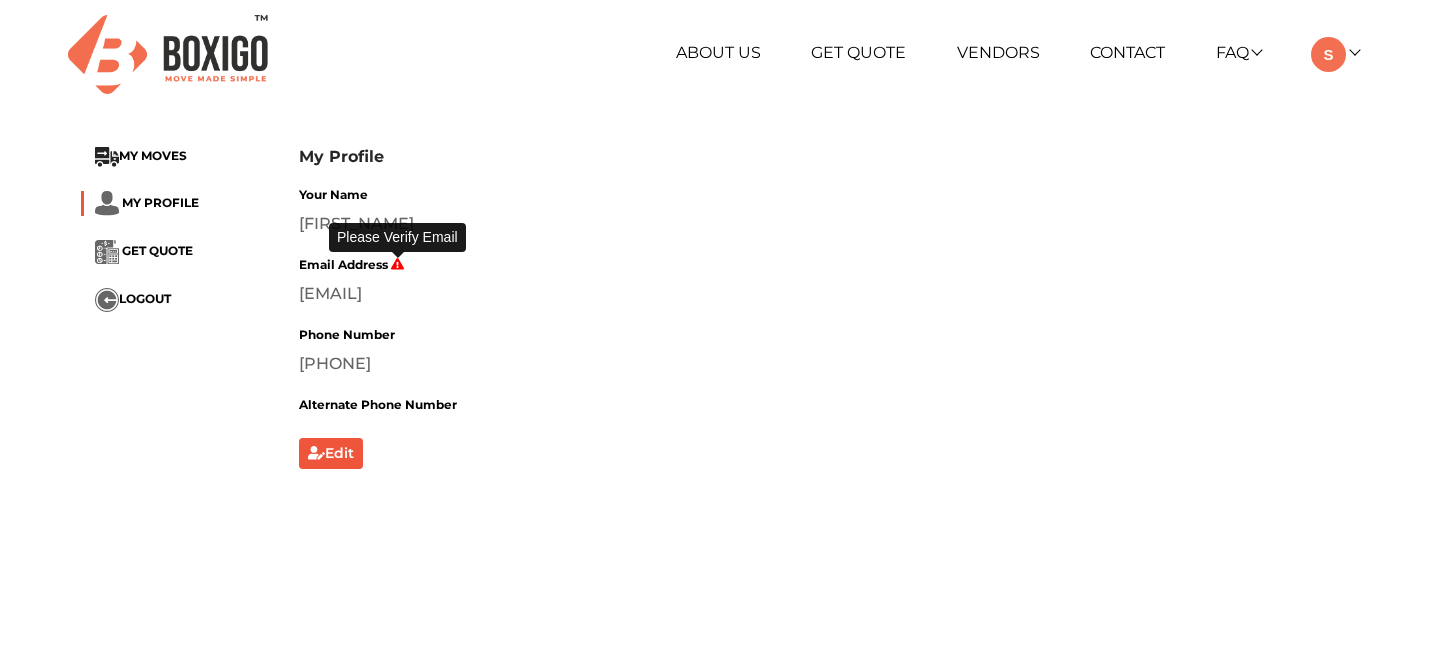 click 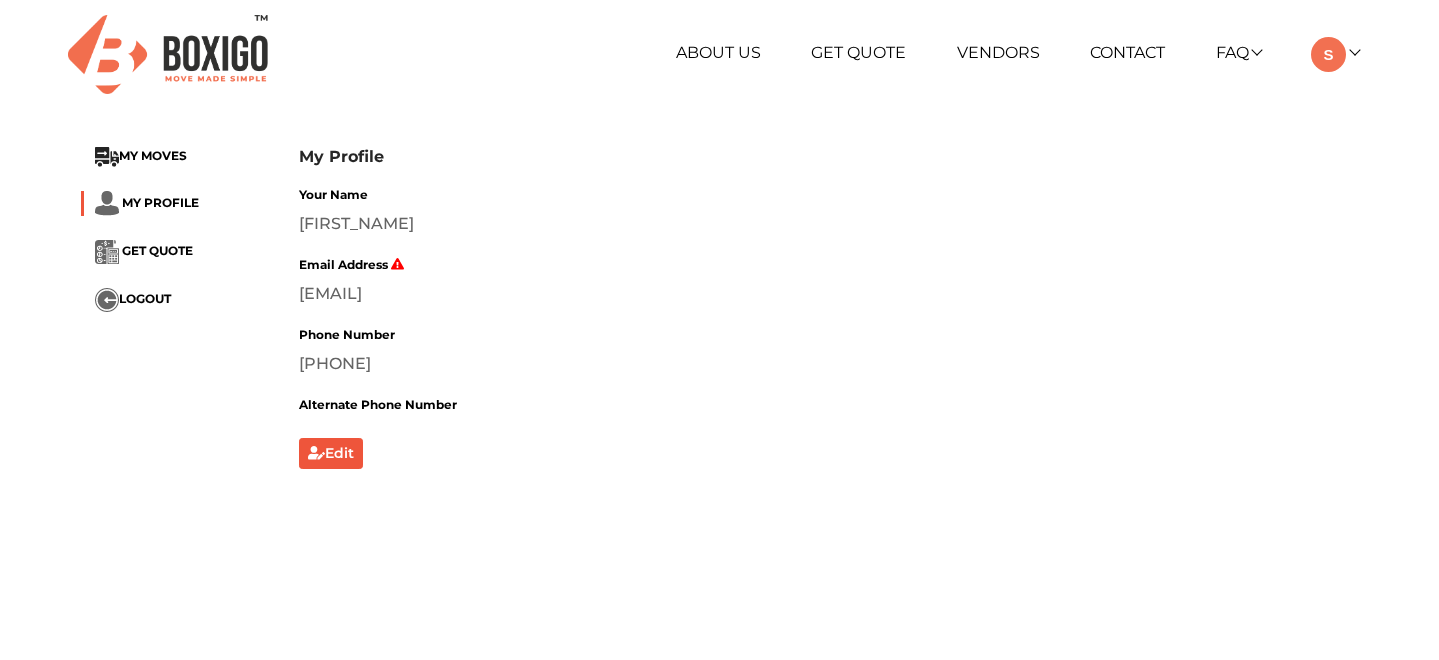 click 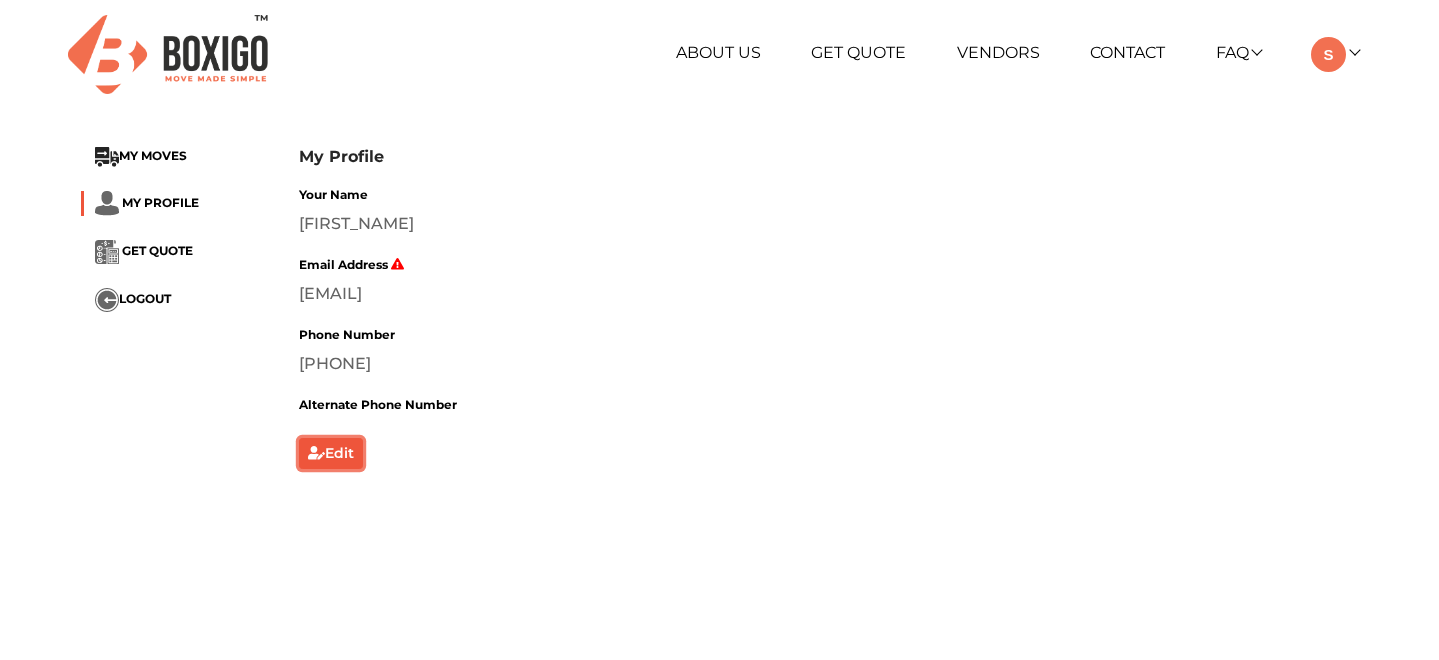 click on "Edit" at bounding box center [331, 453] 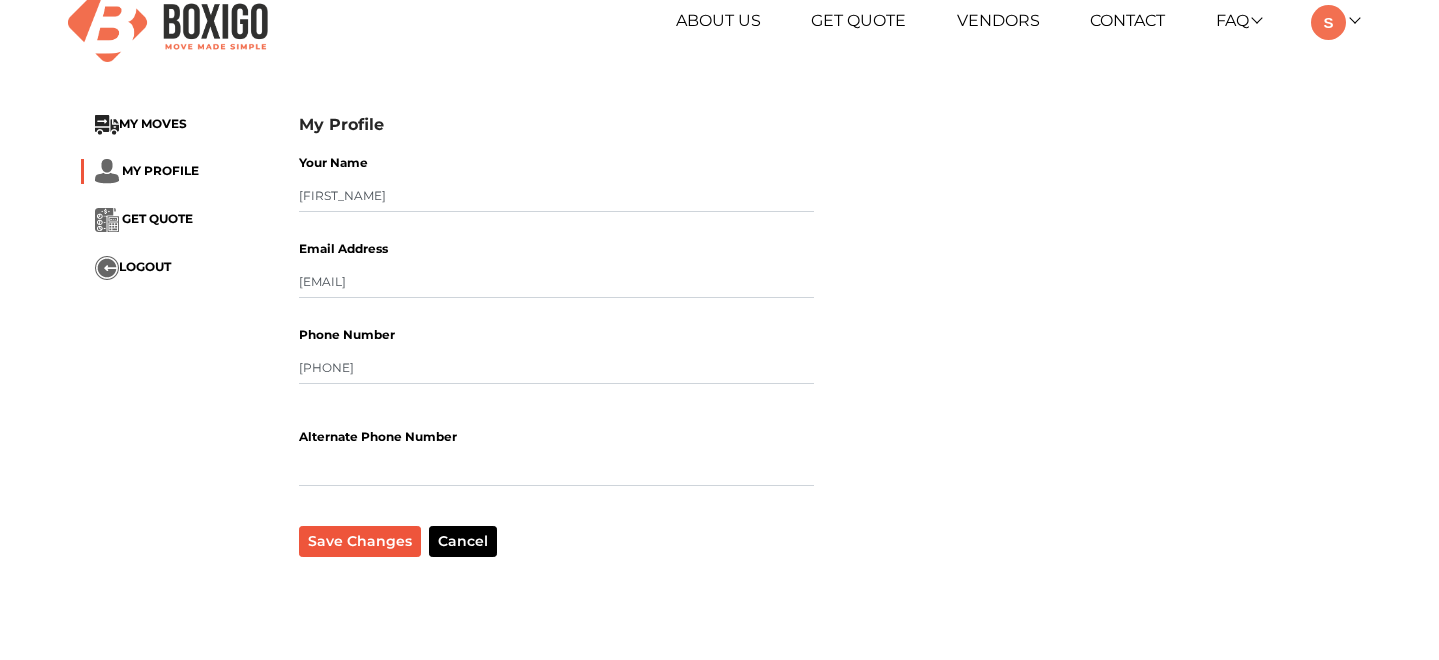 scroll, scrollTop: 37, scrollLeft: 0, axis: vertical 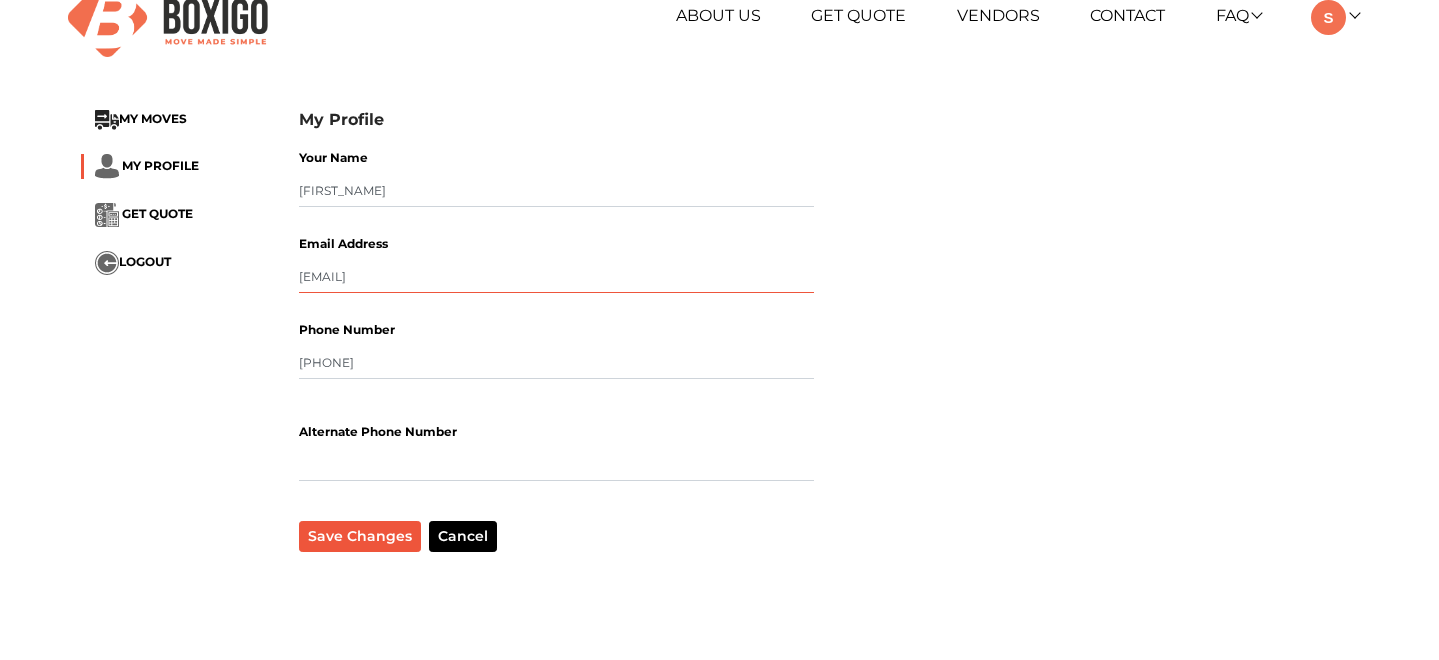 click on "pleasantlad5@gmail.com" at bounding box center (556, 277) 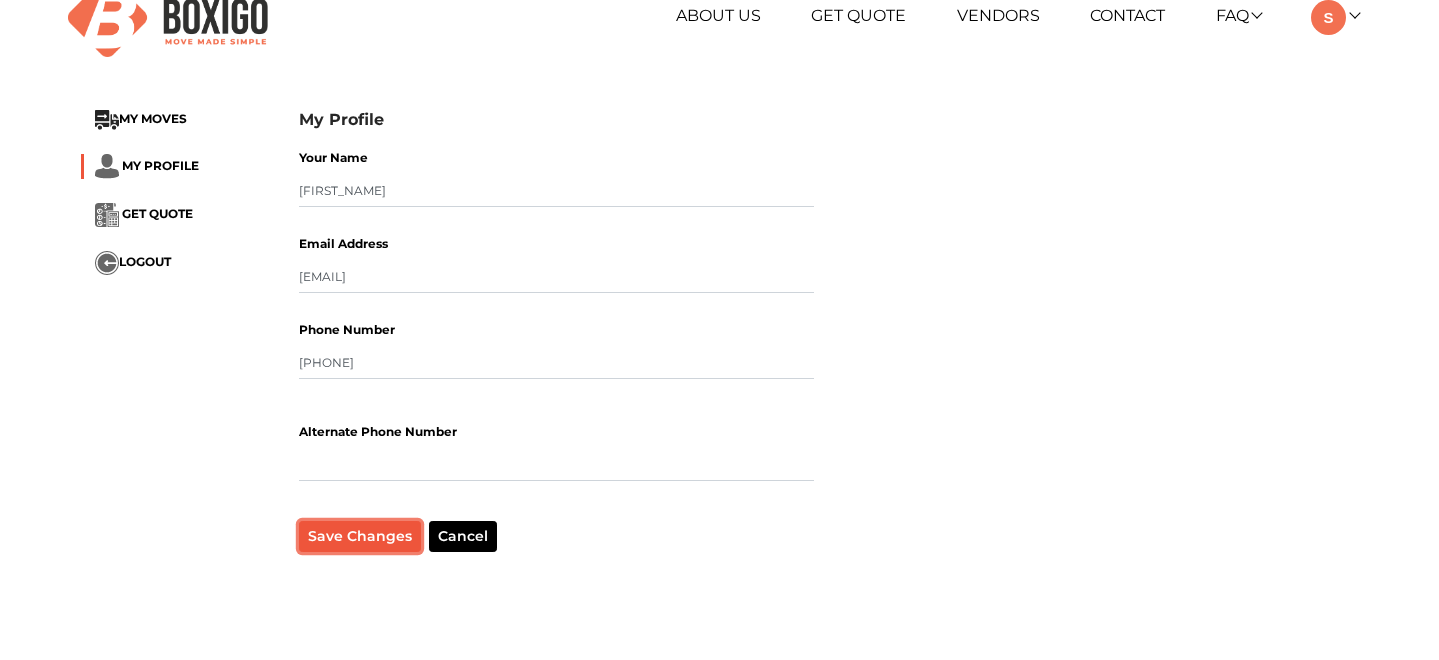 click on "Save Changes" at bounding box center (360, 536) 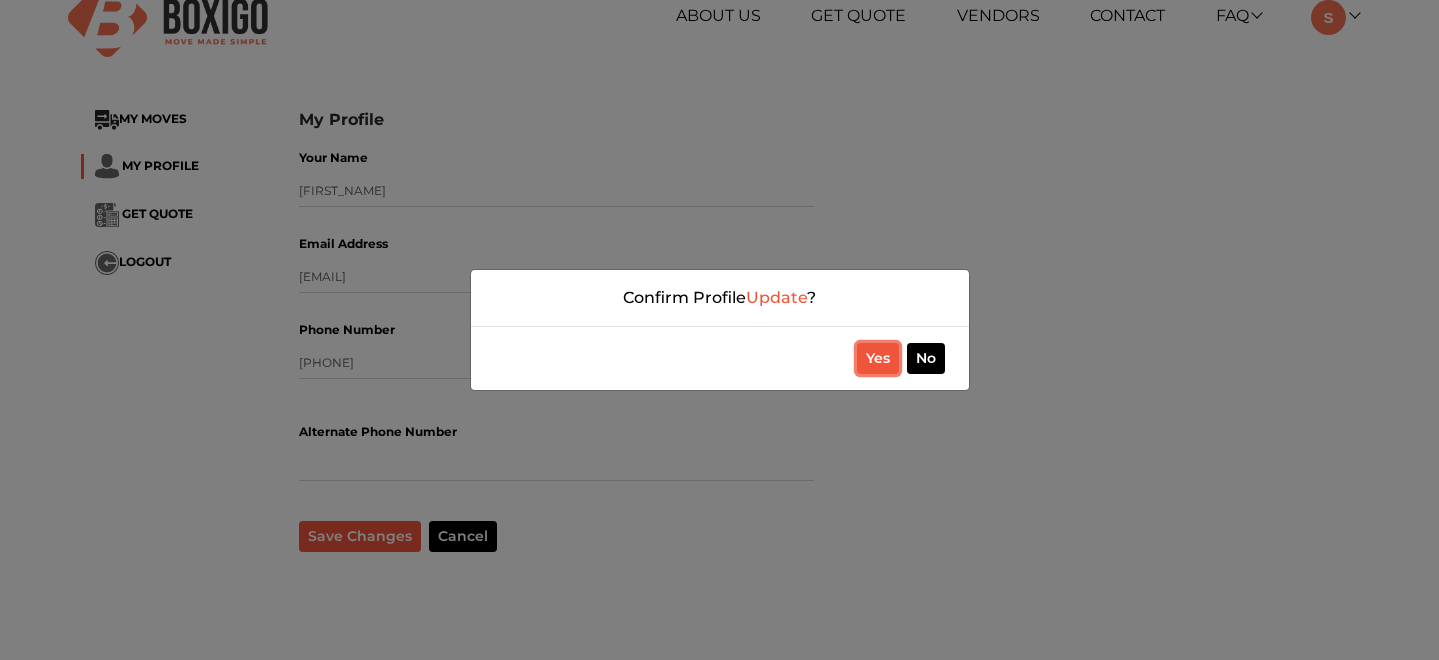 click on "Yes" at bounding box center [878, 358] 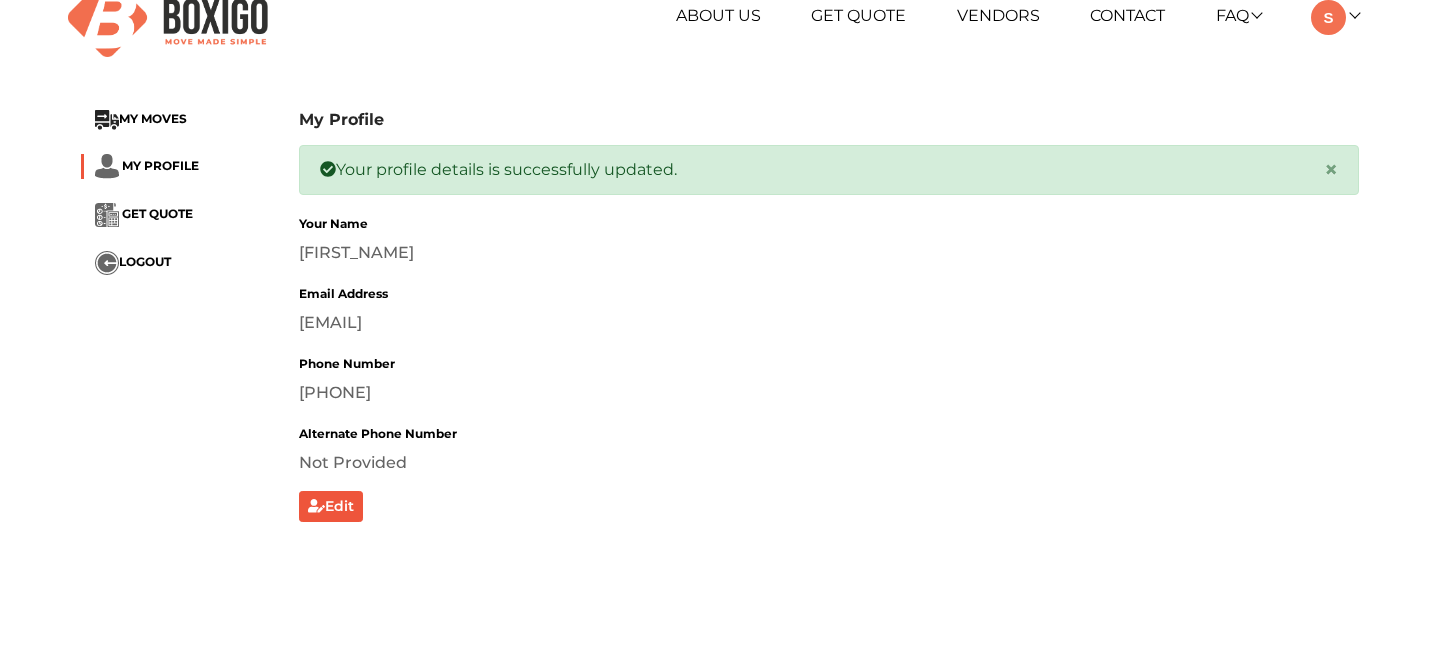 scroll, scrollTop: 0, scrollLeft: 0, axis: both 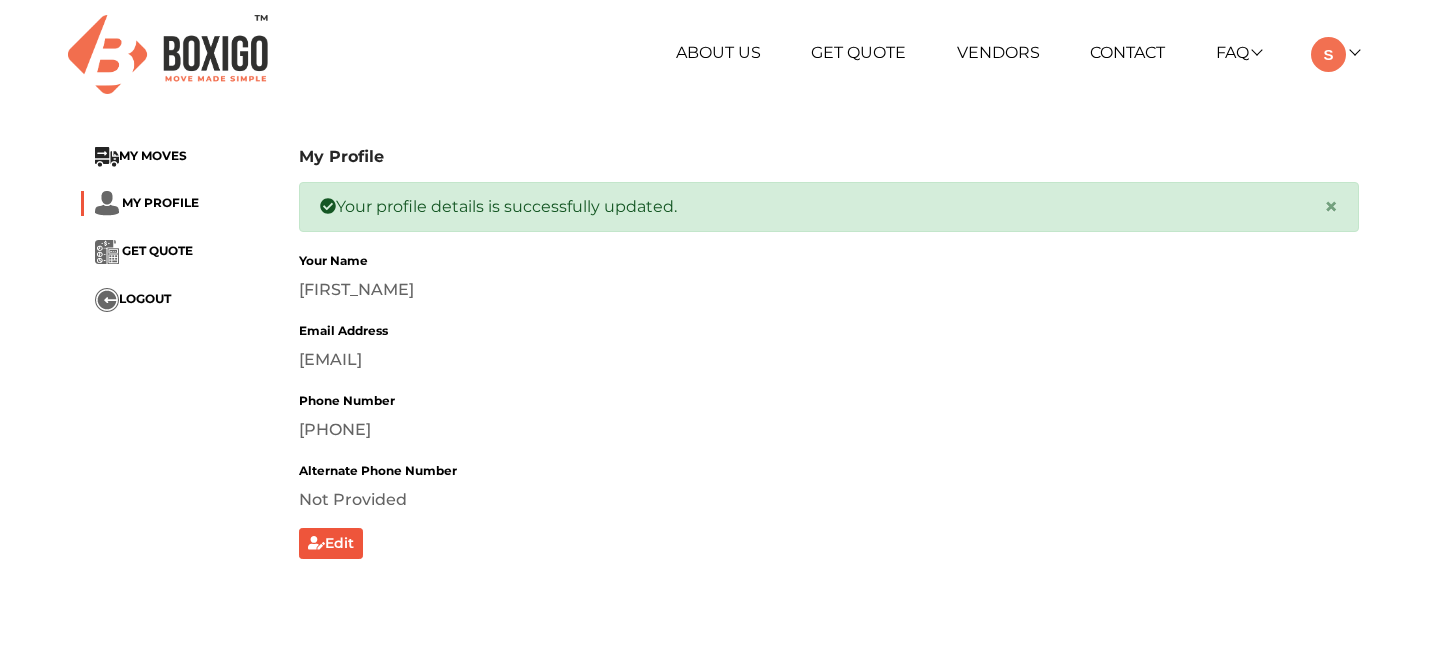 click on "MY MOVES" at bounding box center (175, 157) 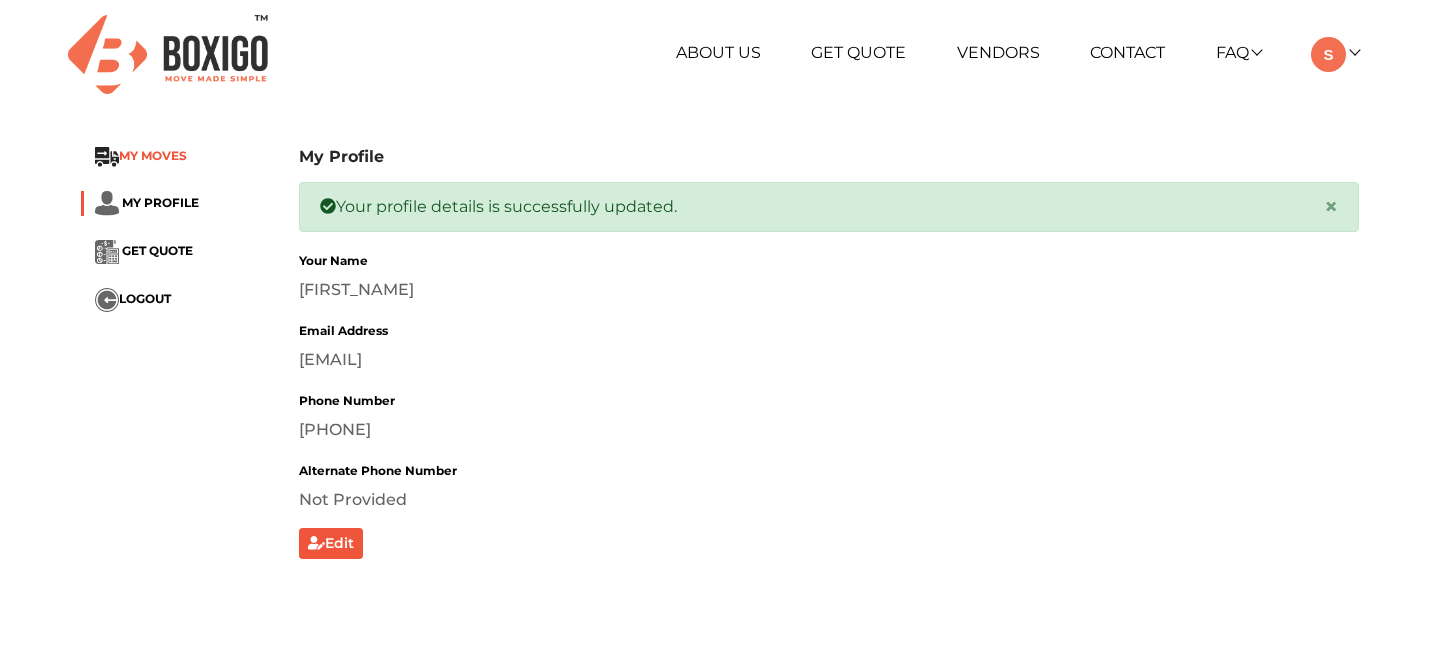 click on "MY MOVES" at bounding box center [153, 155] 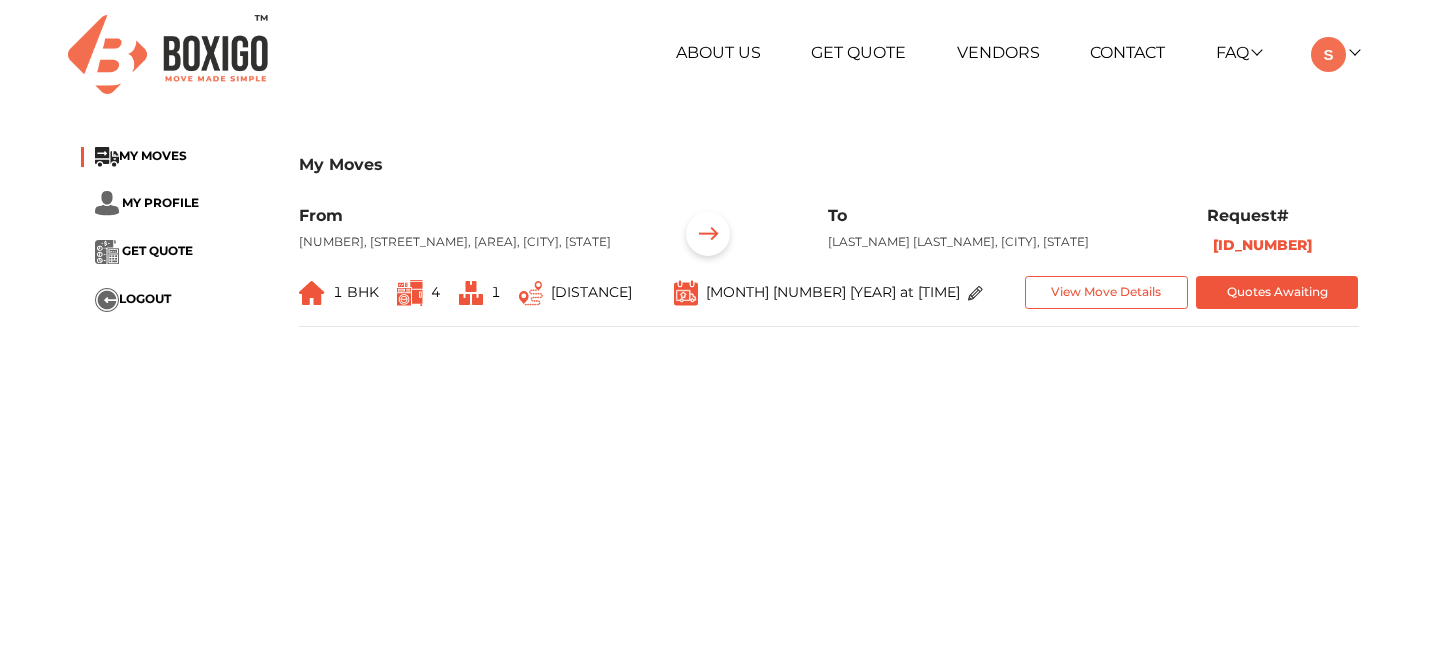 click on "MY PROFILE" at bounding box center [175, 203] 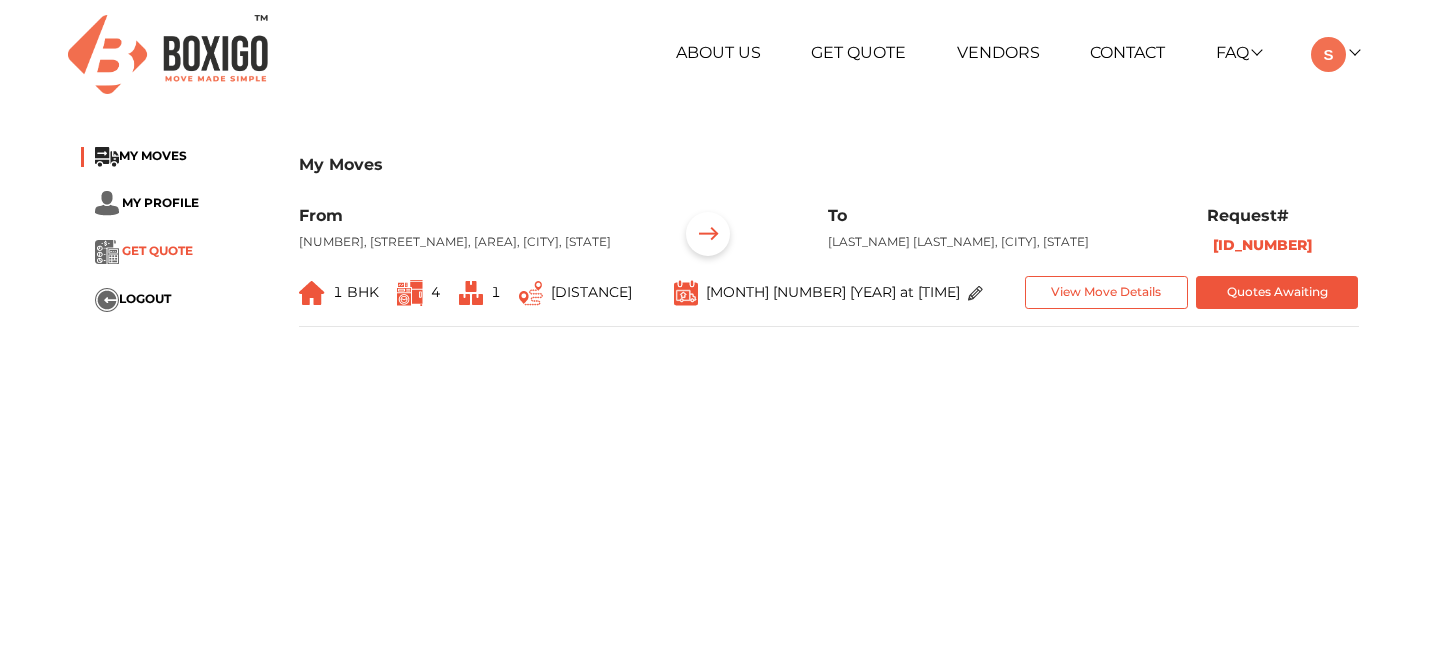 click on "GET QUOTE" at bounding box center (157, 250) 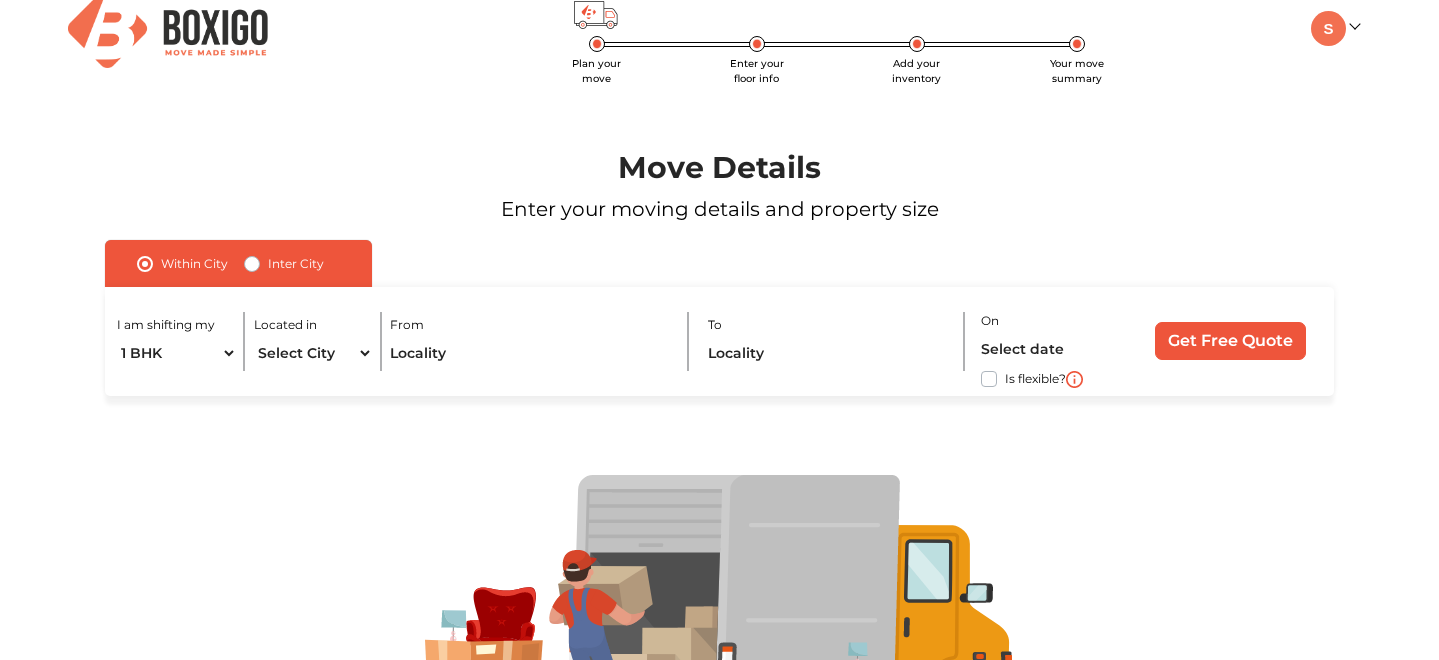 scroll, scrollTop: 0, scrollLeft: 0, axis: both 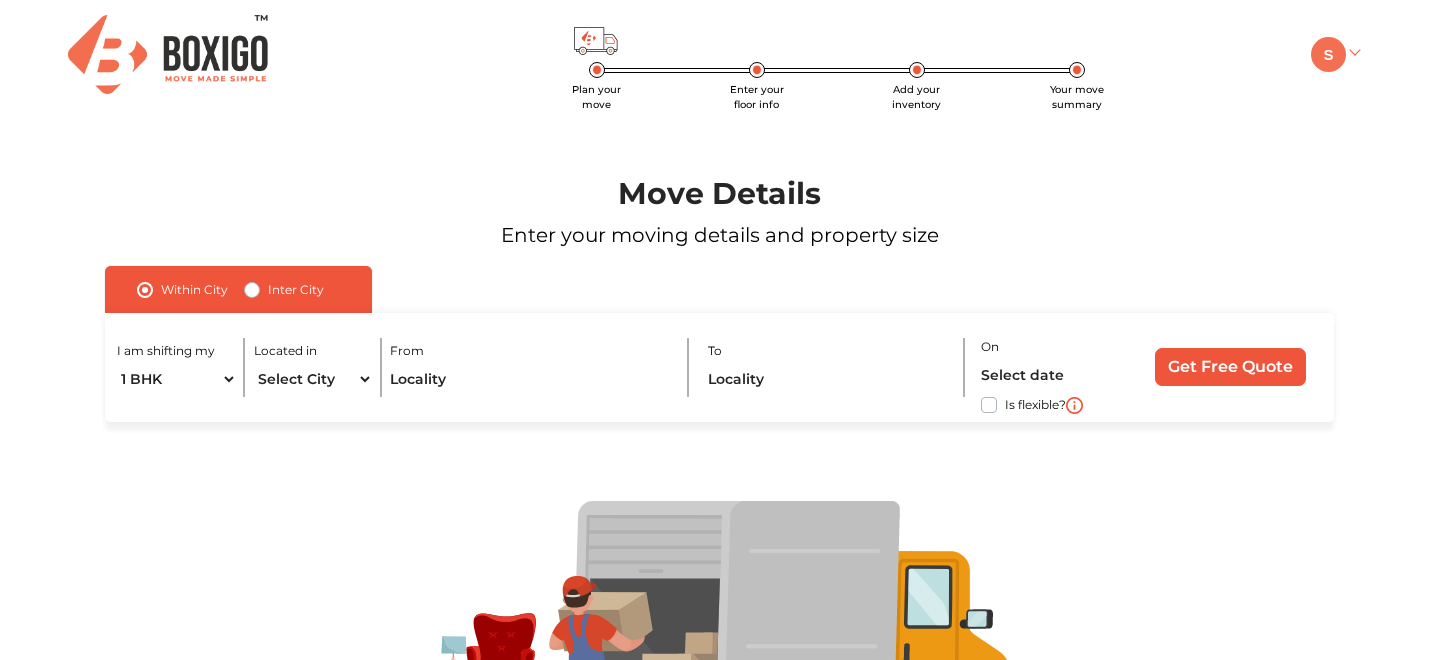 click at bounding box center (1328, 54) 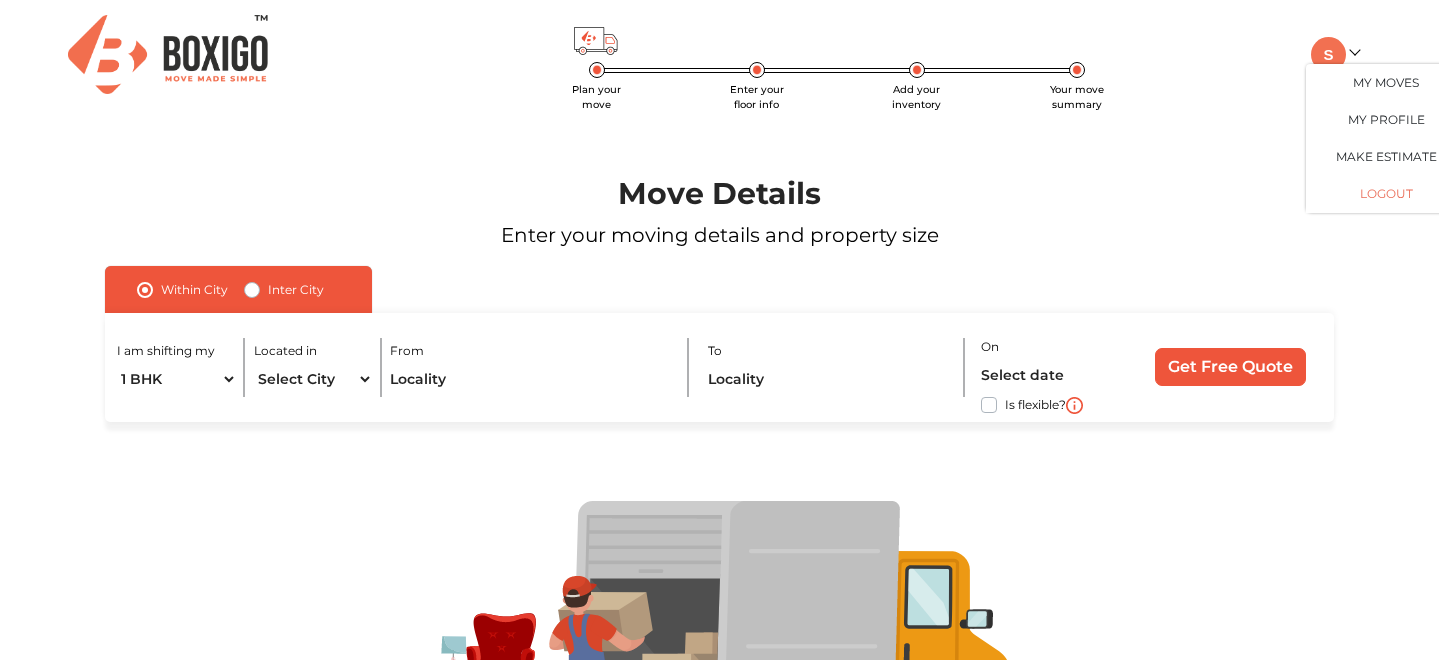 click on "LOGOUT" at bounding box center (1386, 194) 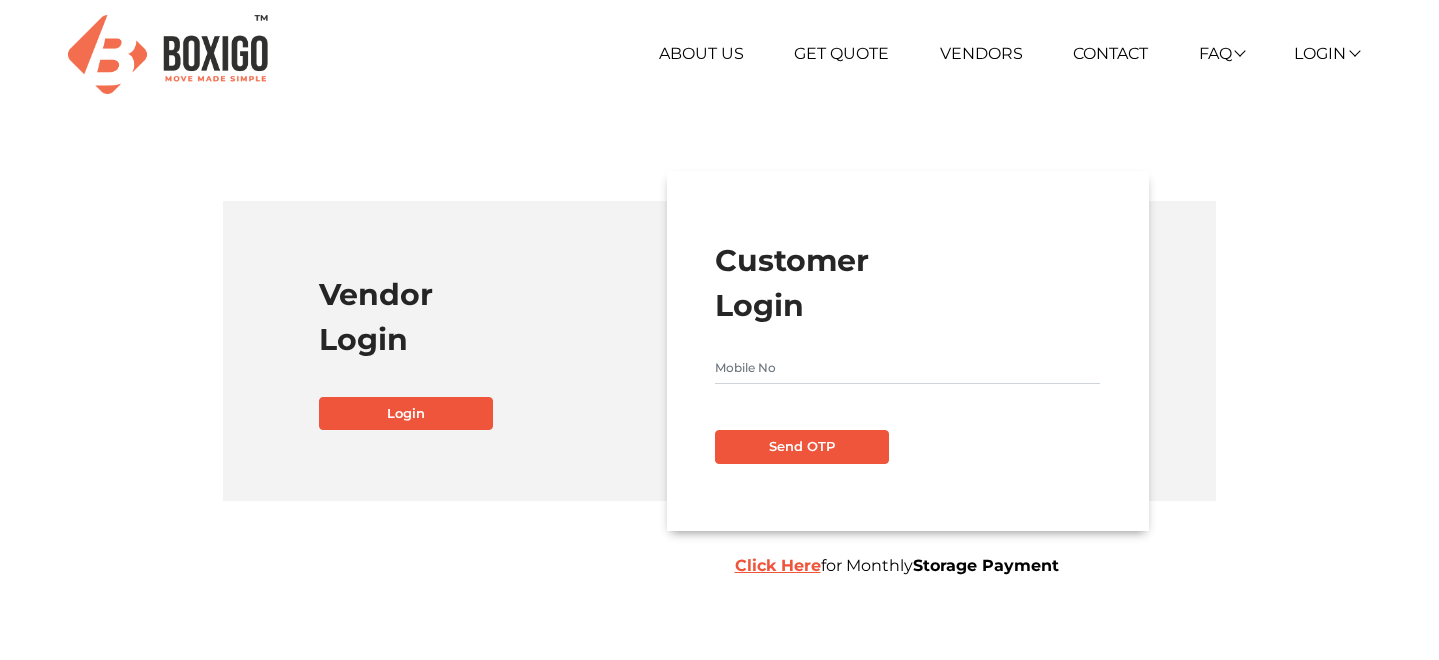 scroll, scrollTop: 0, scrollLeft: 0, axis: both 